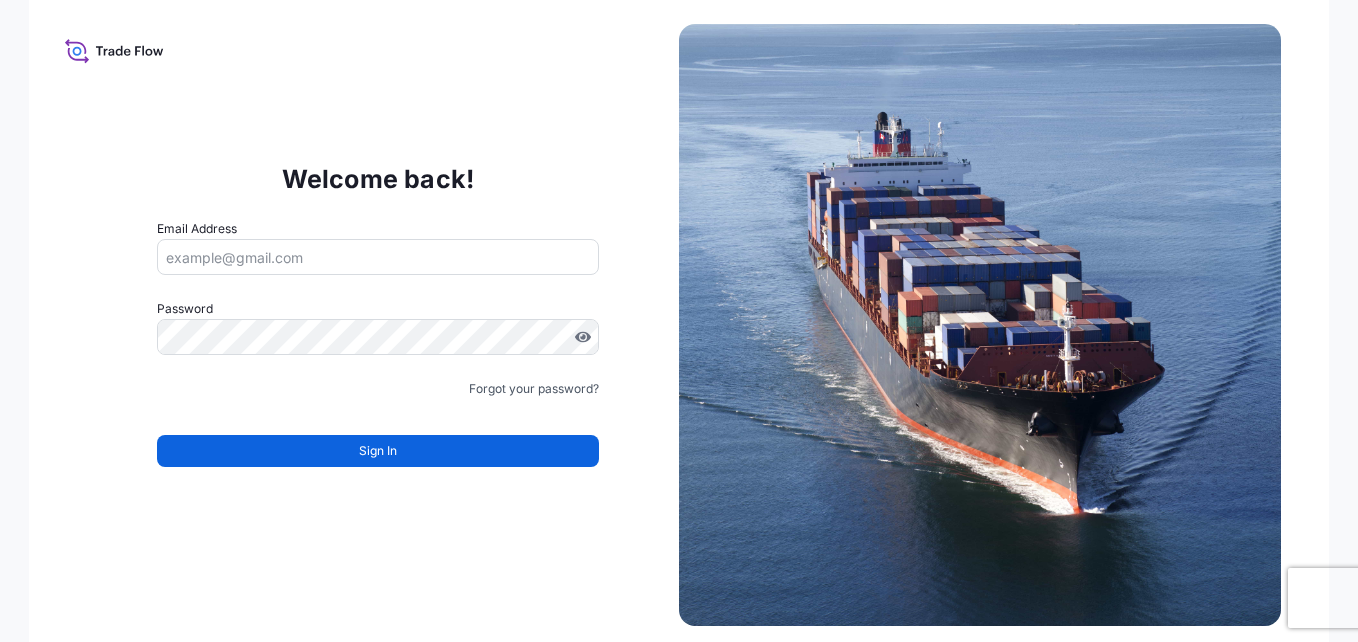 scroll, scrollTop: 0, scrollLeft: 0, axis: both 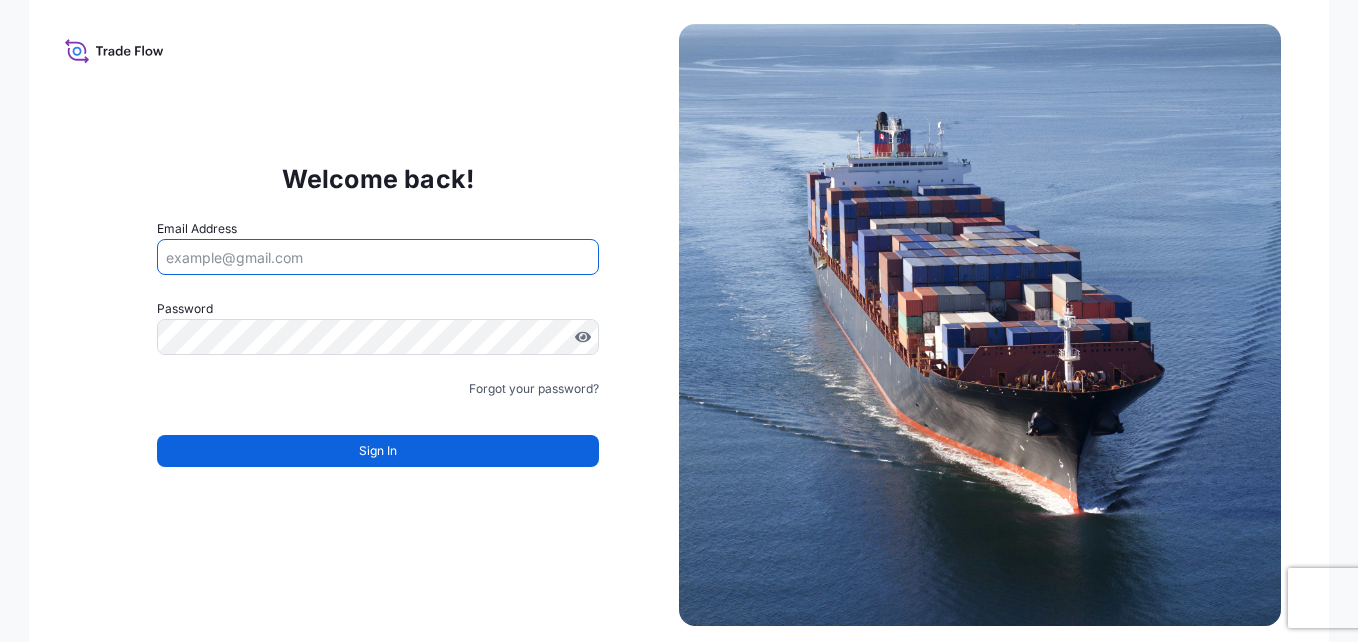 type on "support@example.com" 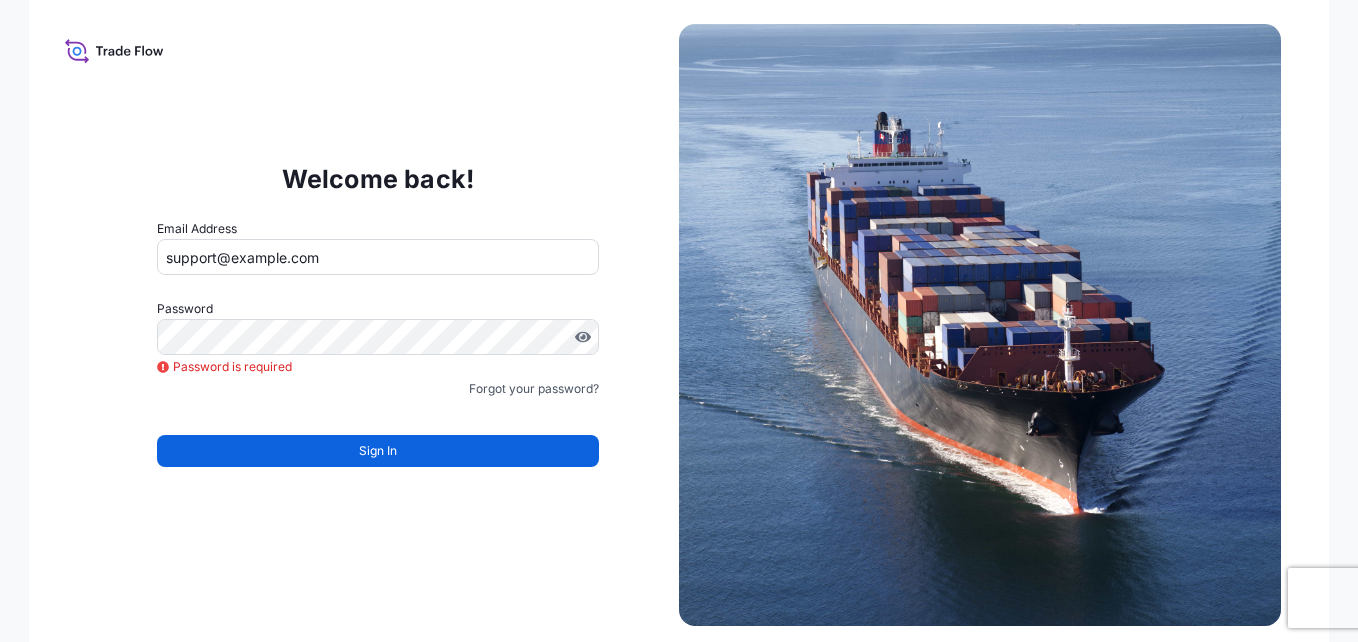 click on "Welcome back! Email Address support@example.com Password Password is required Password is required Must include: Upper & lower case letters Symbols (!@#$) A number At least 8 characters Forgot your password? Sign In" at bounding box center [679, 321] 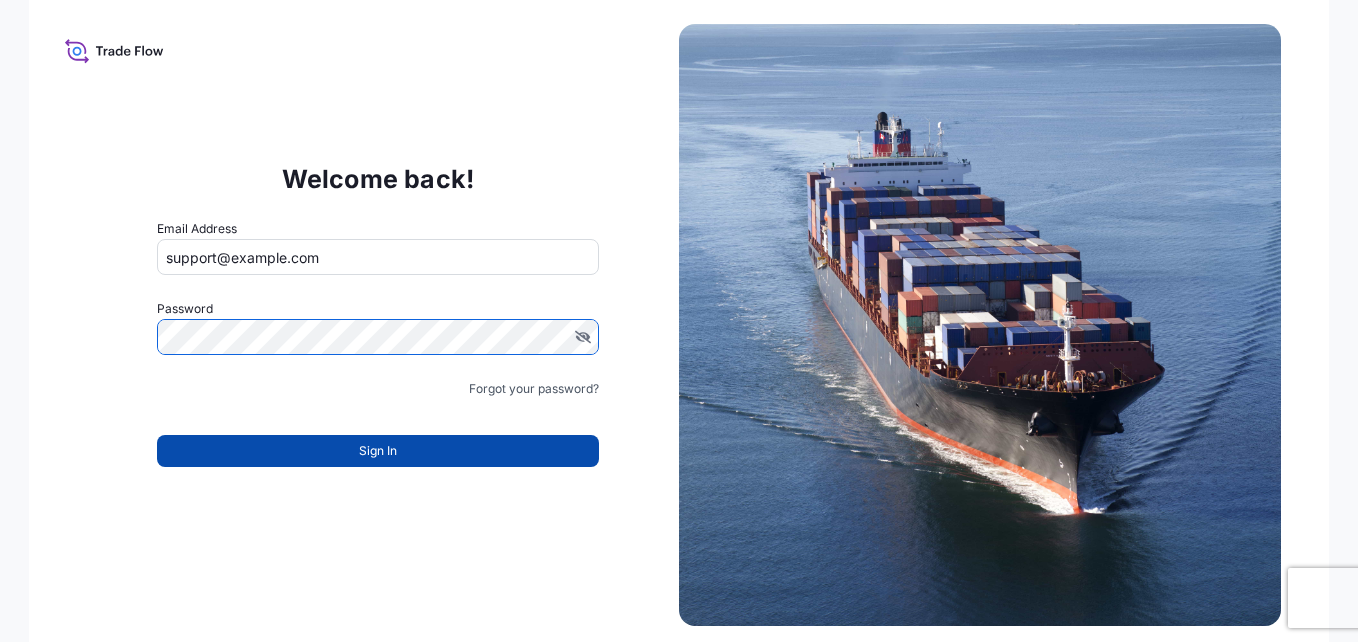 click on "Sign In" at bounding box center (378, 451) 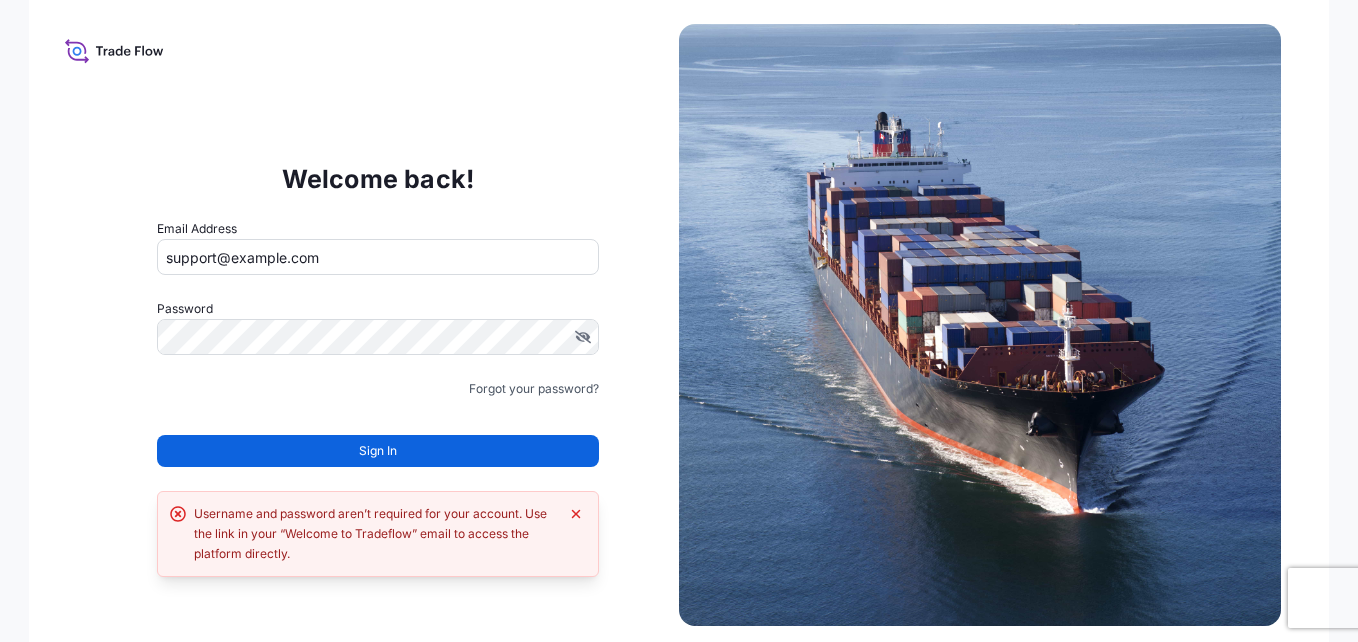click on "Welcome back! Email Address wkwong@teknorapex.com Password Must include: Upper & lower case letters Symbols (!@#$) A number At least 8 characters Forgot your password? Sign In Username and password aren’t required for your account. Use the link in your “Welcome to Tradeflow” email to access the platform directly." at bounding box center [679, 321] 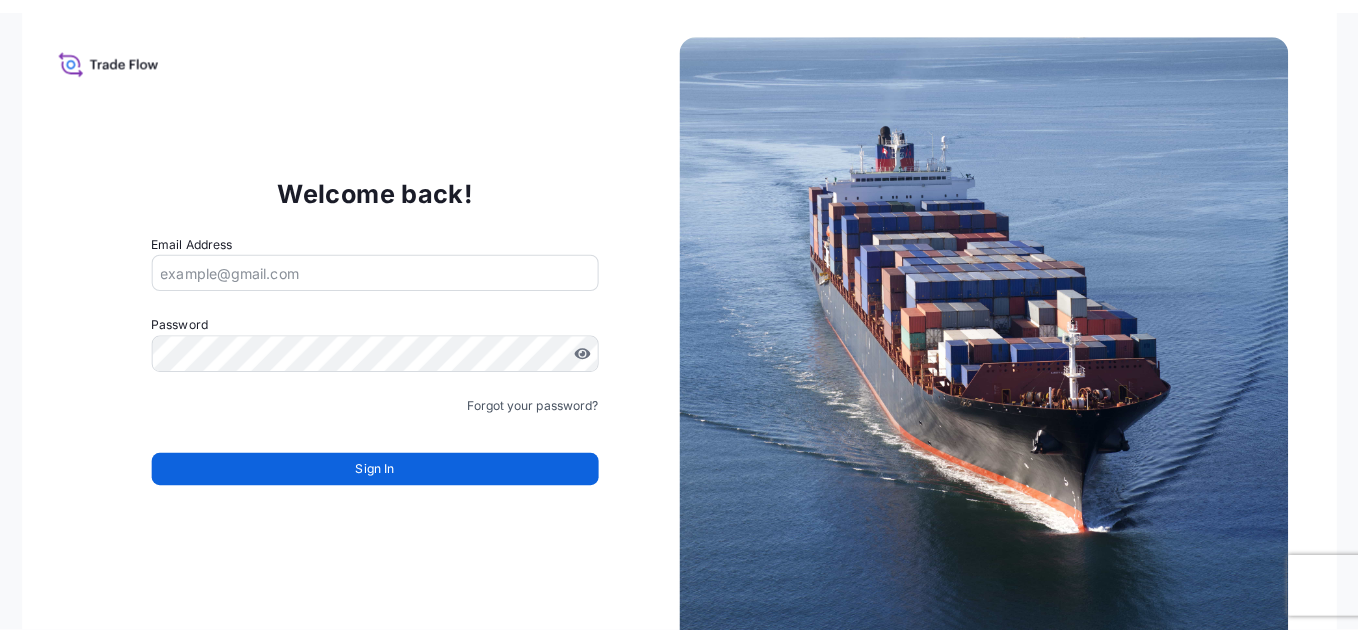 scroll, scrollTop: 0, scrollLeft: 0, axis: both 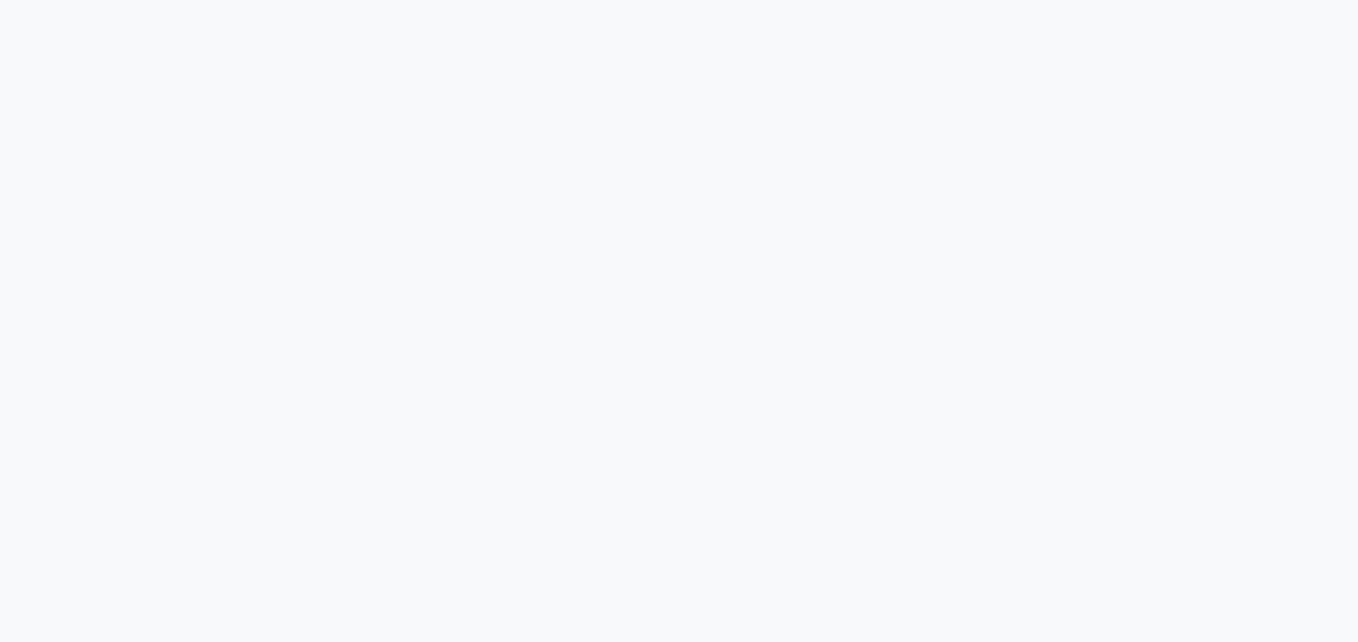 click at bounding box center [679, 321] 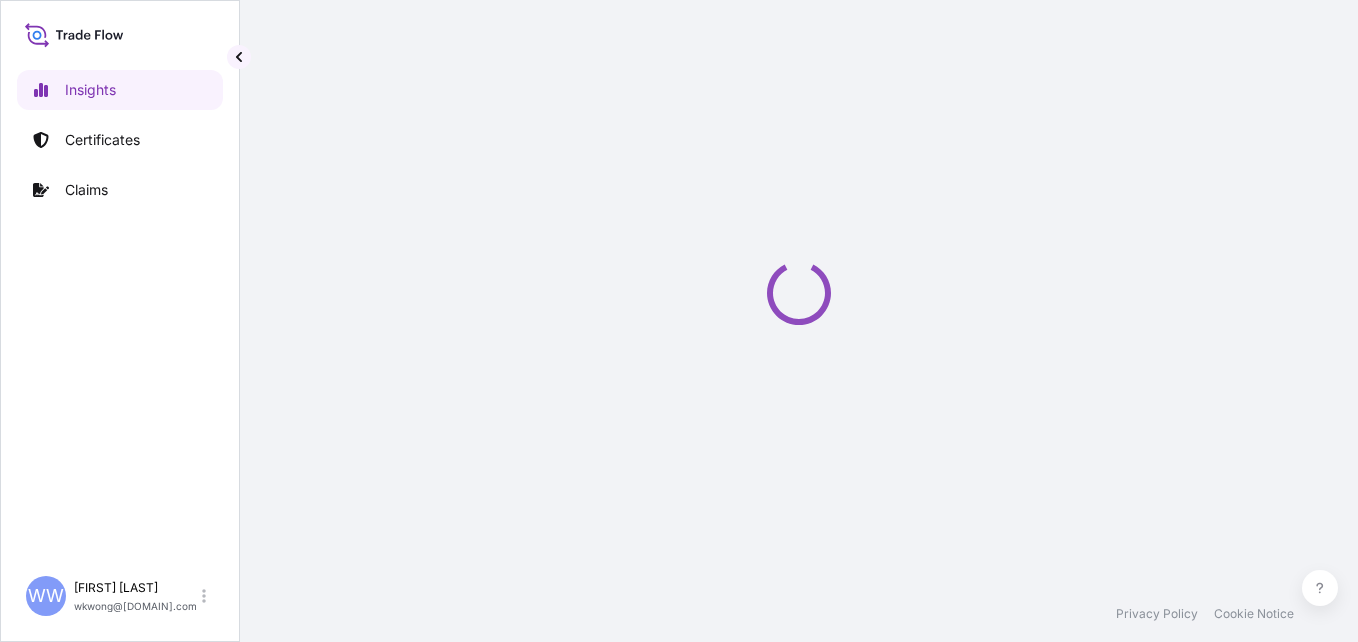 select on "2025" 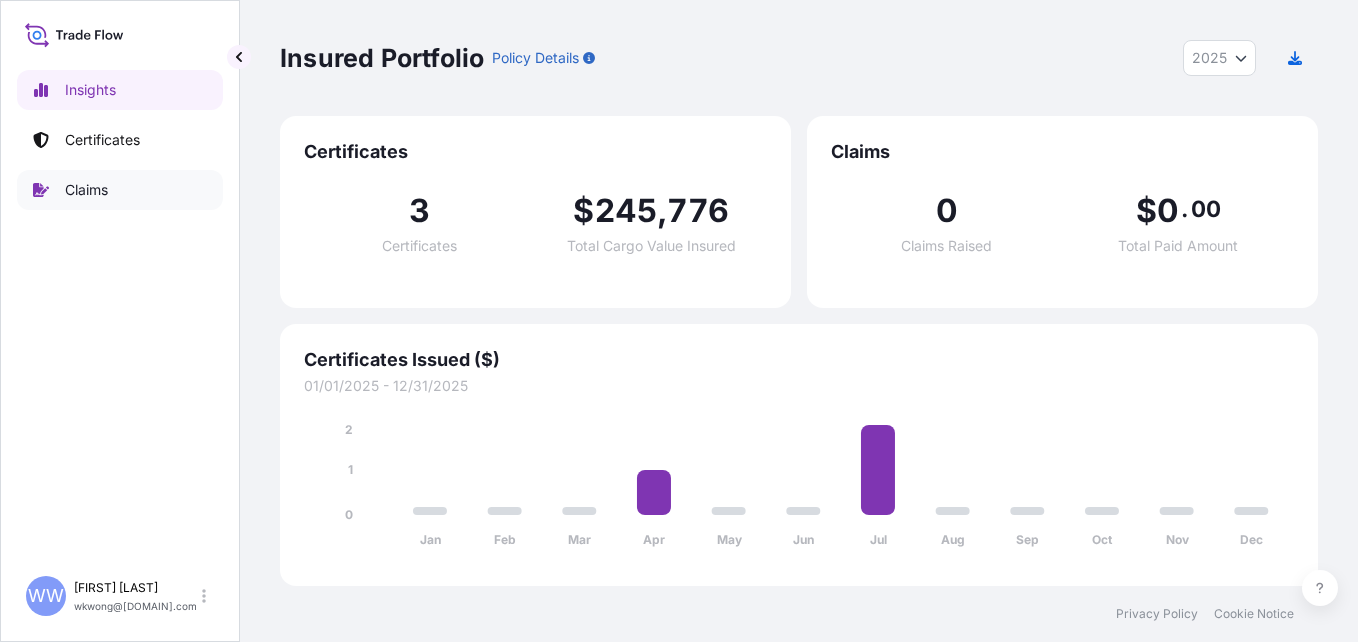 click on "Claims" at bounding box center (86, 190) 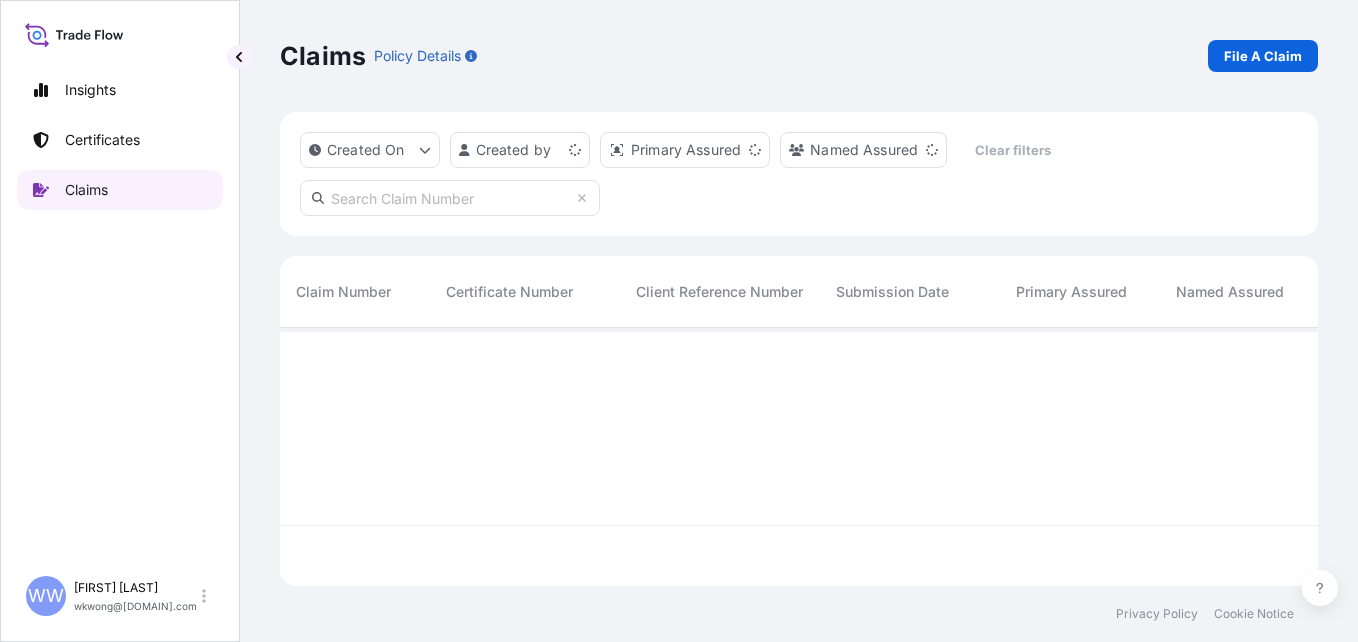scroll, scrollTop: 16, scrollLeft: 16, axis: both 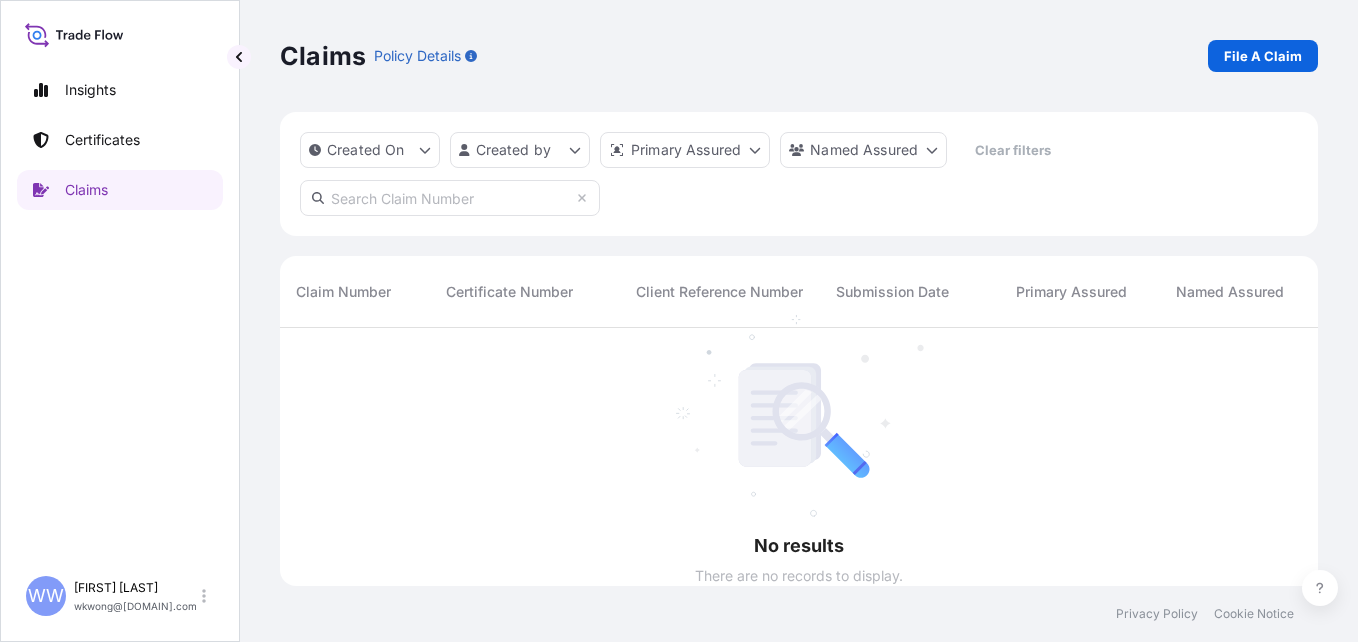 click on "Insights" at bounding box center (120, 90) 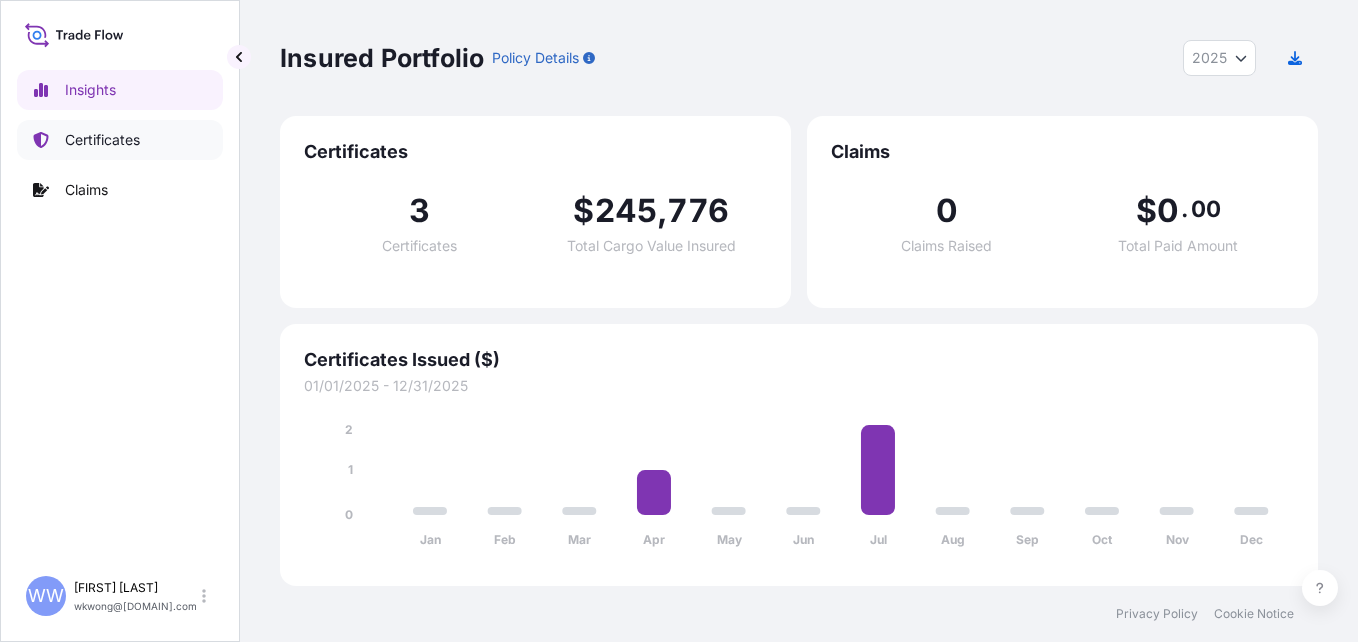 click on "Certificates" at bounding box center (102, 140) 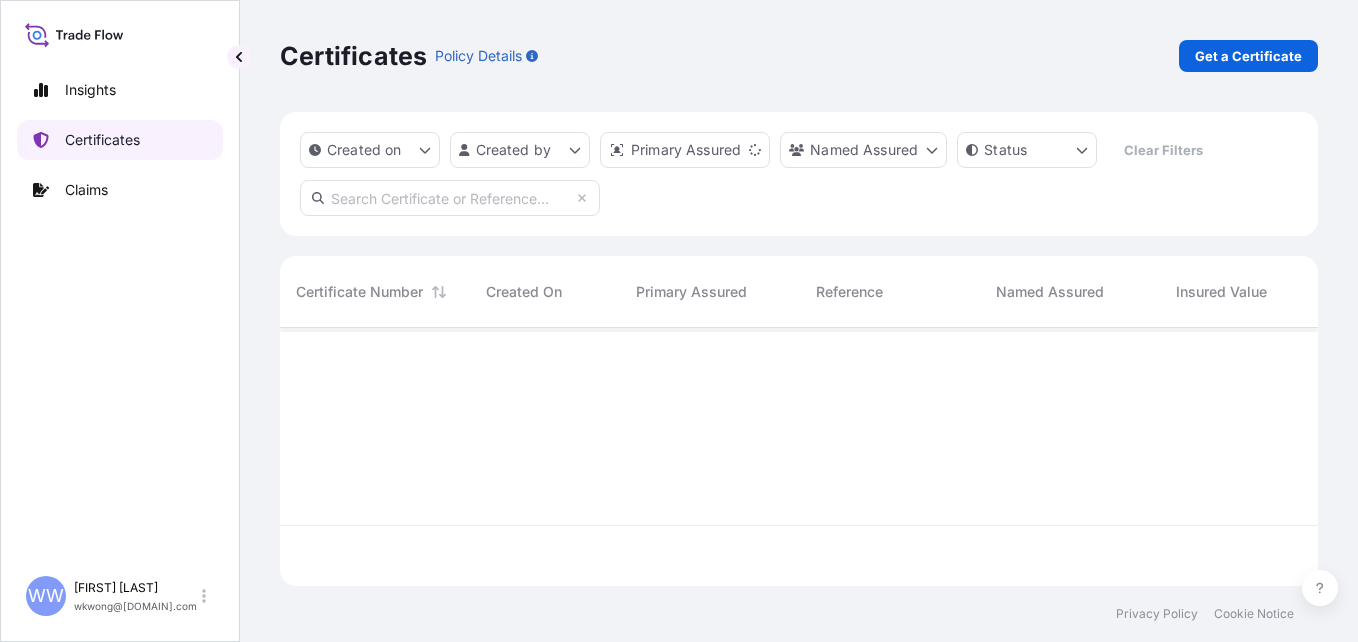 scroll, scrollTop: 16, scrollLeft: 16, axis: both 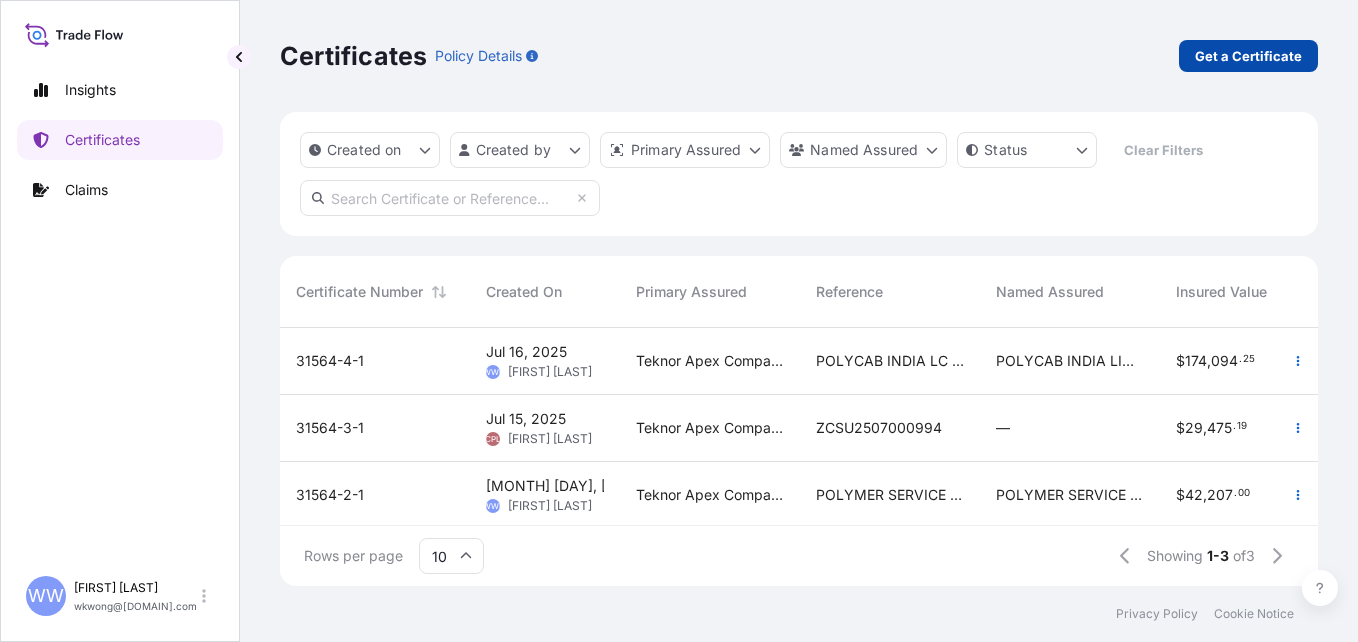 click on "Get a Certificate" at bounding box center (1248, 56) 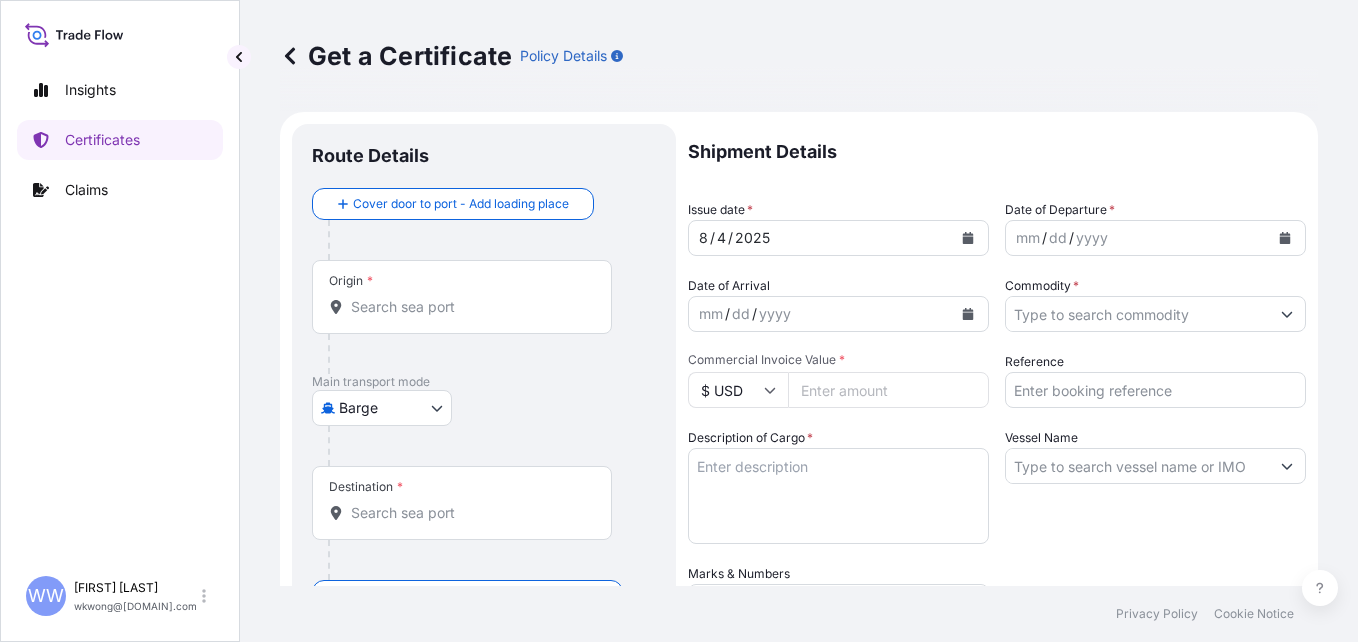 click on "Insights Certificates Claims WW Wong Win    Kin wkwong@[DOMAIN].com Get a Certificate Policy Details Route Details   Cover door to port - Add loading place Place of loading Road / Inland Road / Inland Origin * Main transport mode Barge Air Barge Exhibition Road Ocean Vessel Ocean Vessel - On Deck Destination * Cover port to door - Add place of discharge Road / Inland Road / Inland Place of Discharge Shipment Details Issue date * [MONTH] / [NUMBER] / [YEAR] Date of Departure * mm / dd / yyyy Date of Arrival mm / dd / yyyy Commodity * Packing Category Commercial Invoice Value    * $ USD Reference Description of Cargo * Vessel Name Marks & Numbers Letter of Credit This shipment has a letter of credit Letter of credit * Letter of credit may not exceed 12000 characters Assured Details Primary Assured * Select a primary assured Teknor Apex Company, Inc. Named Assured Named Assured Address Create Certificate Privacy Policy Cookie Notice
0 Selected Date: August 4, 2025" at bounding box center [679, 321] 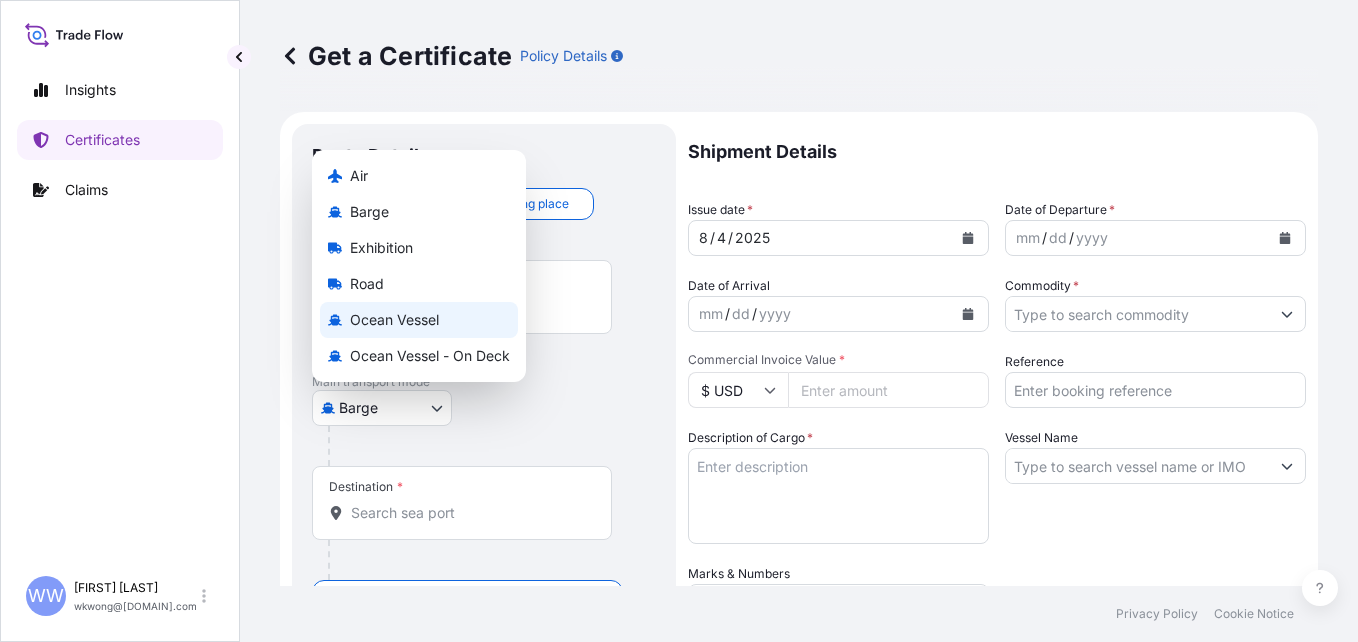 click on "Ocean Vessel" at bounding box center [419, 320] 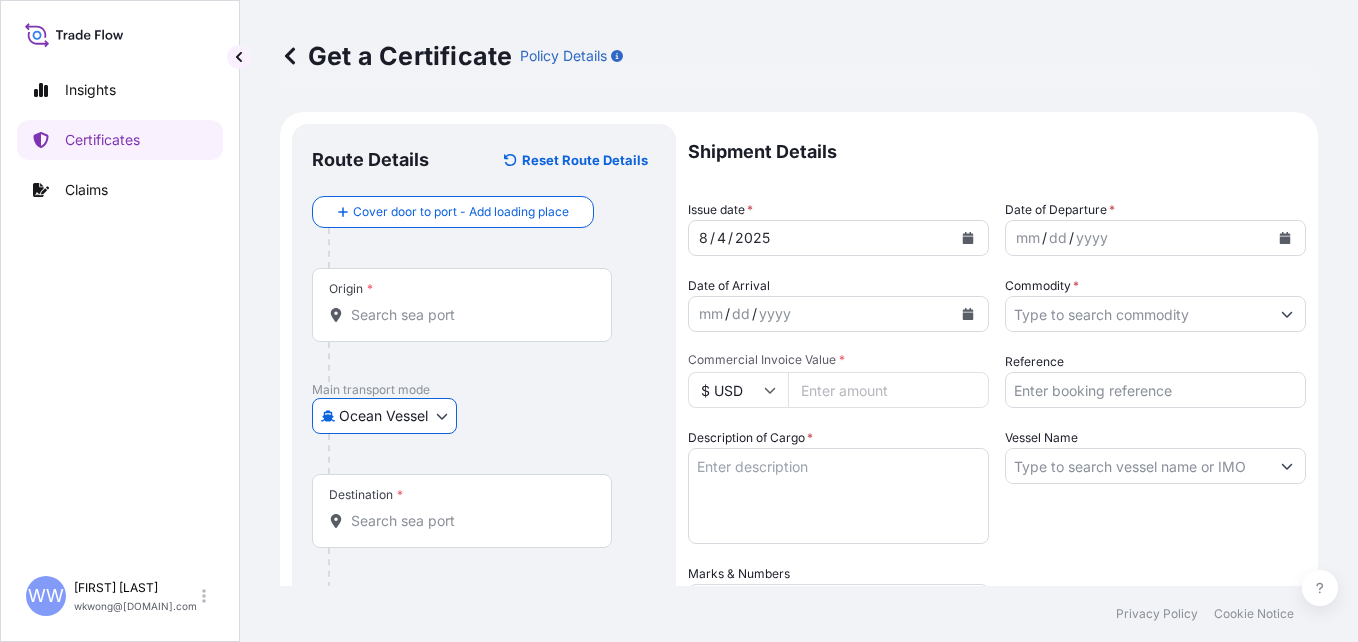 click on "Origin *" at bounding box center [469, 315] 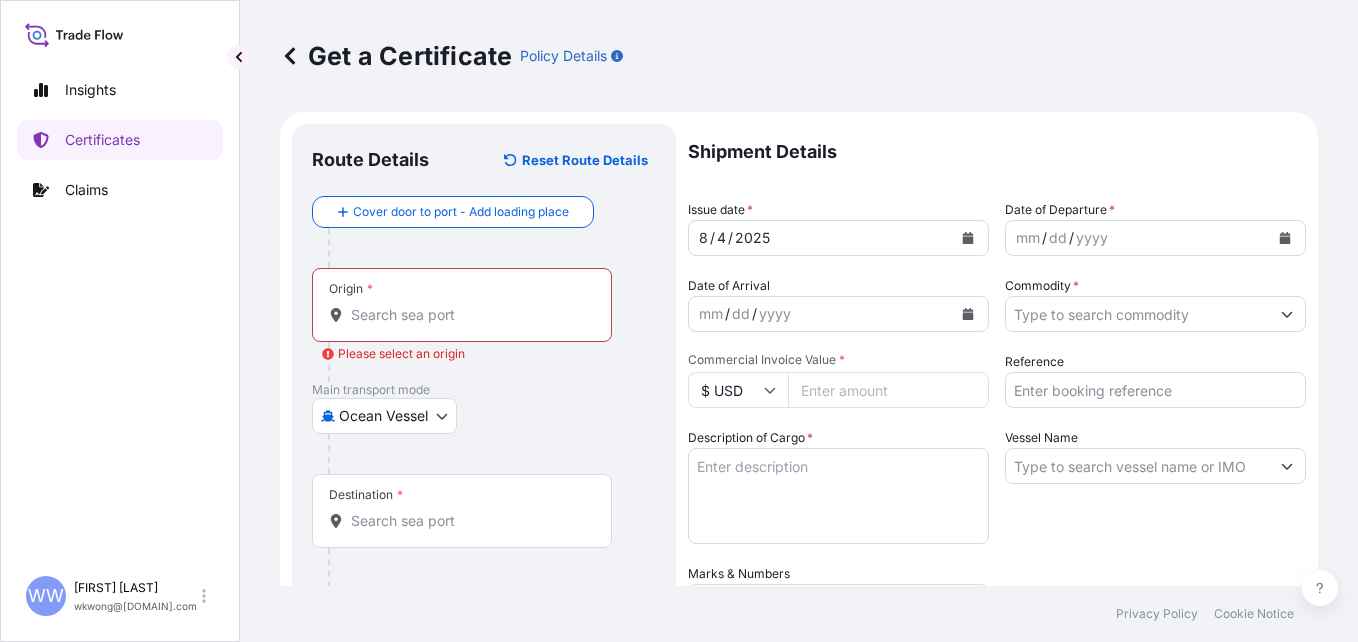 click on "Origin *" at bounding box center [462, 305] 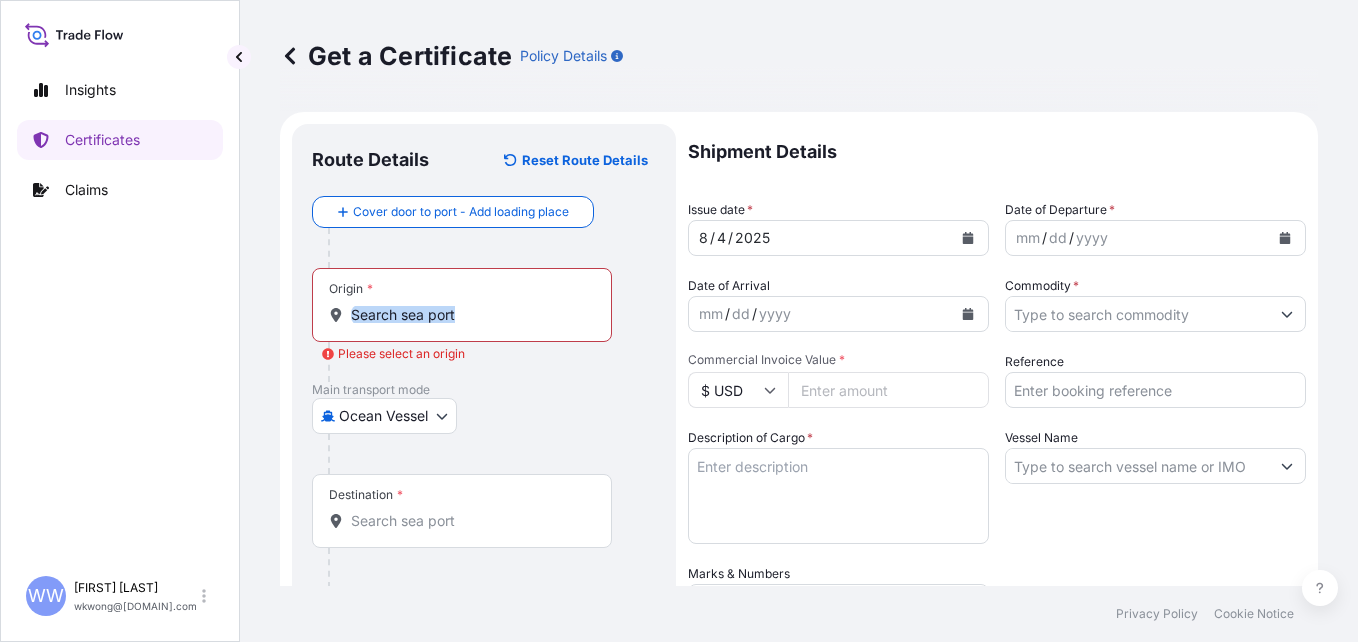 click on "Origin *" at bounding box center [462, 305] 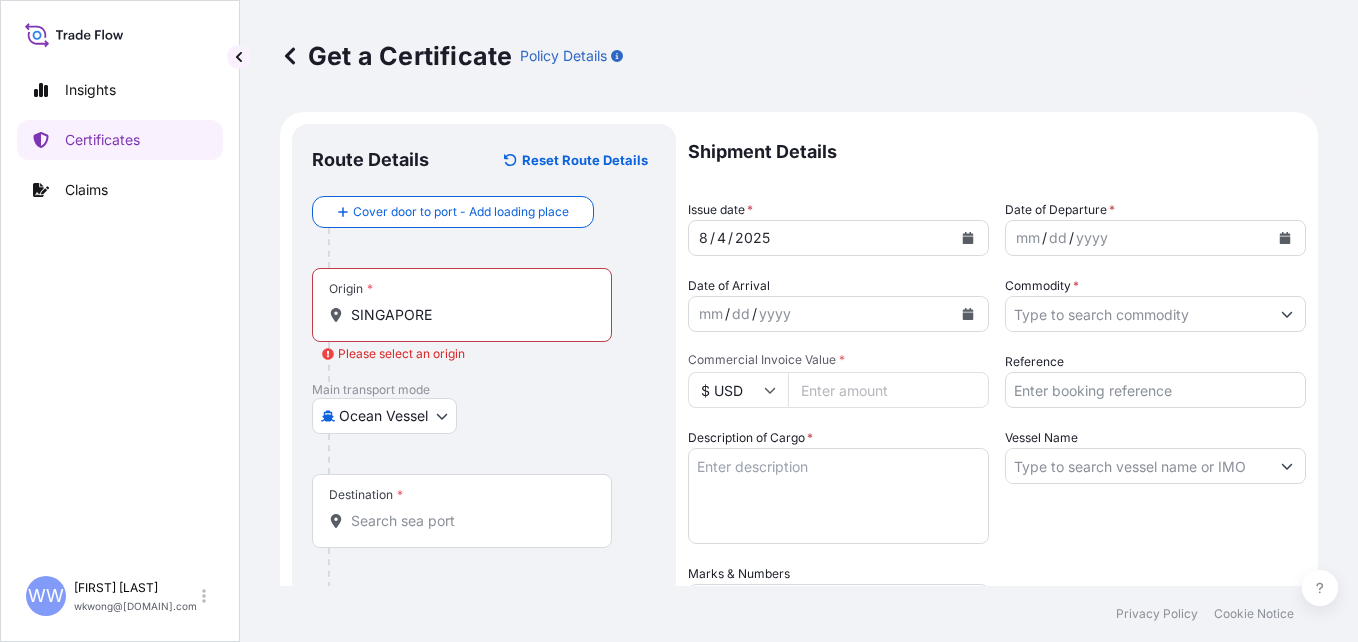 type on "SGSIN - Singapore, Singapore" 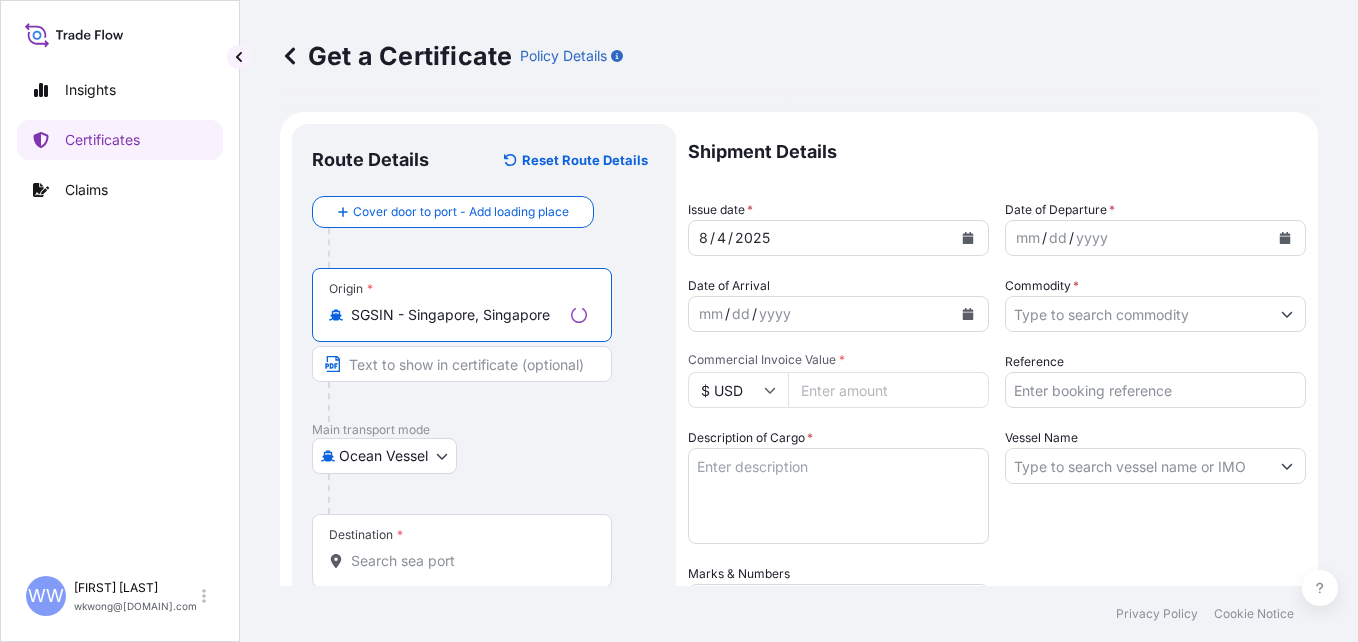 click at bounding box center (470, 402) 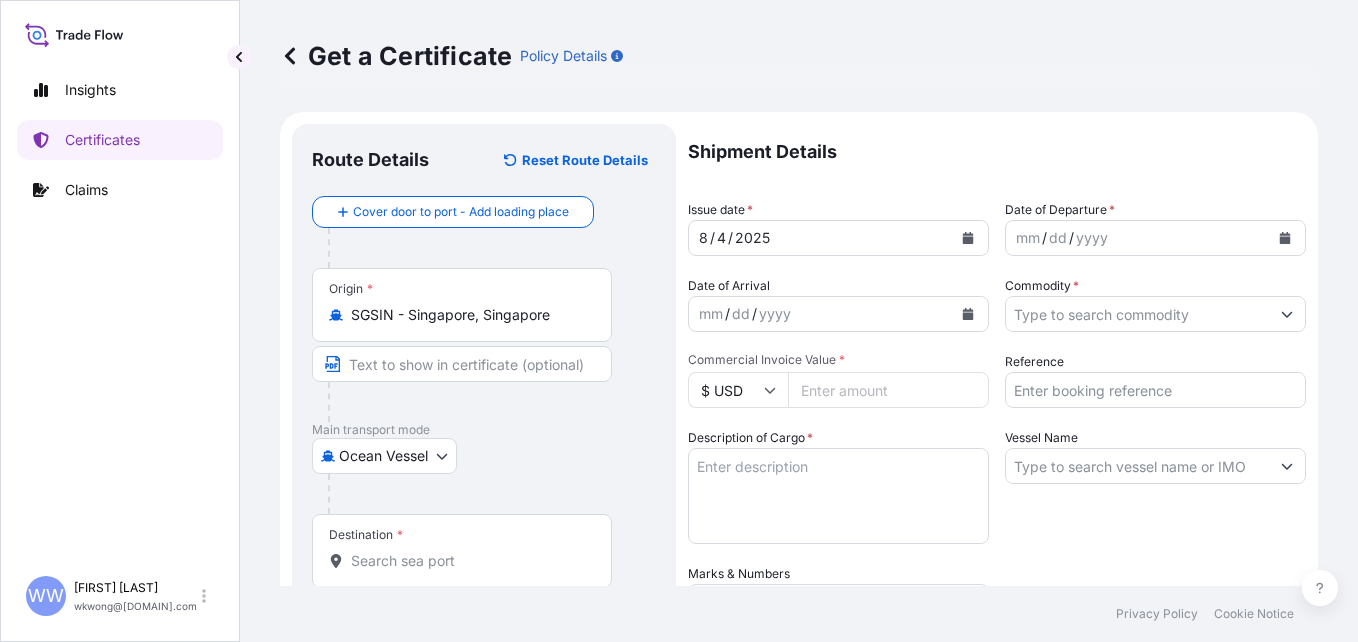 scroll, scrollTop: 100, scrollLeft: 0, axis: vertical 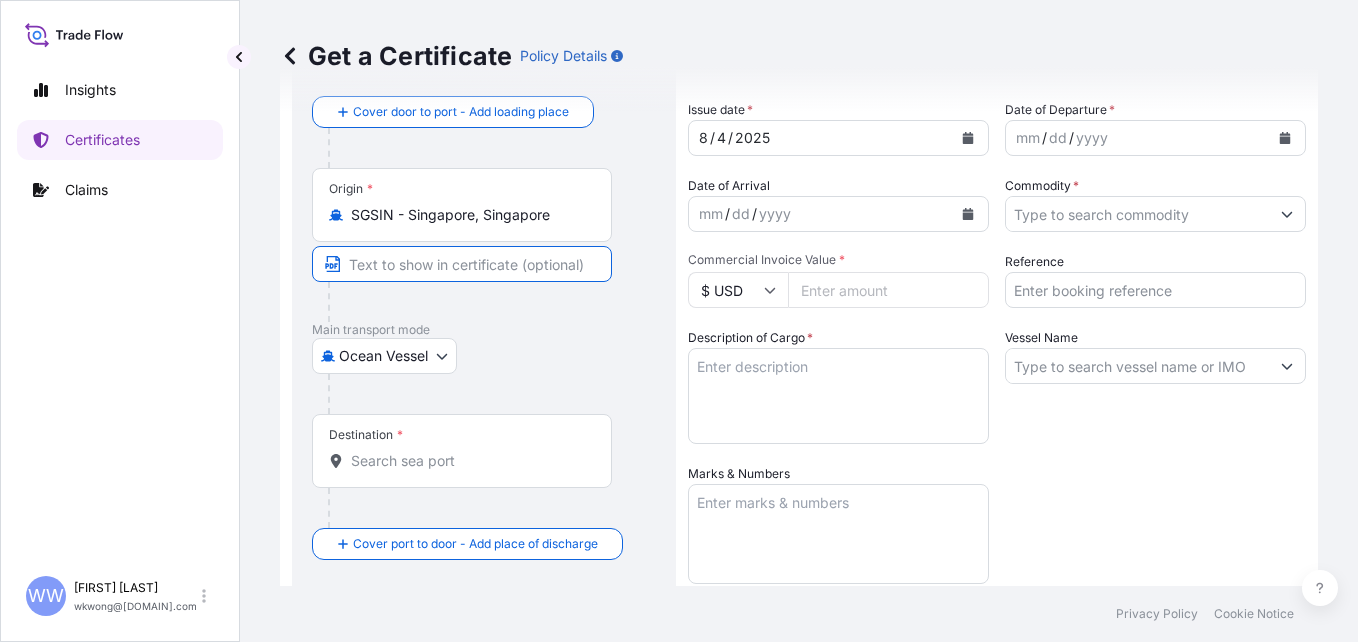click at bounding box center [462, 264] 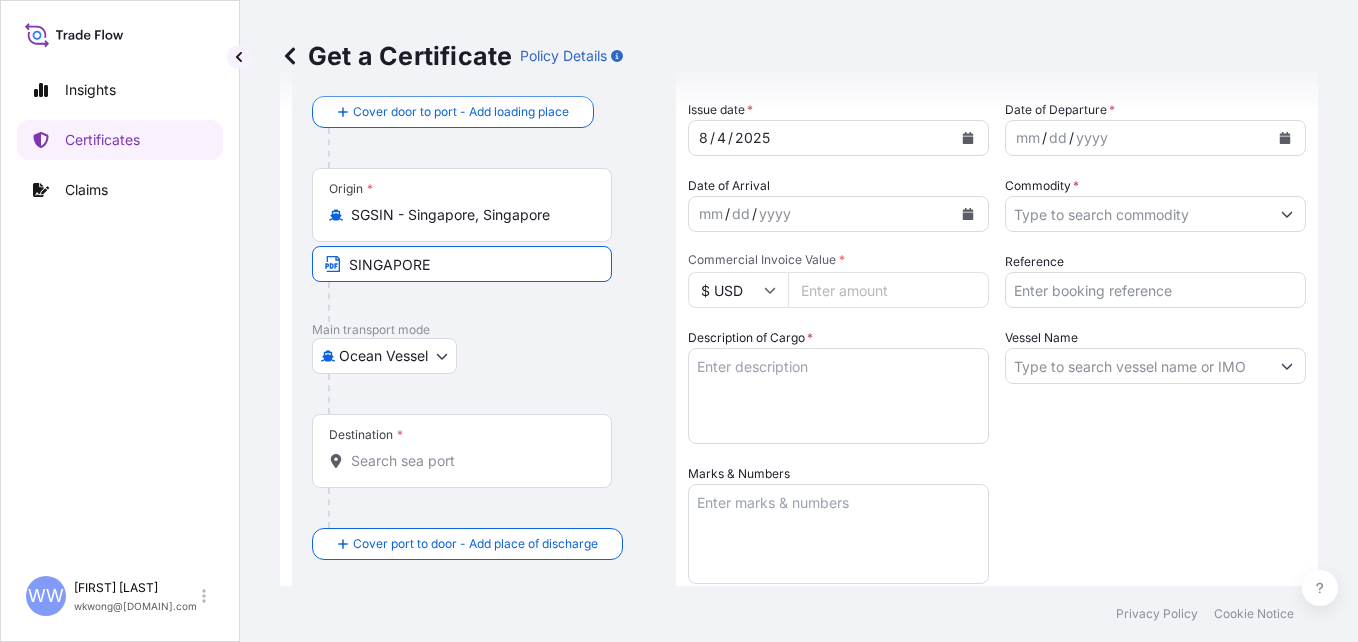 type on "SINGAPORE" 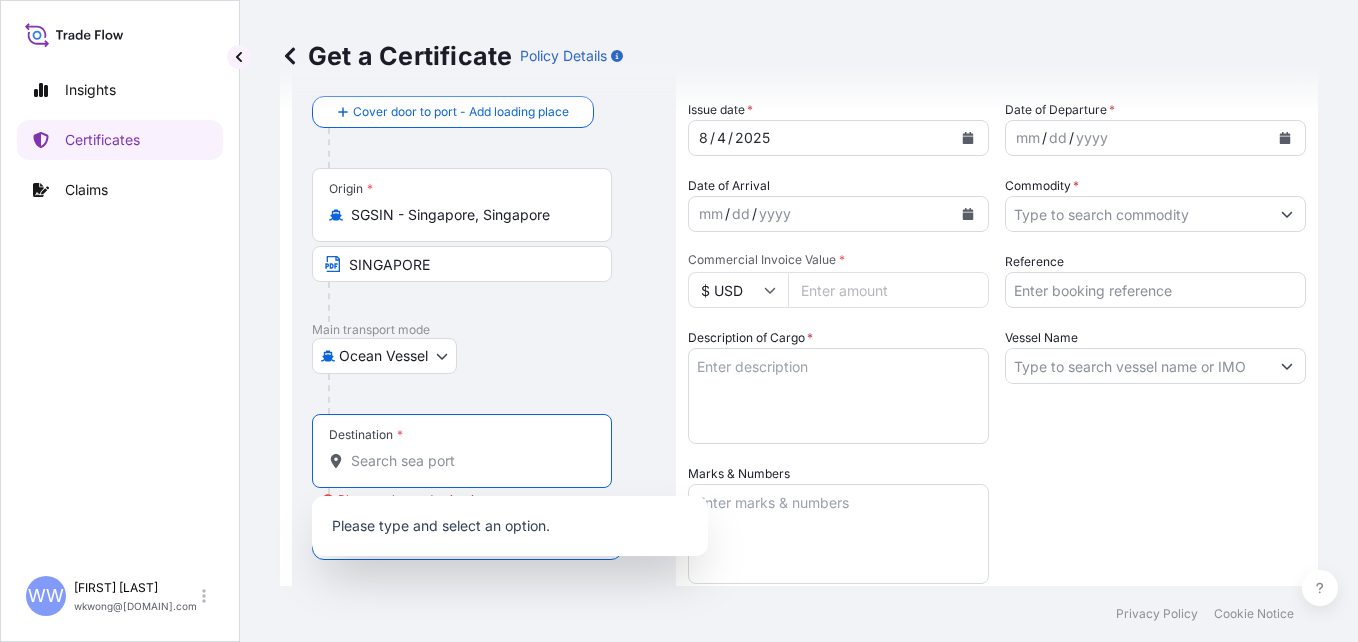 click on "Destination * Please select a destination" at bounding box center (469, 461) 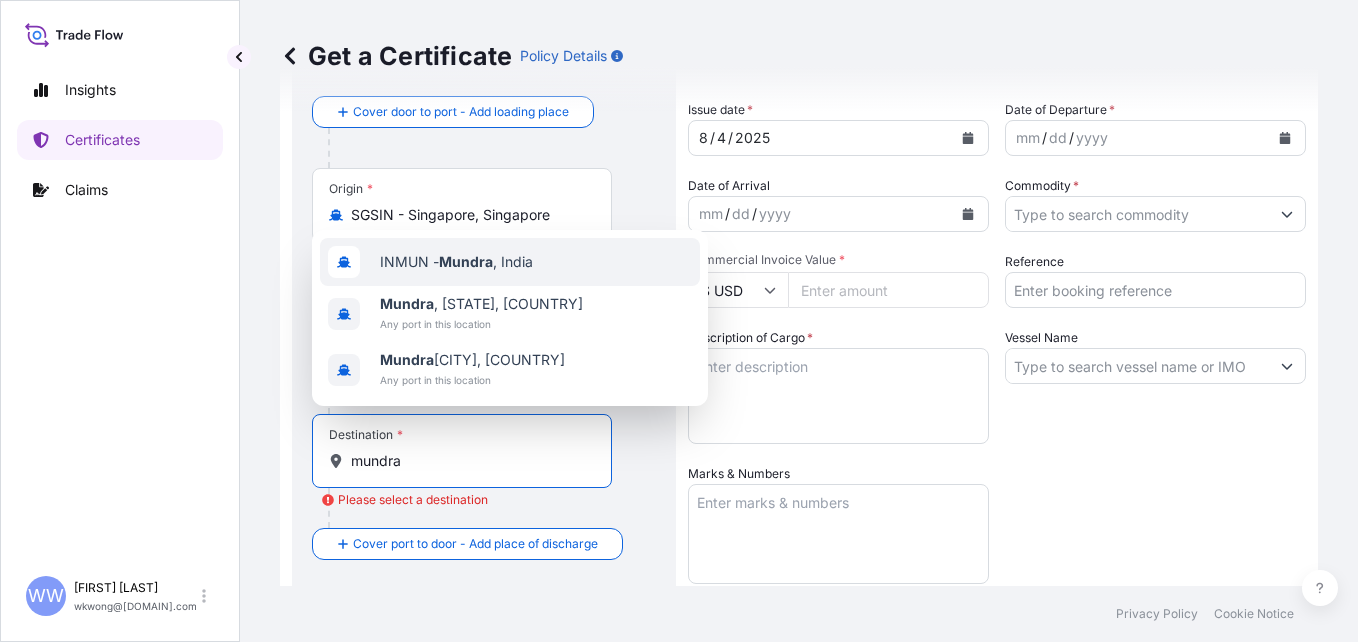 click on "INMUN -  Mundra , India" at bounding box center [510, 262] 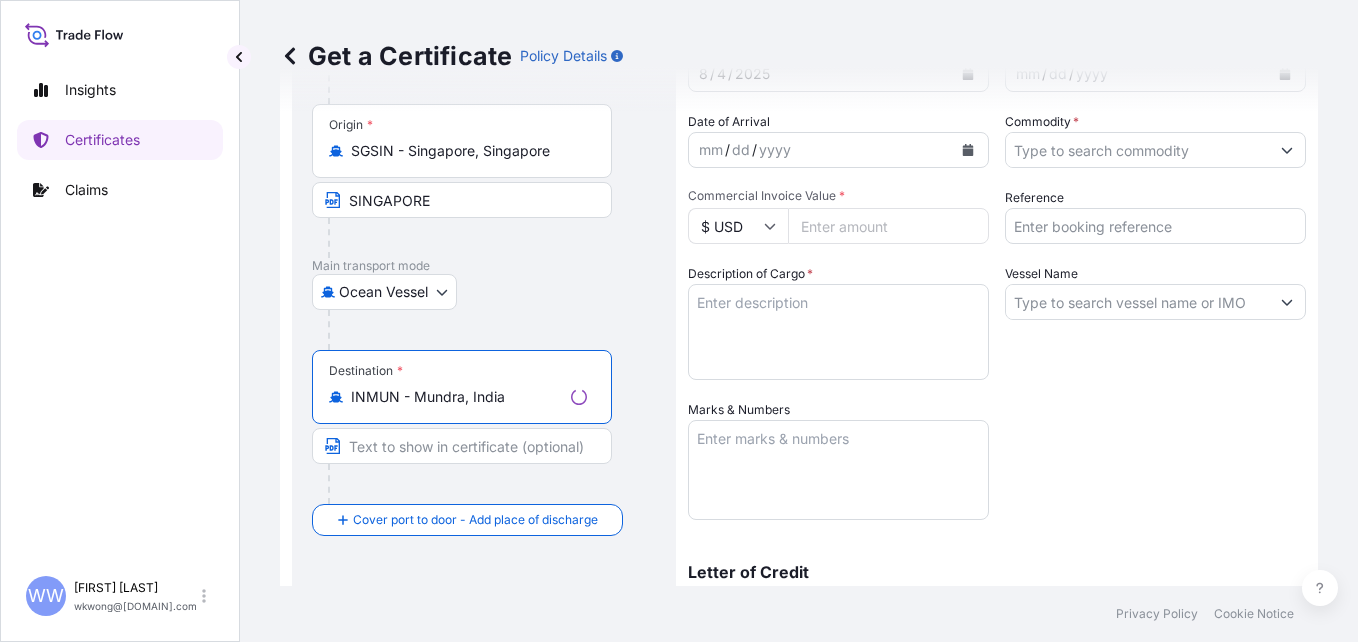 scroll, scrollTop: 200, scrollLeft: 0, axis: vertical 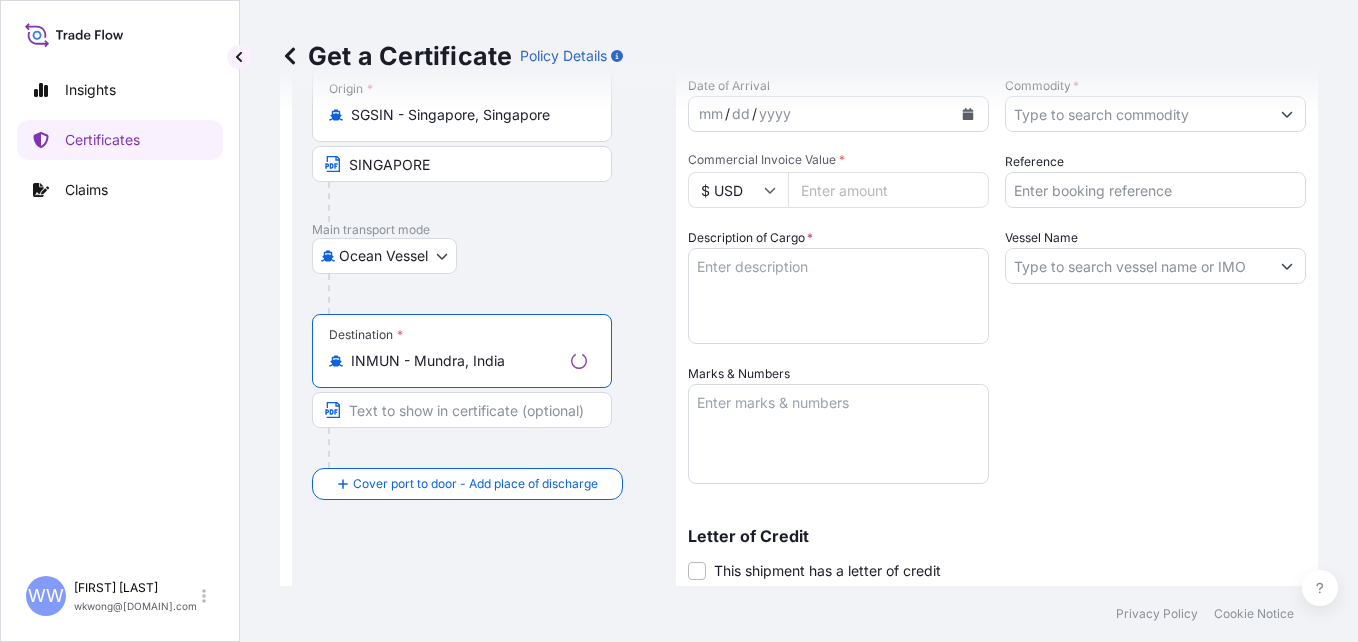 type on "INMUN - Mundra, India" 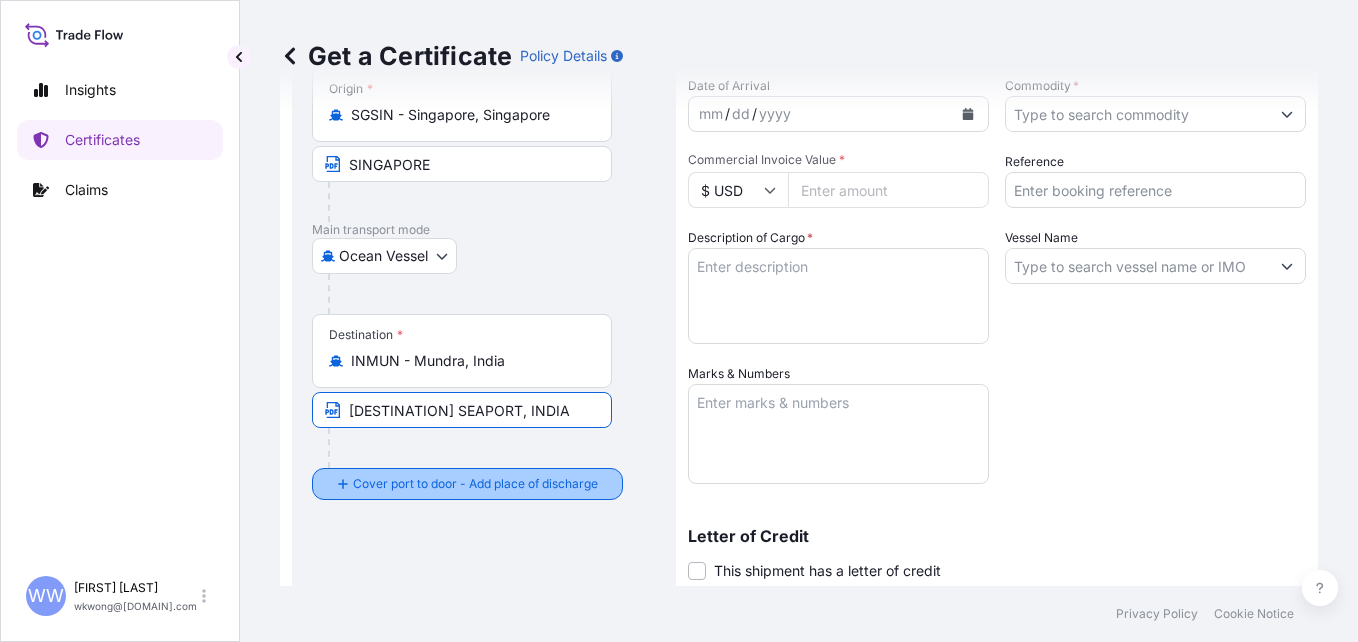 type on "[DESTINATION] SEAPORT, INDIA" 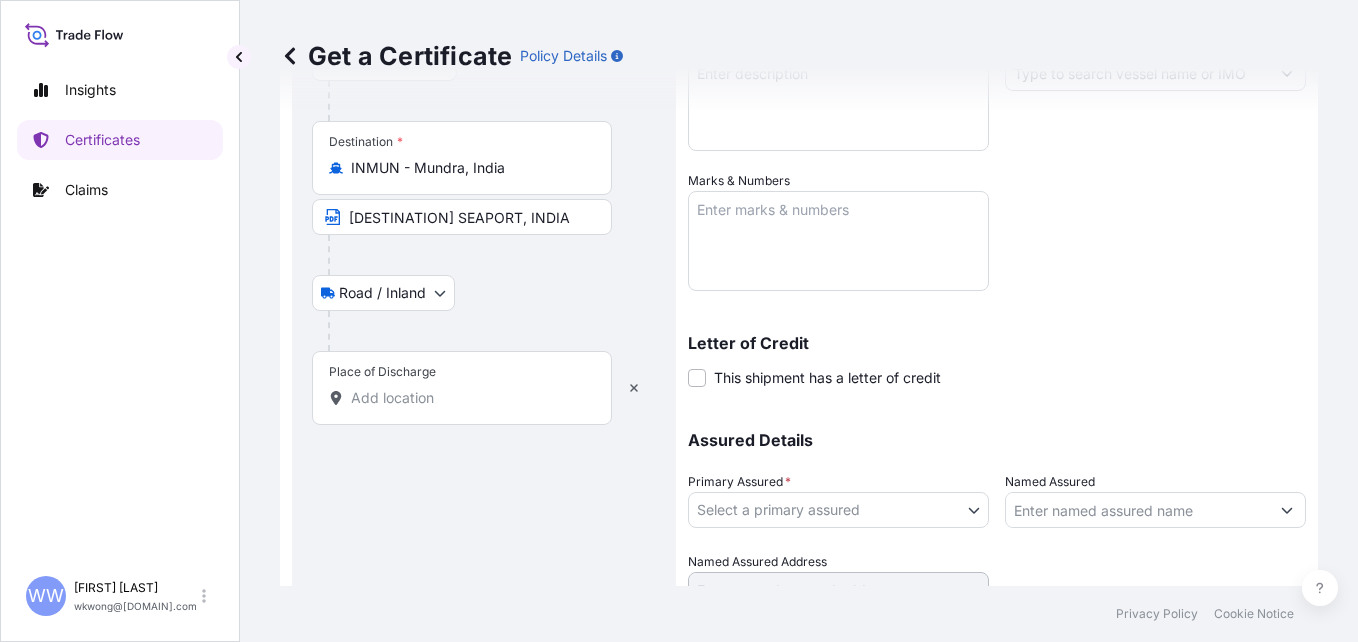 scroll, scrollTop: 400, scrollLeft: 0, axis: vertical 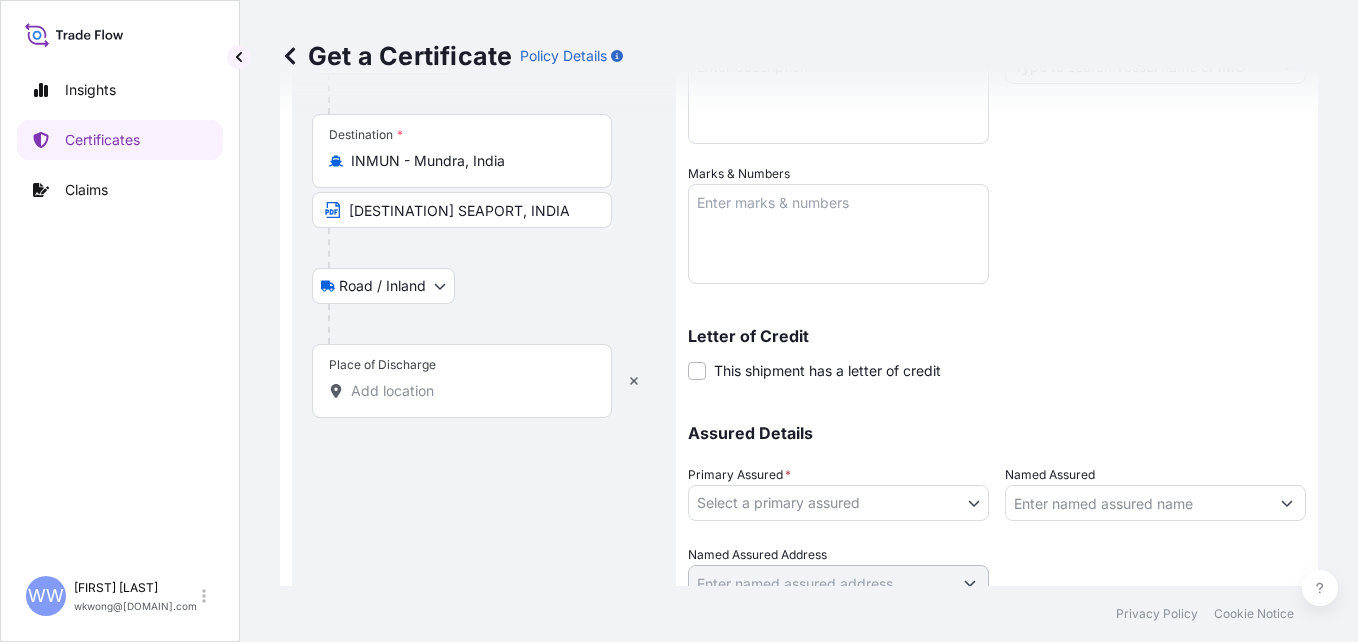 click on "Insights Certificates Claims WW [FIRST] [LAST]    [EMAIL] Get a Certificate Policy Details Route Details Reset Route Details   Cover door to port - Add loading place Place of loading Road / Inland Road / Inland Origin * SGSIN - Singapore, [COUNTRY] SINGAPORE Main transport mode Ocean Vessel Air Barge Exhibition Road Ocean Vessel Ocean Vessel - On Deck Destination * INMUN - Mundra, [COUNTRY] MUNDRA SEAPORT, [COUNTRY] Road / Inland Road / Inland Place of Discharge Shipment Details Issue date * 8 / 4 / 2025 Date of Departure * mm / dd / yyyy Date of Arrival mm / dd / yyyy Commodity * Packing Category Commercial Invoice Value    * $ USD Reference Description of Cargo * Vessel Name Marks & Numbers Letter of Credit This shipment has a letter of credit Letter of credit * Letter of credit may not exceed 12000 characters Assured Details Primary Assured * Select a primary assured Teknor Apex Company, Inc. Named Assured Named Assured Address Create Certificate Privacy Policy Cookie Notice
0" at bounding box center (679, 321) 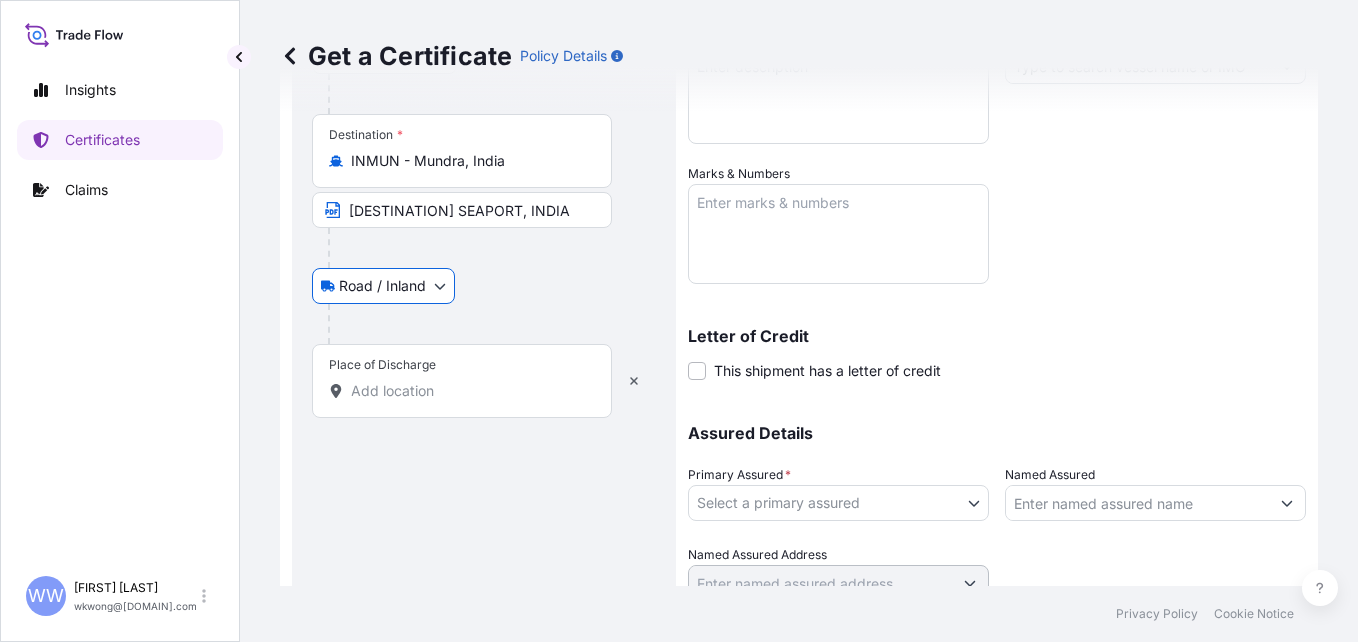 click on "Place of Discharge" at bounding box center [462, 381] 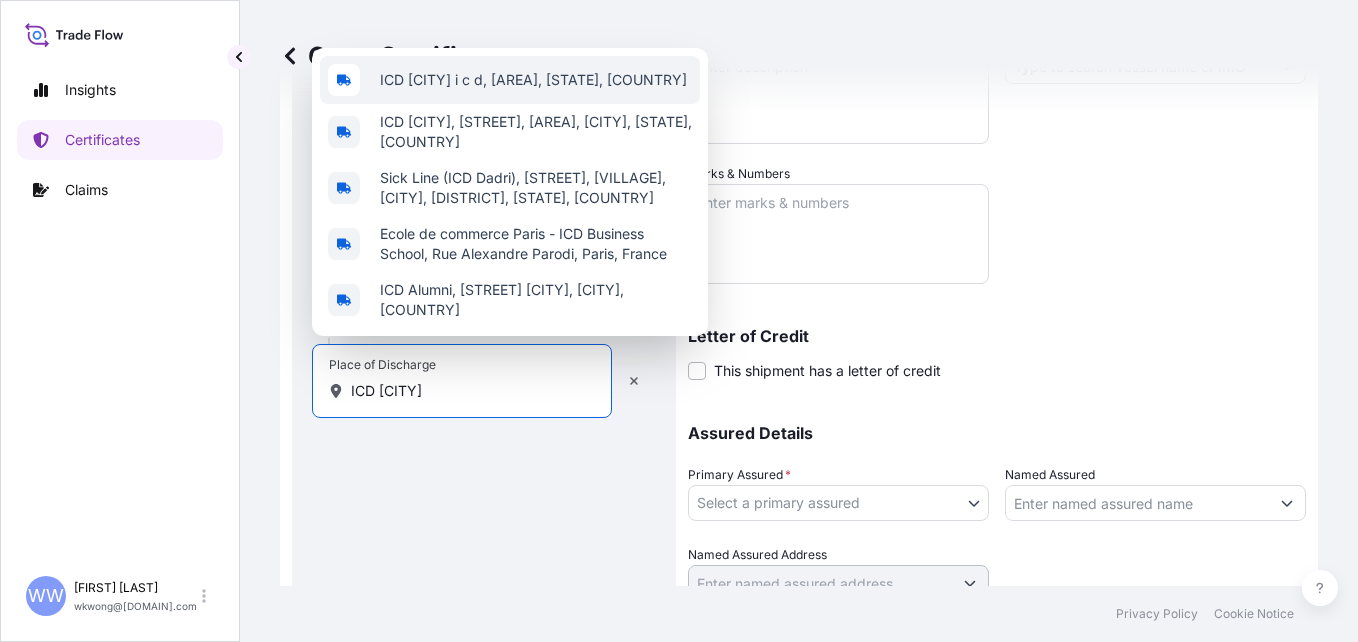 click on "ICD [CITY] i c d, [AREA], [STATE], [COUNTRY]" at bounding box center (533, 80) 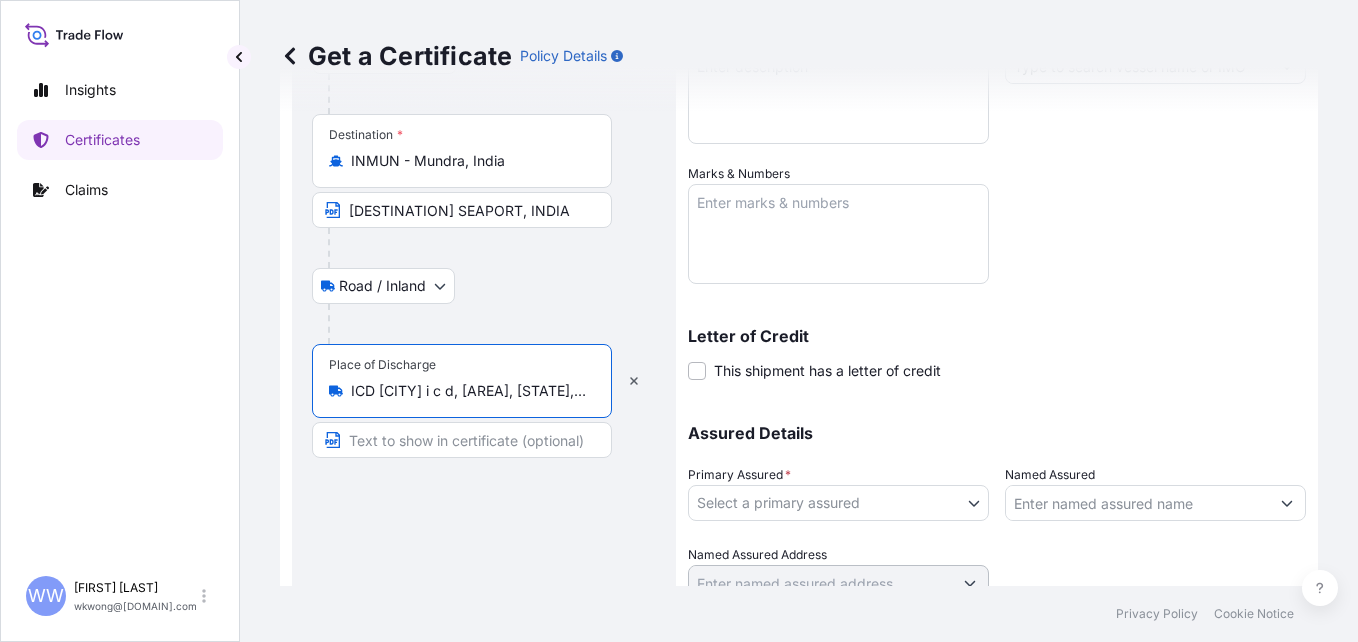 type on "ICD [CITY] i c d, [AREA], [STATE], [COUNTRY]" 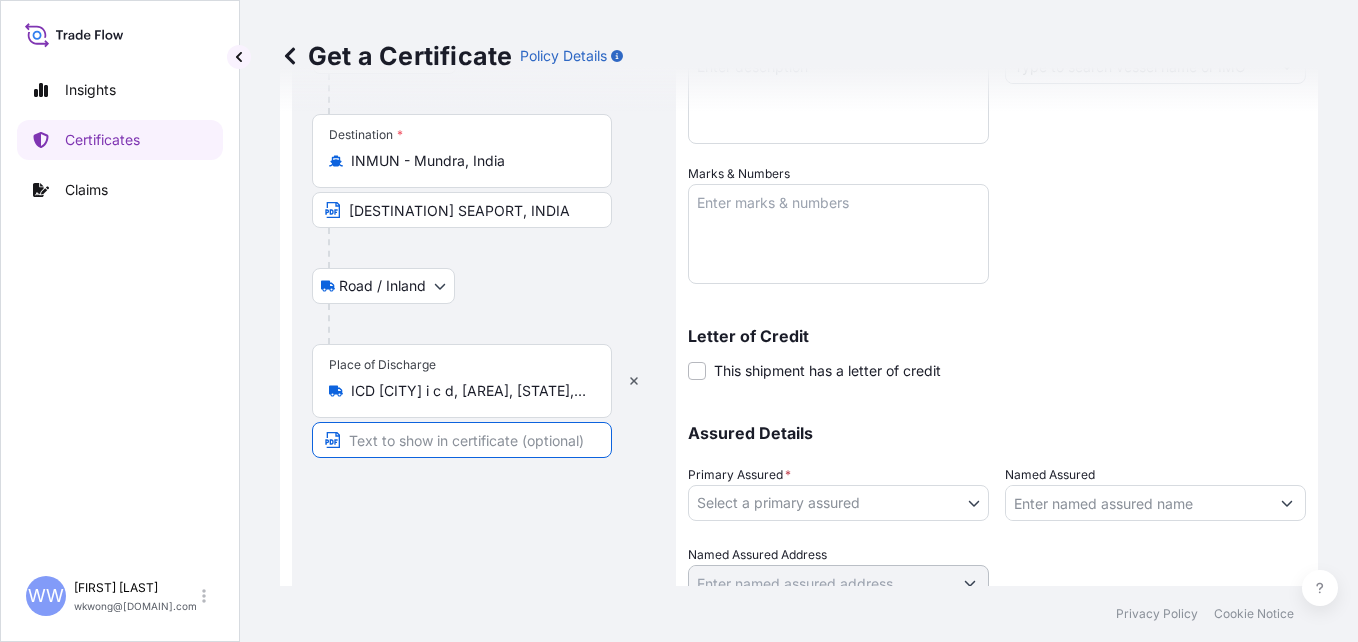click at bounding box center [462, 440] 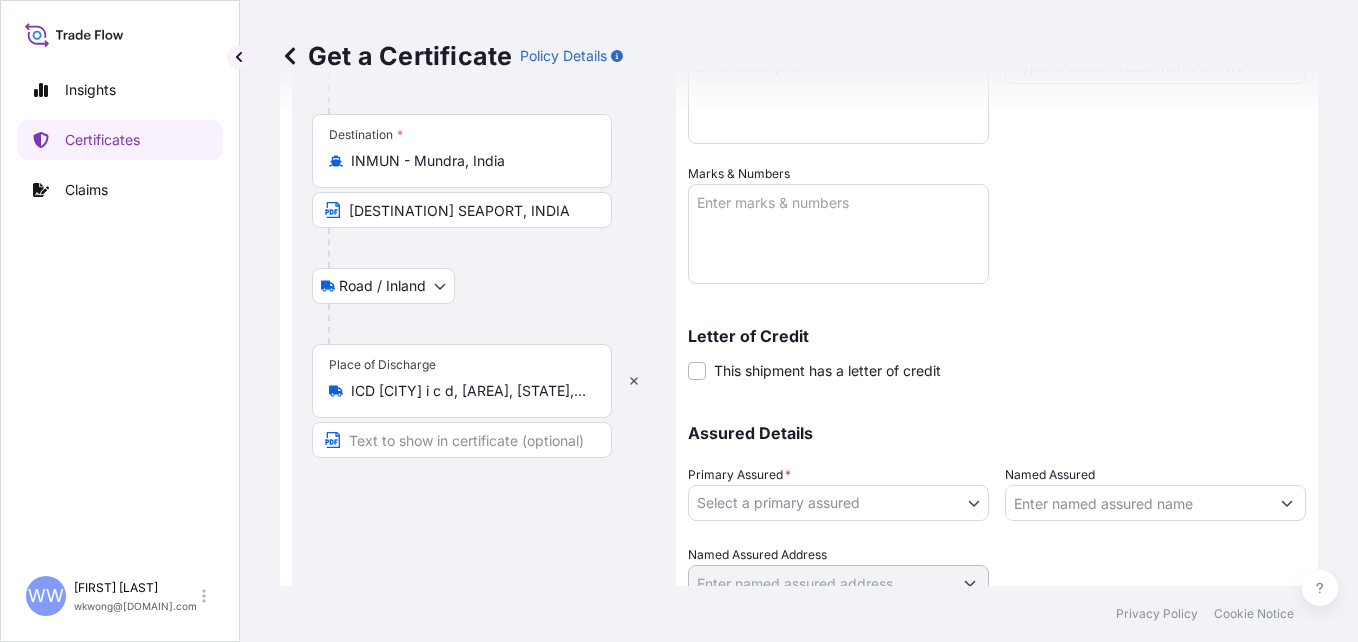 click on "Route Details Reset Route Details   Cover door to port - Add loading place Place of loading Road / Inland Road / Inland Origin * SGSIN - Singapore, Singapore SINGAPORE Main transport mode Ocean Vessel Air Barge Exhibition Road Ocean Vessel Ocean Vessel - On Deck Destination * INMUN - Mundra, India MUNDRA SEAPORT, INDIA Road / Inland Road / Inland Place of Discharge Pali i c d, Mamaria Thethar, Haryana, India" at bounding box center [484, 190] 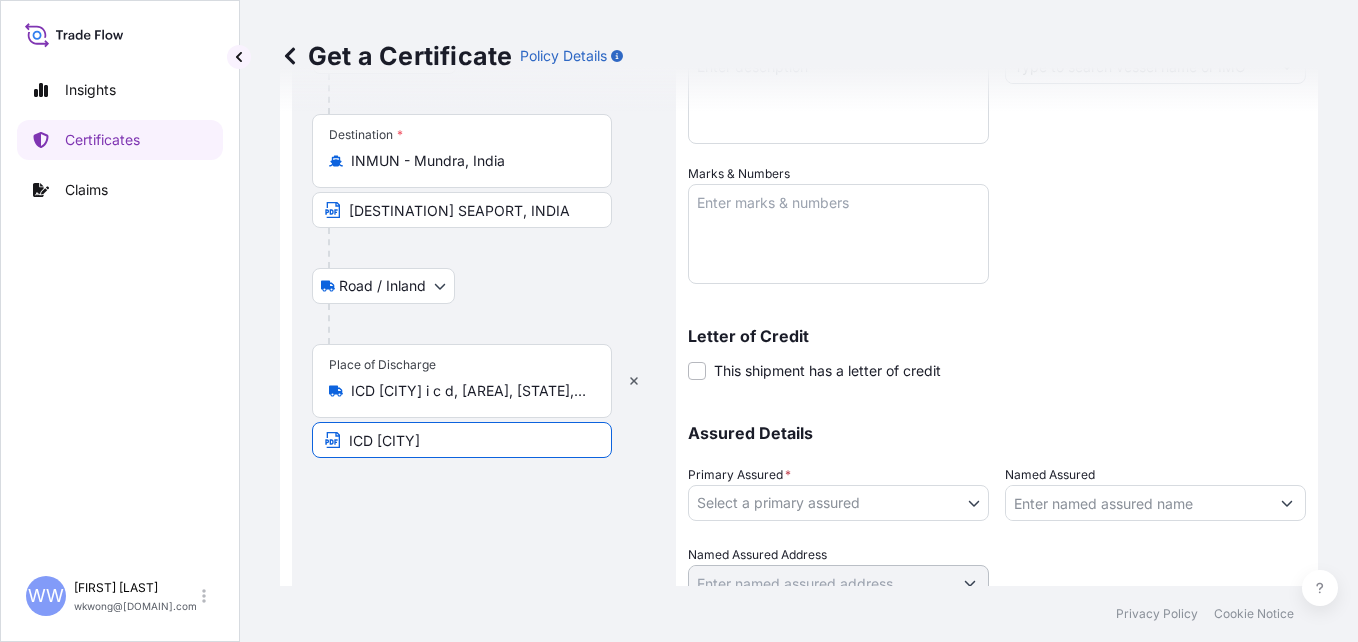 type on "ICD [CITY]" 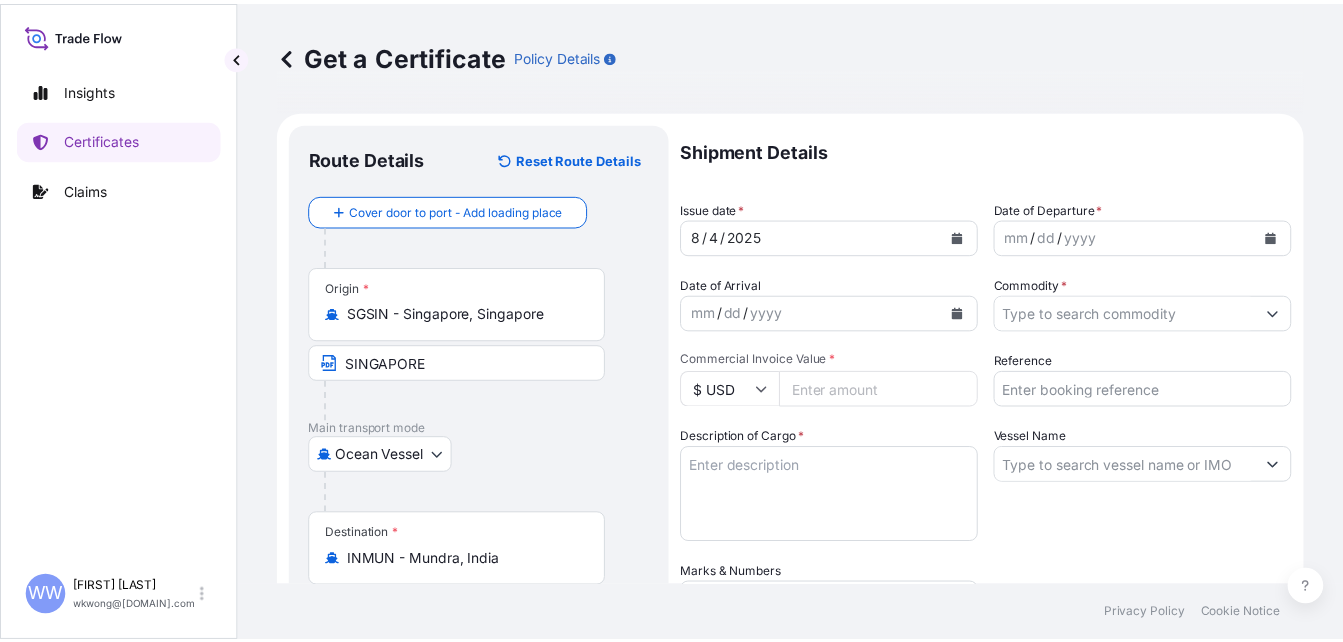 scroll, scrollTop: 0, scrollLeft: 0, axis: both 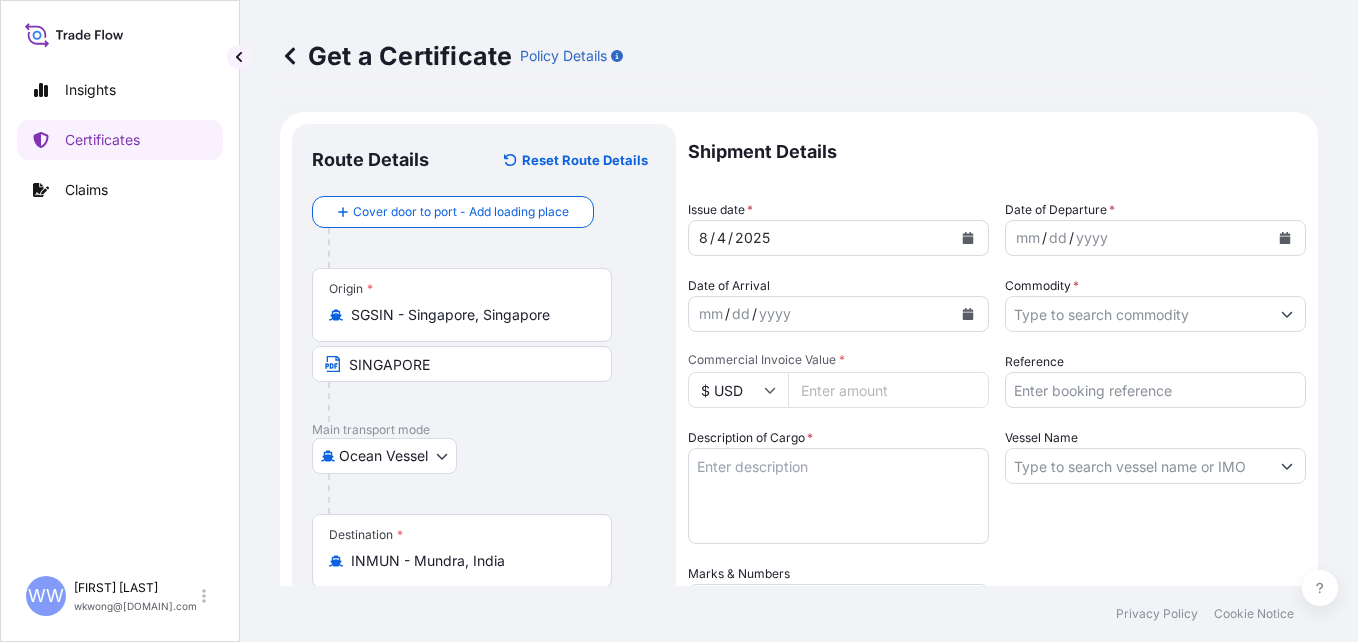 click 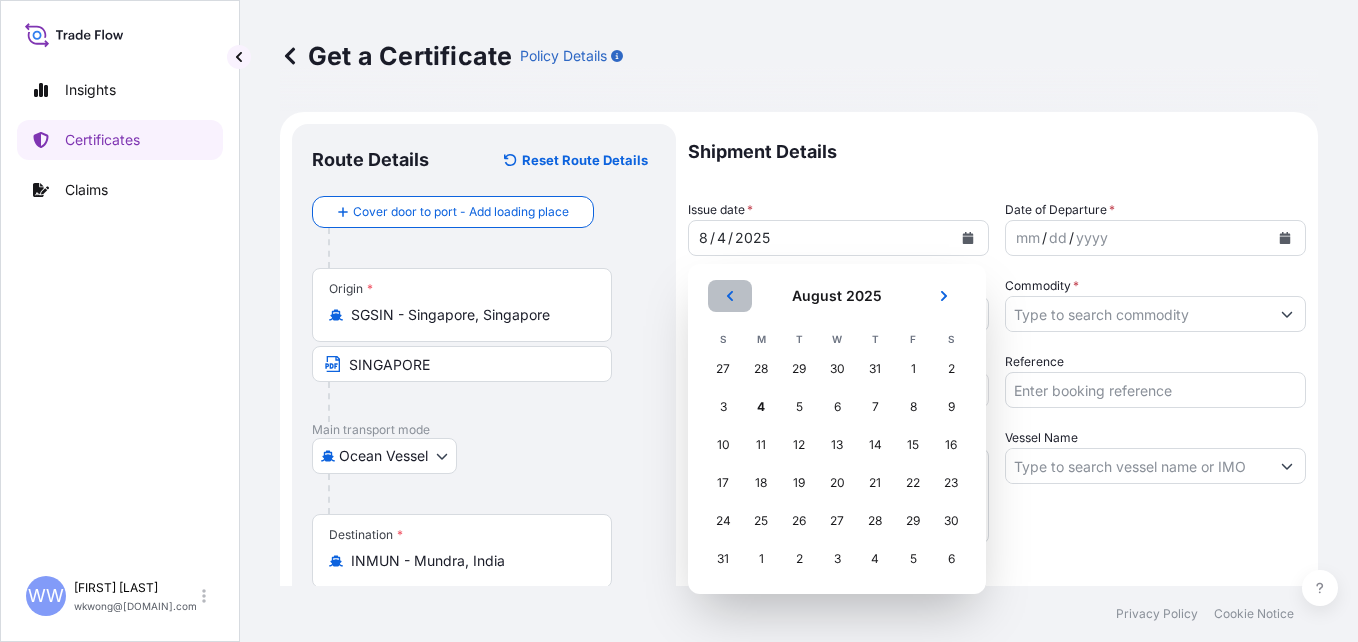 click 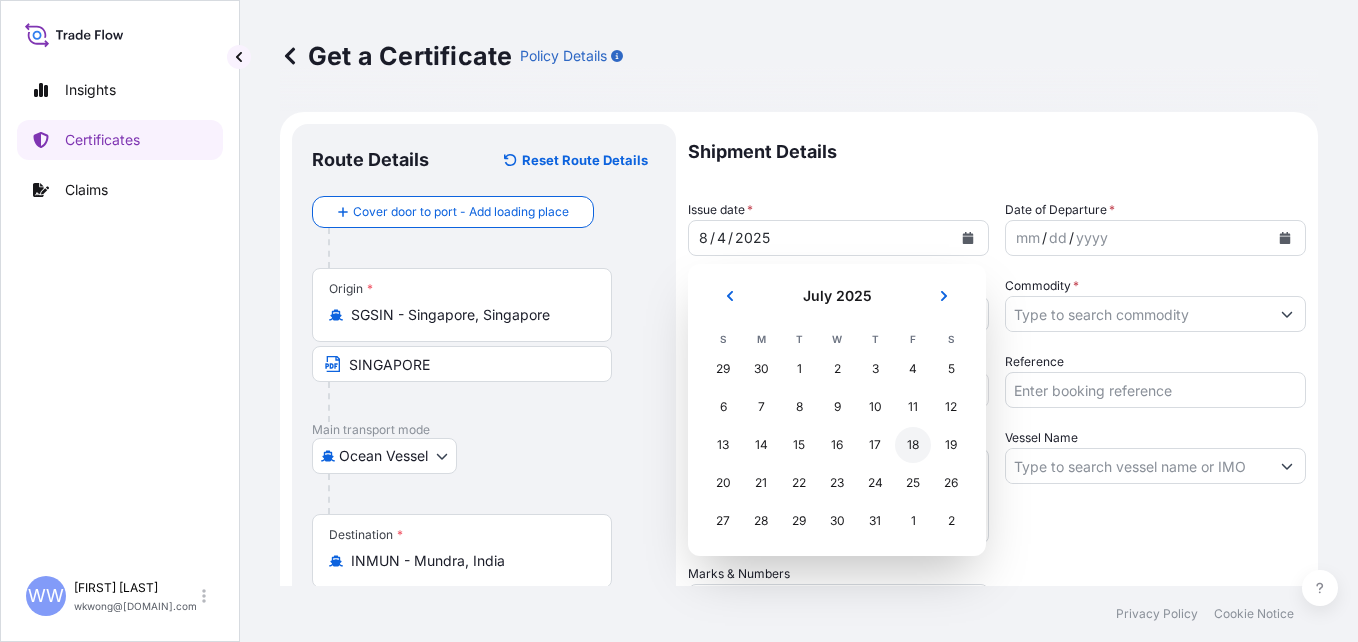click on "18" at bounding box center (913, 445) 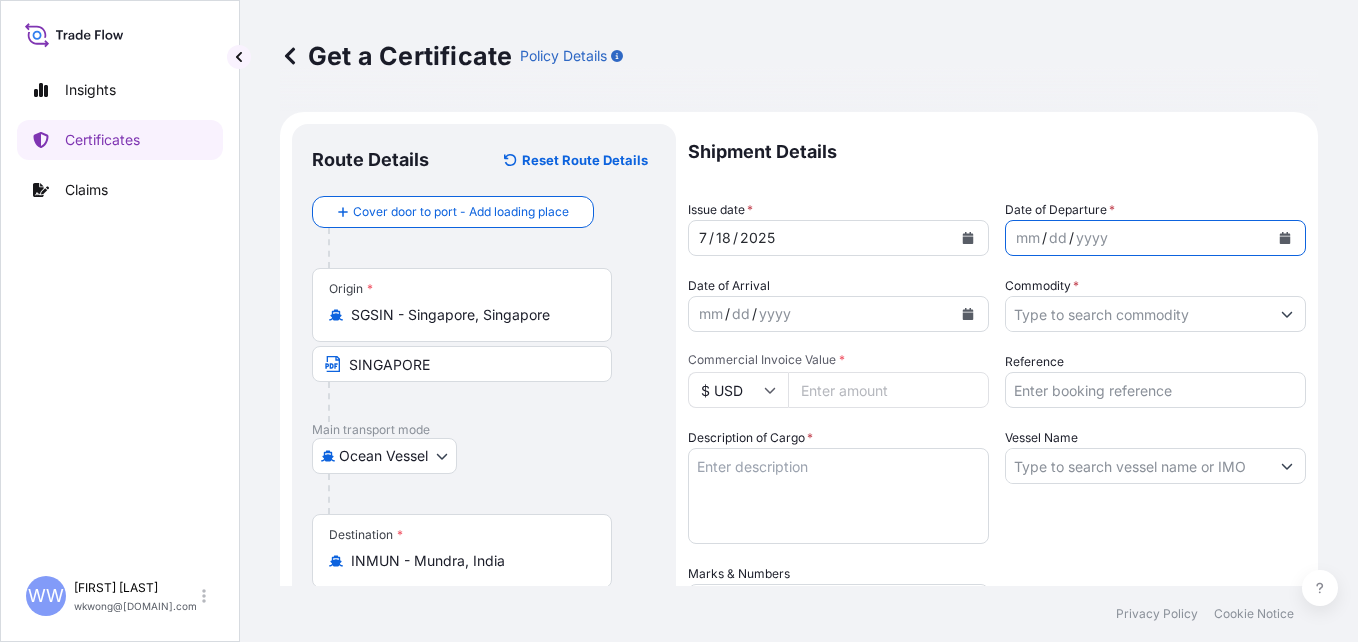 click at bounding box center (1285, 238) 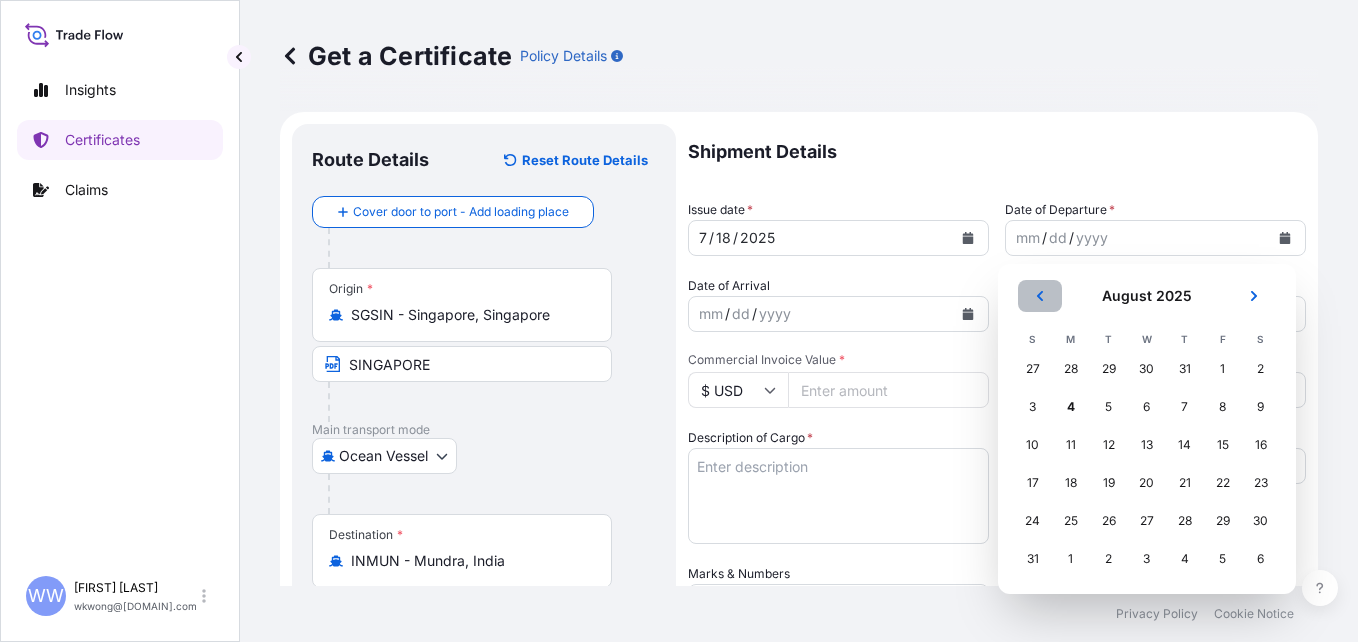 click at bounding box center (1040, 296) 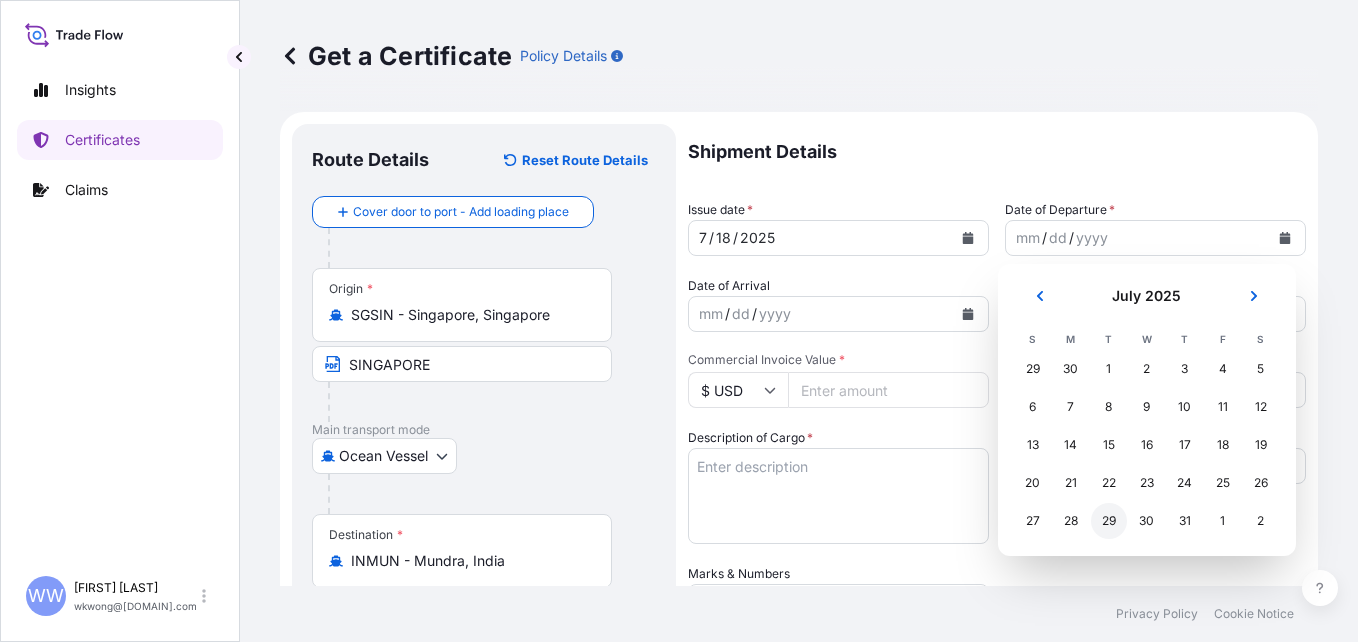 click on "29" at bounding box center [1109, 521] 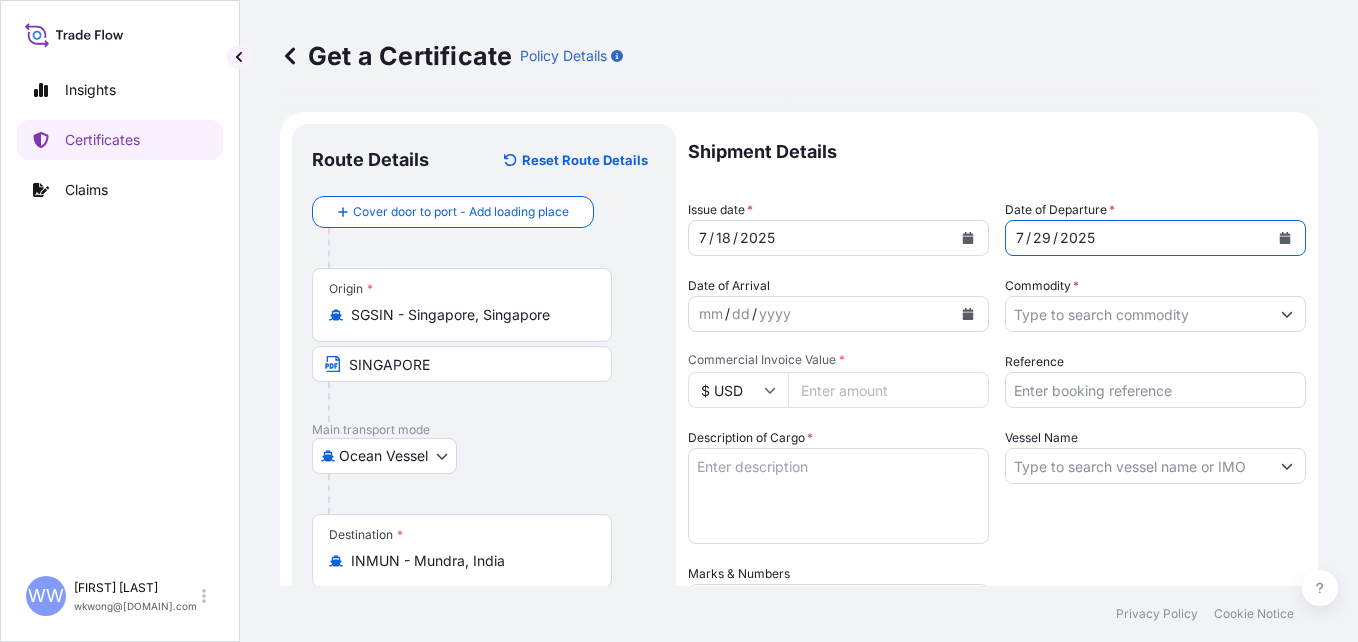 click 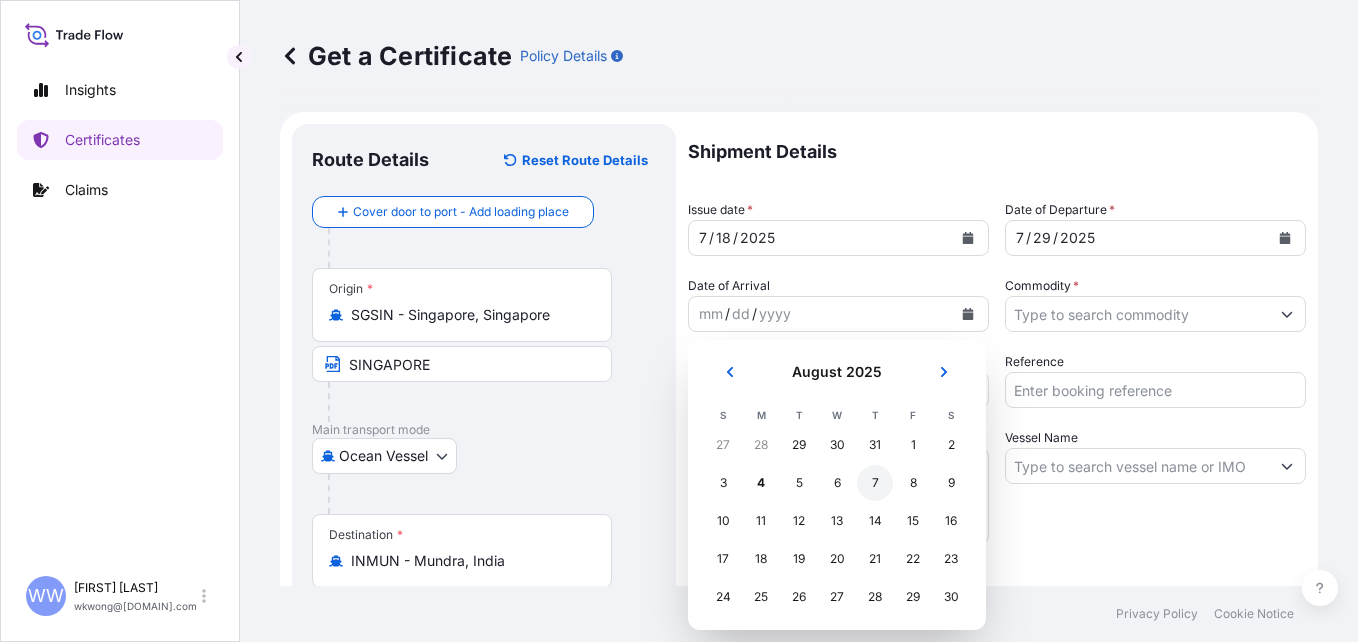 click on "7" at bounding box center (875, 483) 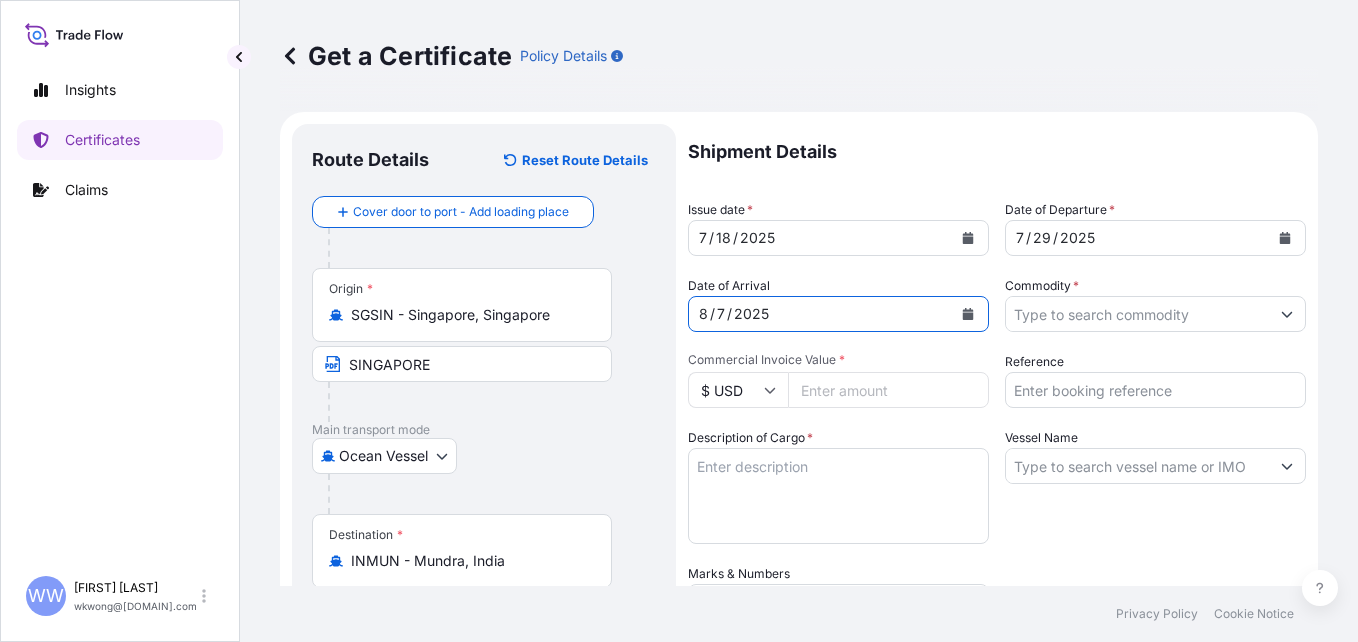 click at bounding box center (968, 314) 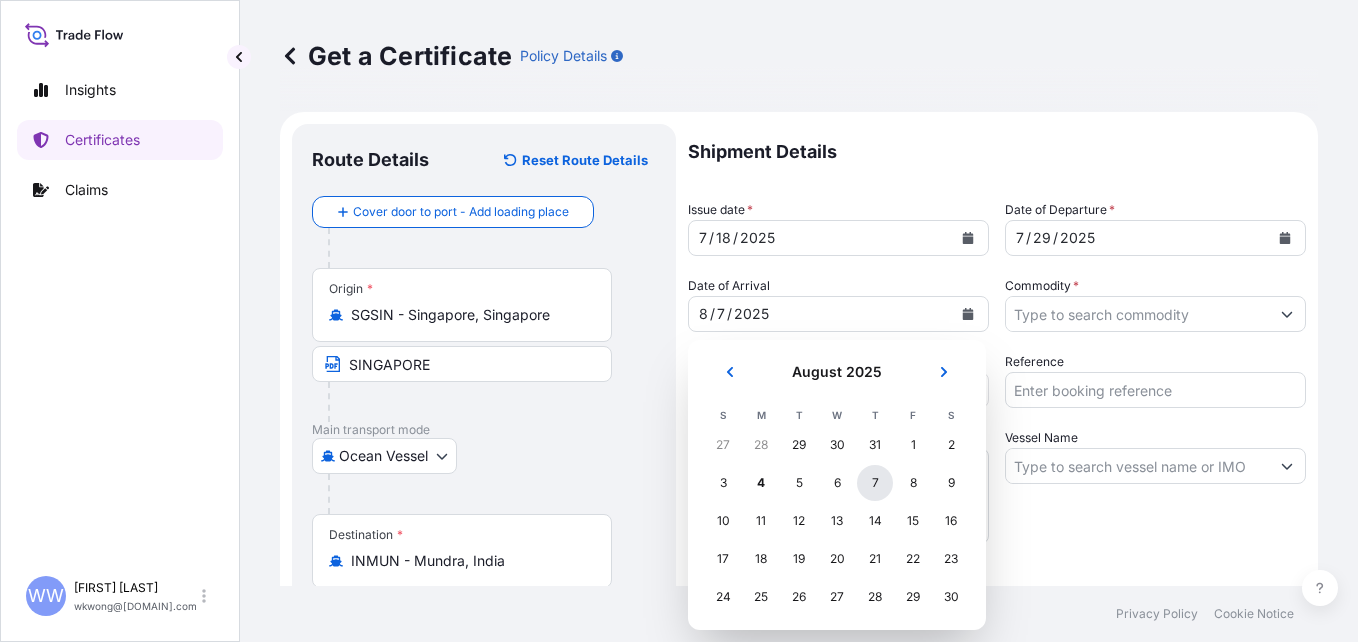 click on "7" at bounding box center (875, 483) 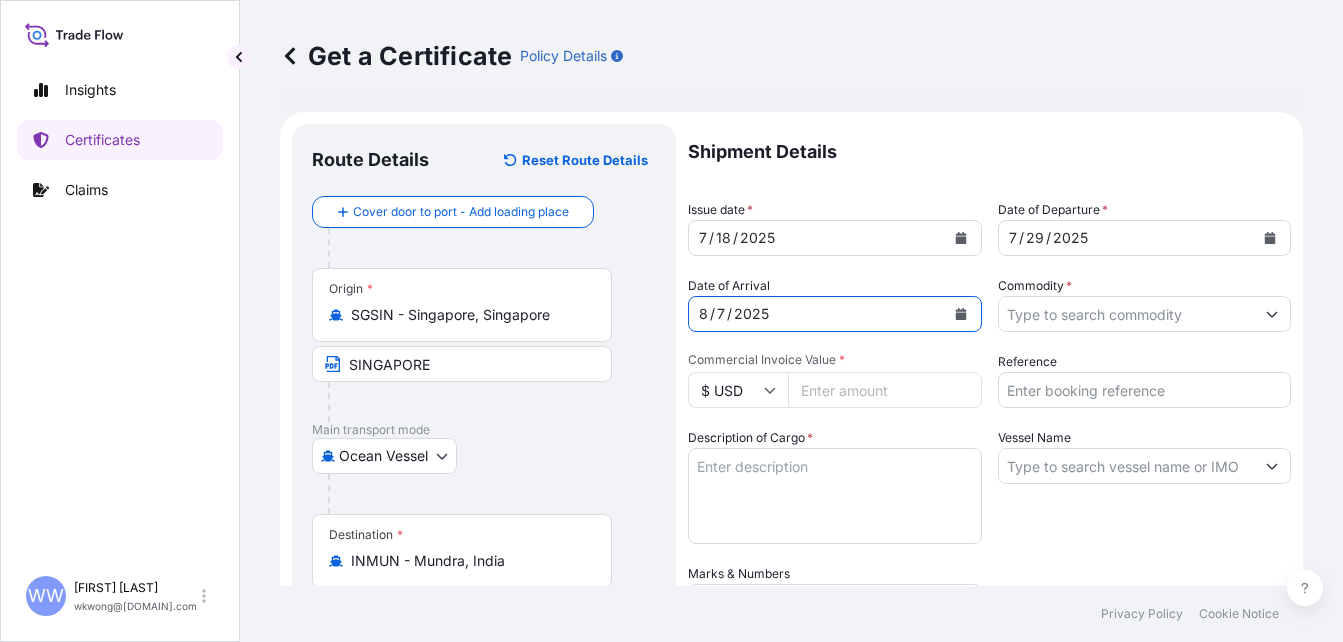 click on "Commodity *" at bounding box center [1127, 314] 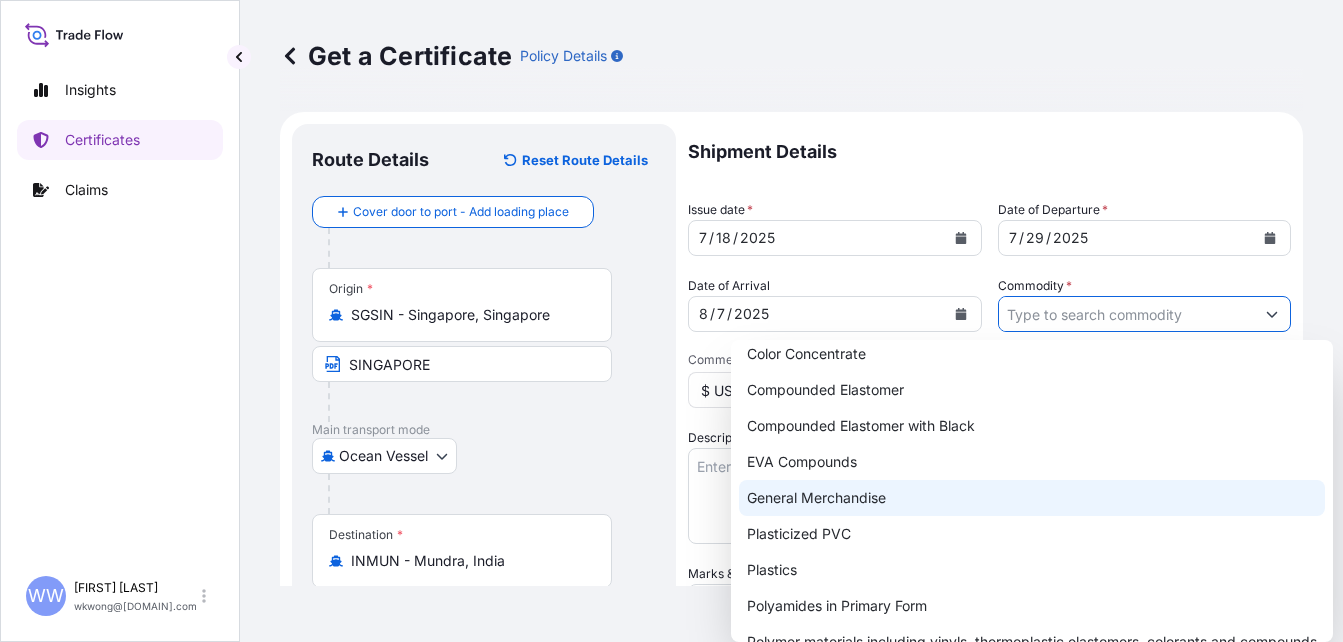 scroll, scrollTop: 32, scrollLeft: 0, axis: vertical 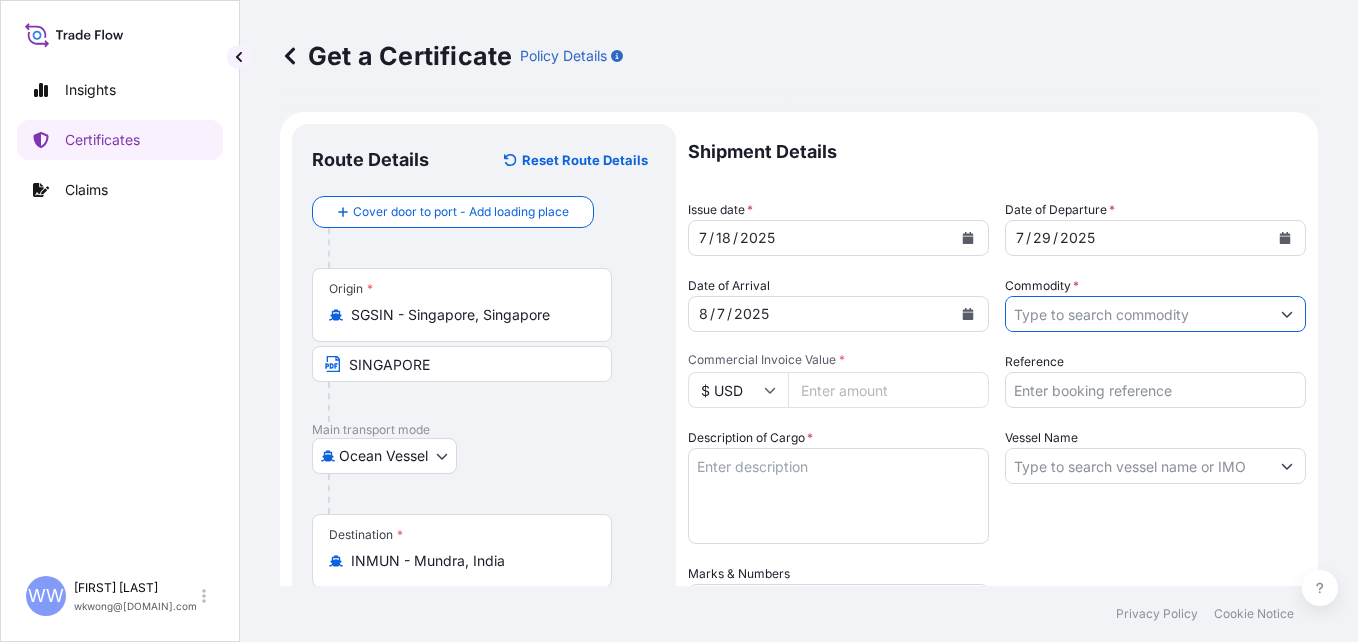 click on "Commodity *" at bounding box center (1137, 314) 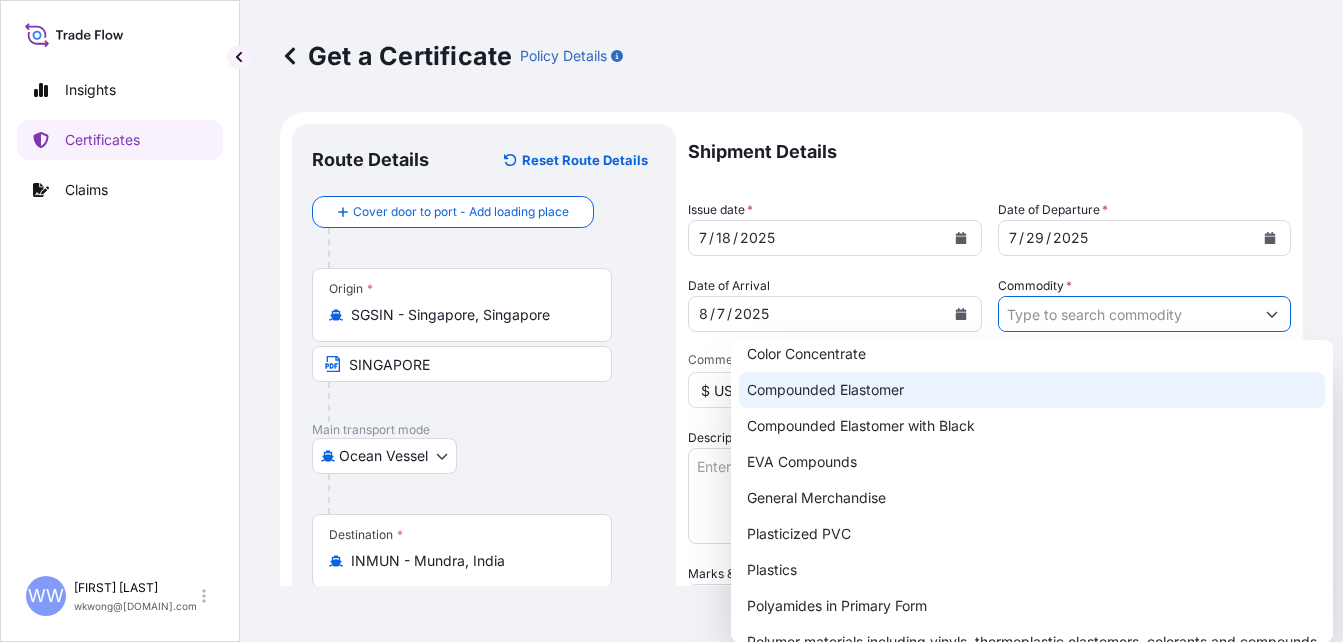 scroll, scrollTop: 32, scrollLeft: 0, axis: vertical 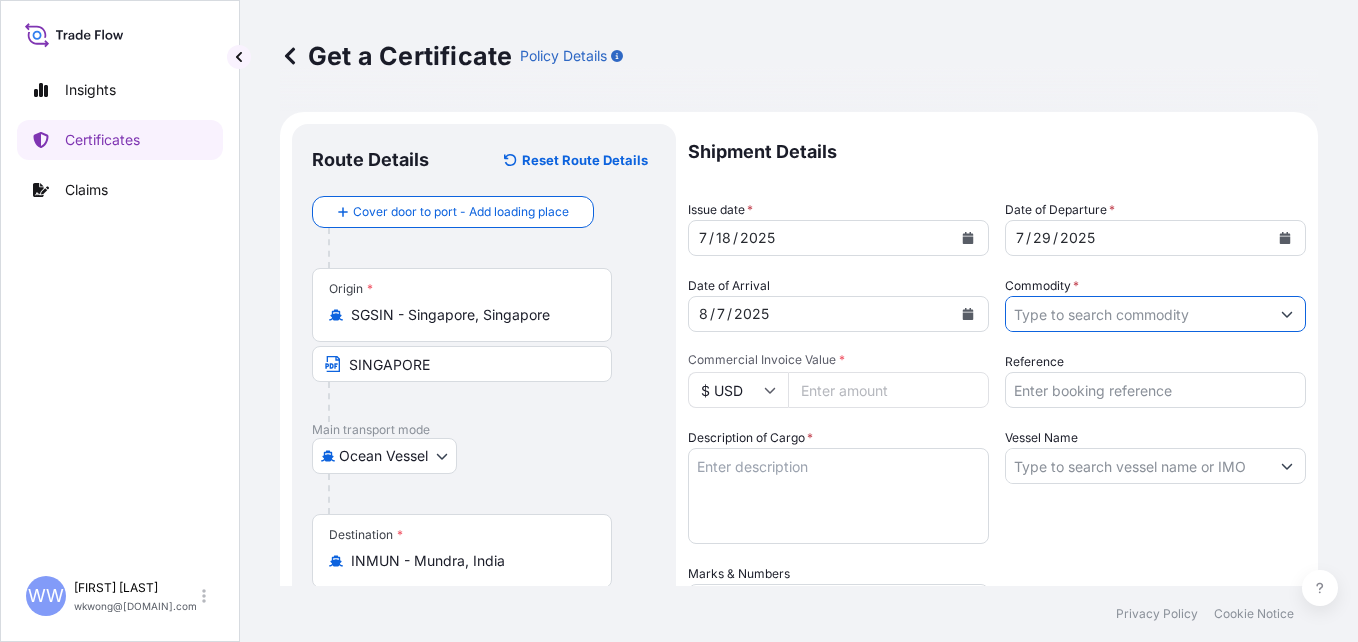 click on "Commodity *" at bounding box center (1137, 314) 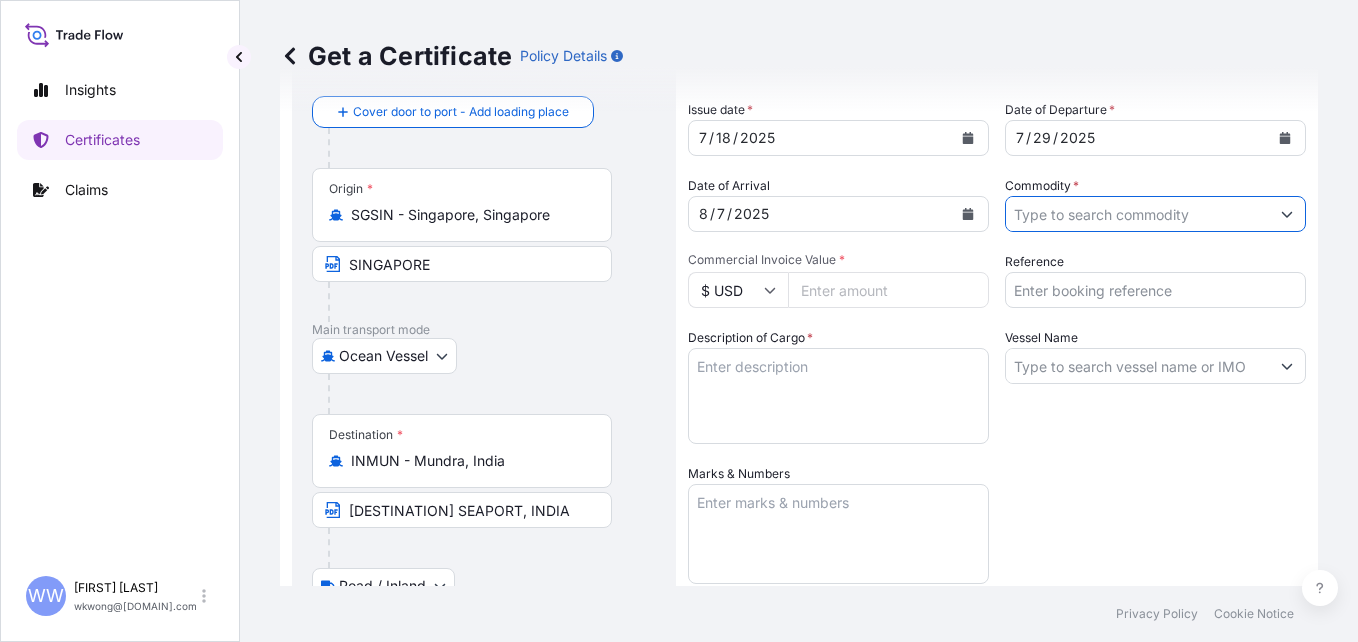 click 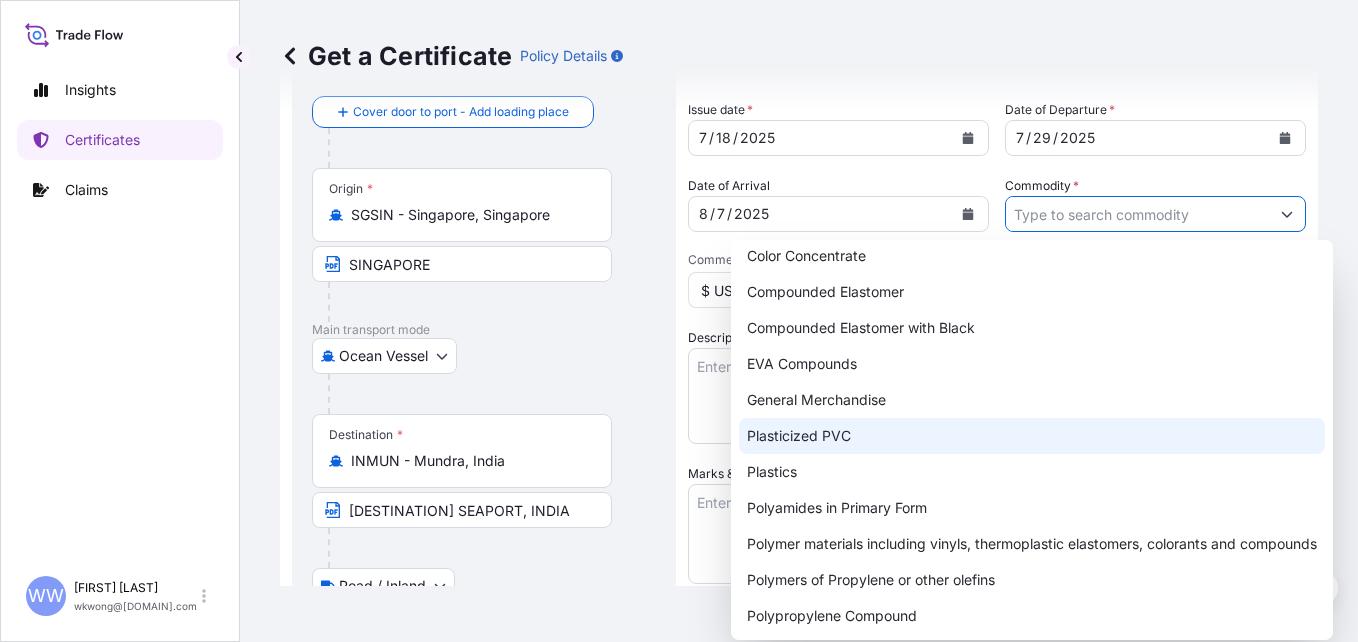 scroll, scrollTop: 12, scrollLeft: 0, axis: vertical 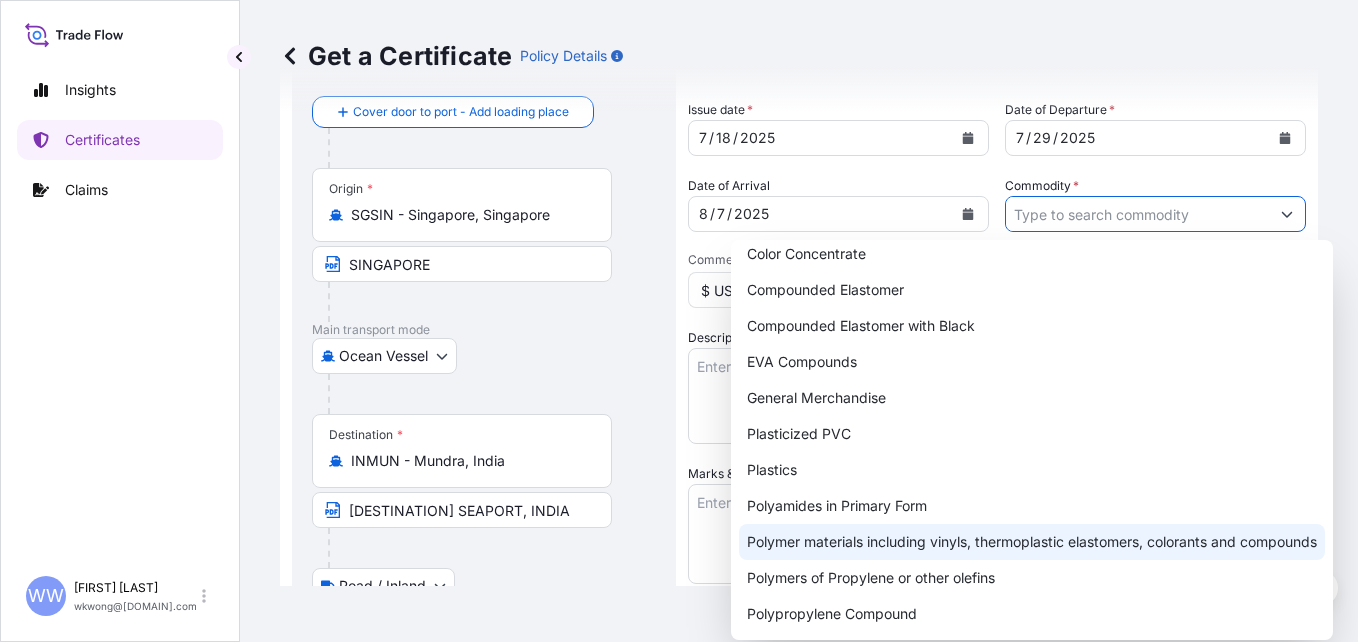 click on "Polymer materials including vinyls, thermoplastic elastomers, colorants and compounds" at bounding box center (1032, 542) 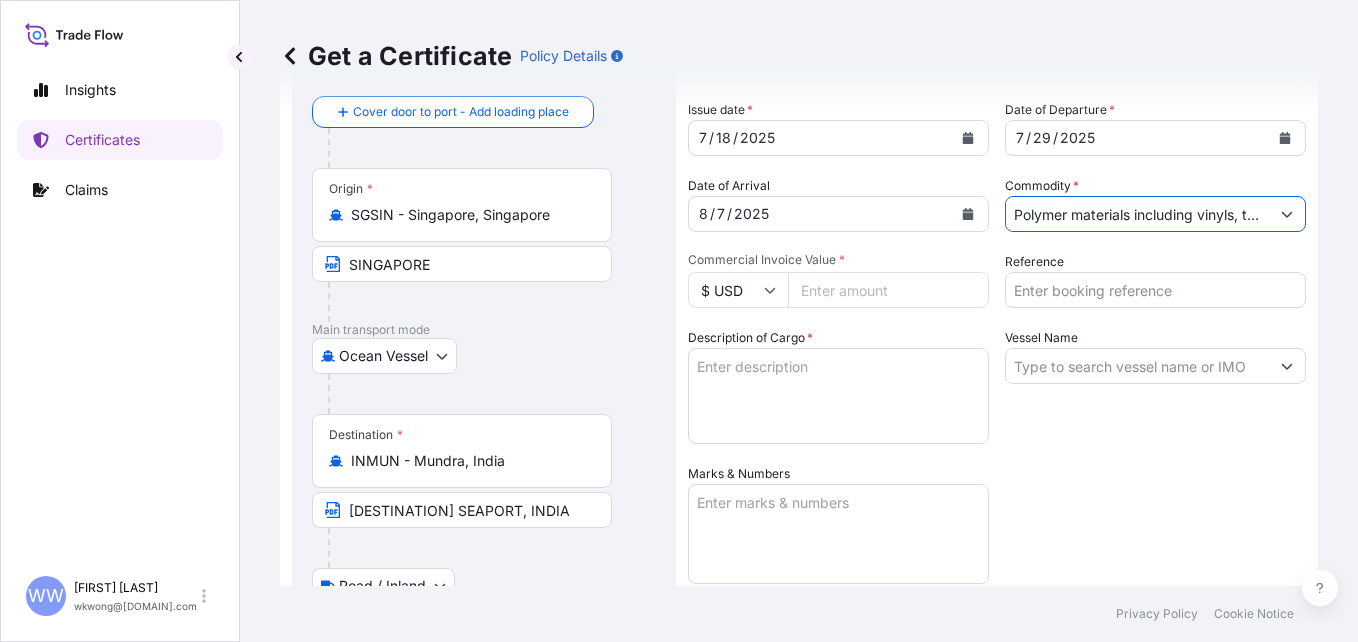click on "Vessel Name" at bounding box center (1155, 386) 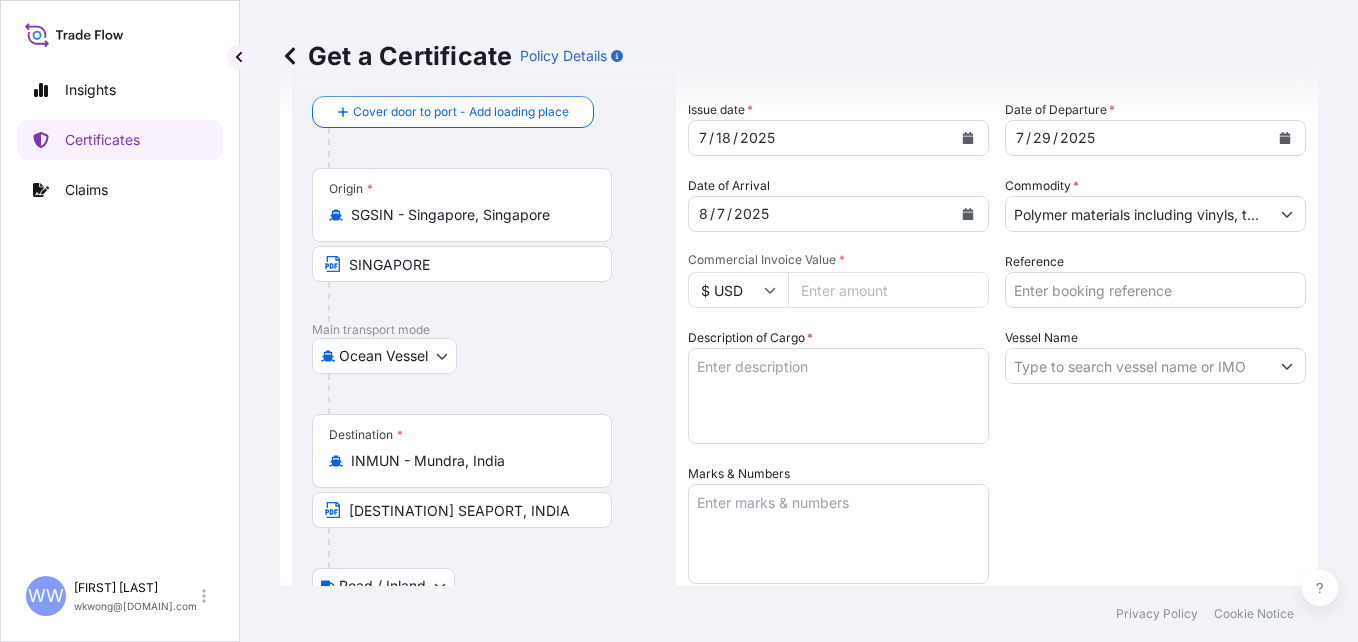 click on "Commercial Invoice Value    *" at bounding box center (888, 290) 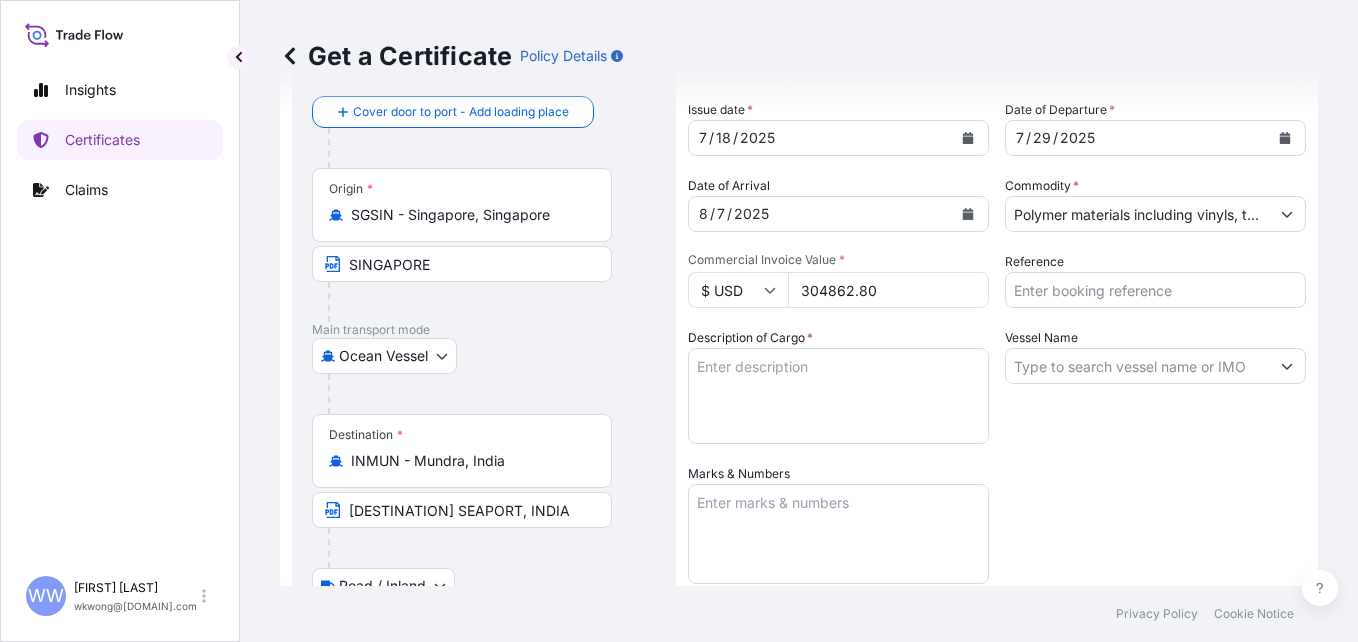 type on "304862.80" 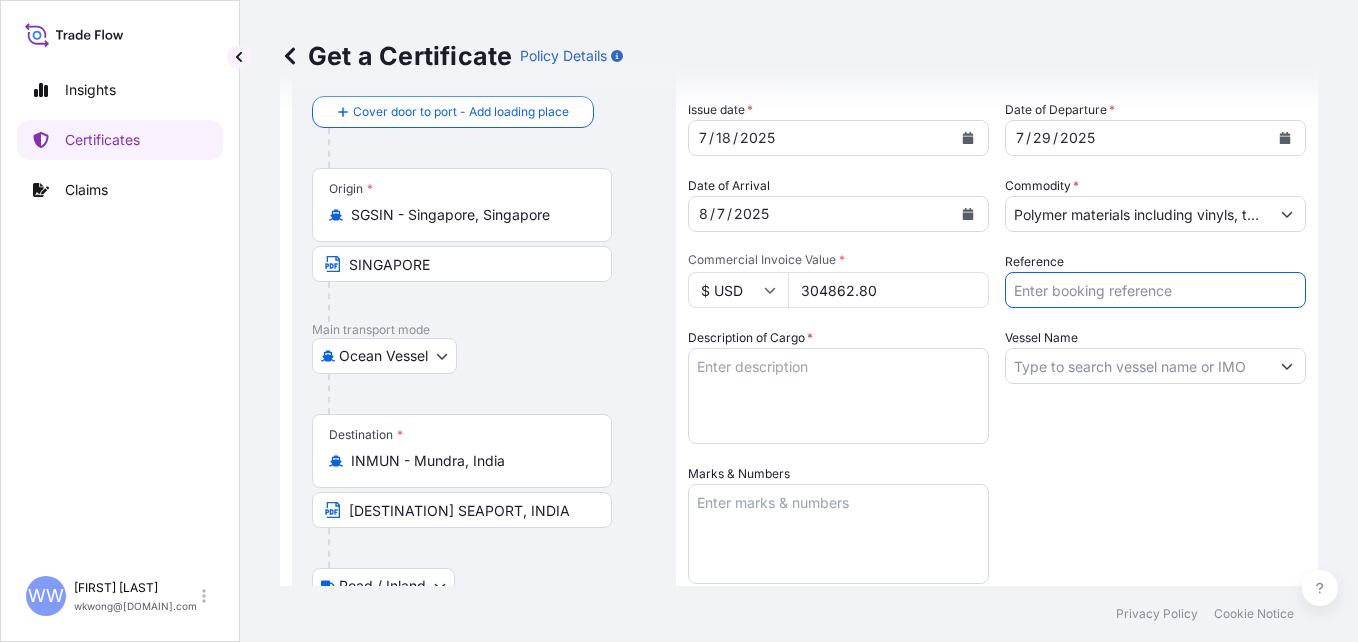 click on "Reference" at bounding box center [1155, 290] 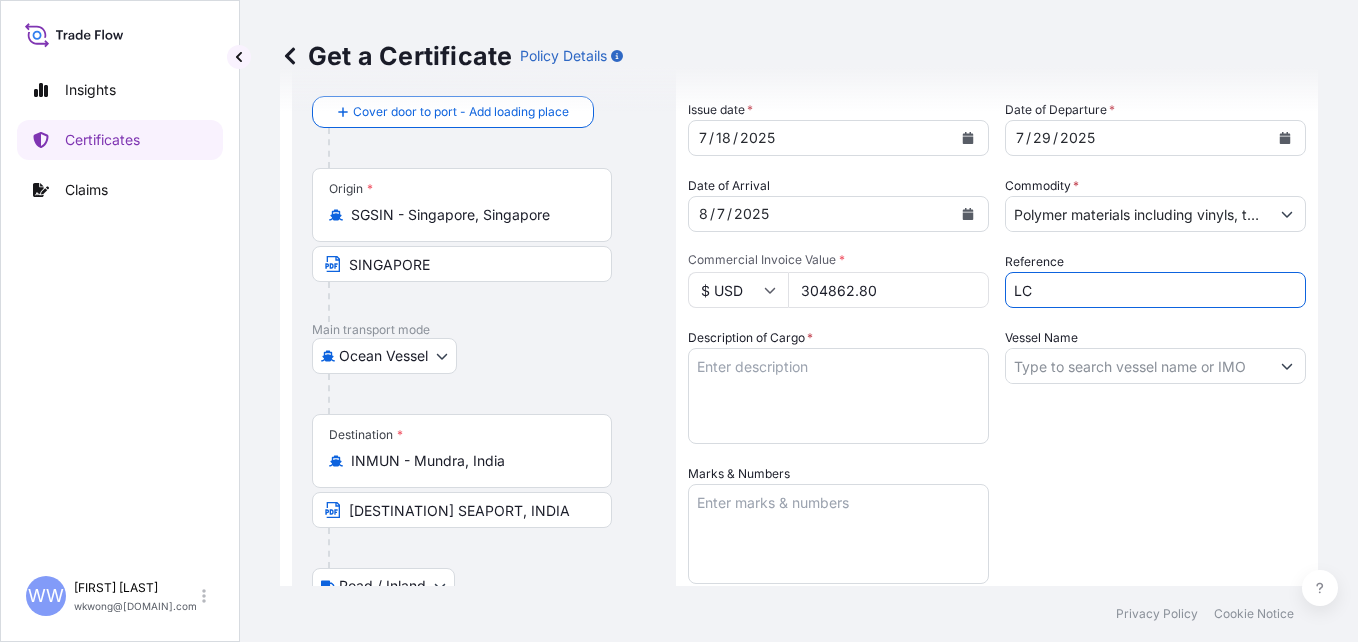 paste on "003LM01251840005" 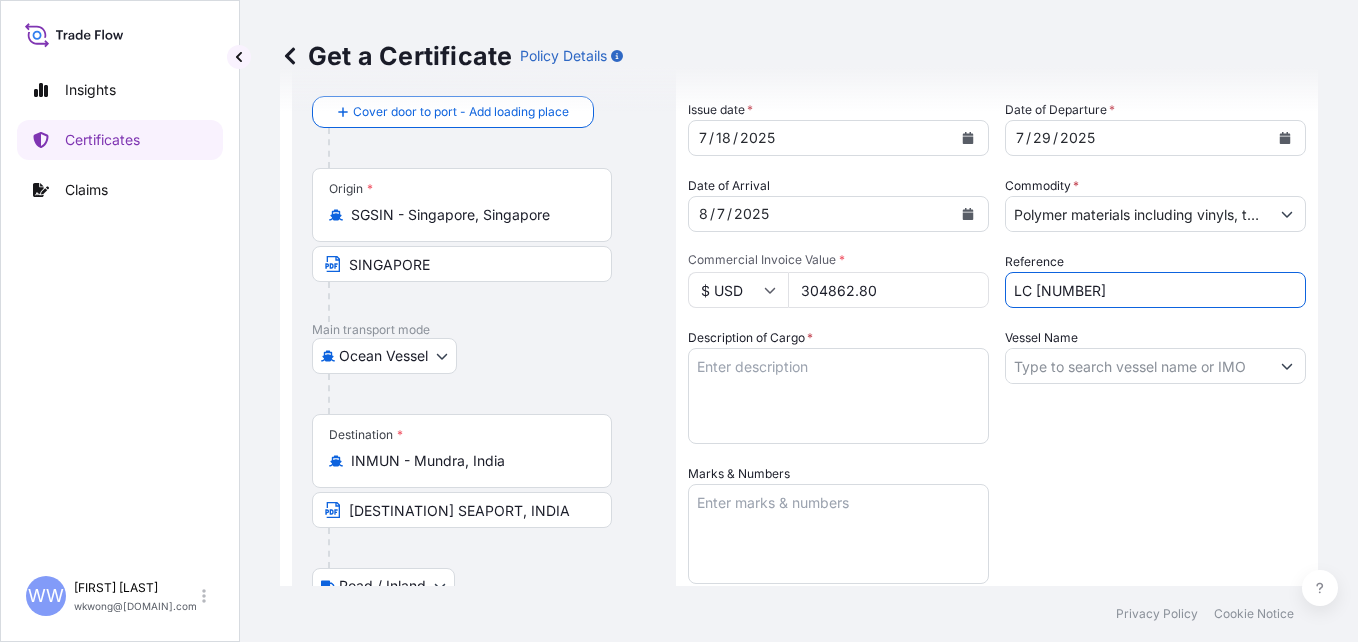click on "Vessel Name" at bounding box center (1155, 386) 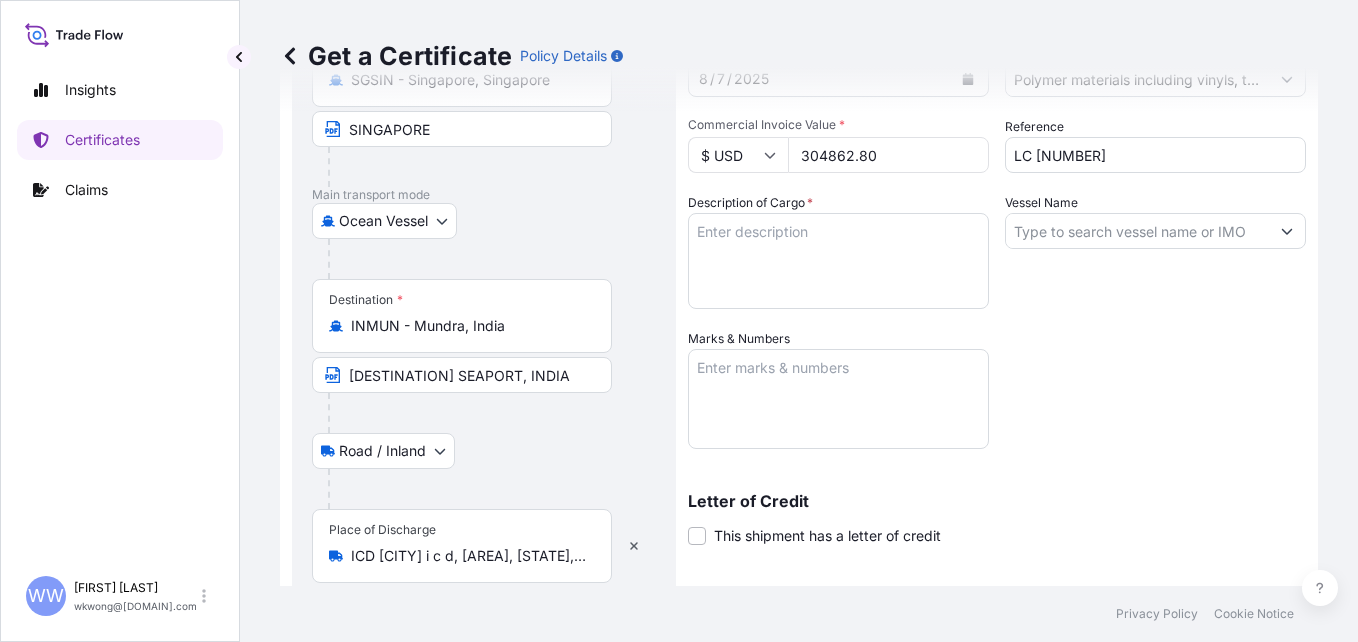 scroll, scrollTop: 200, scrollLeft: 0, axis: vertical 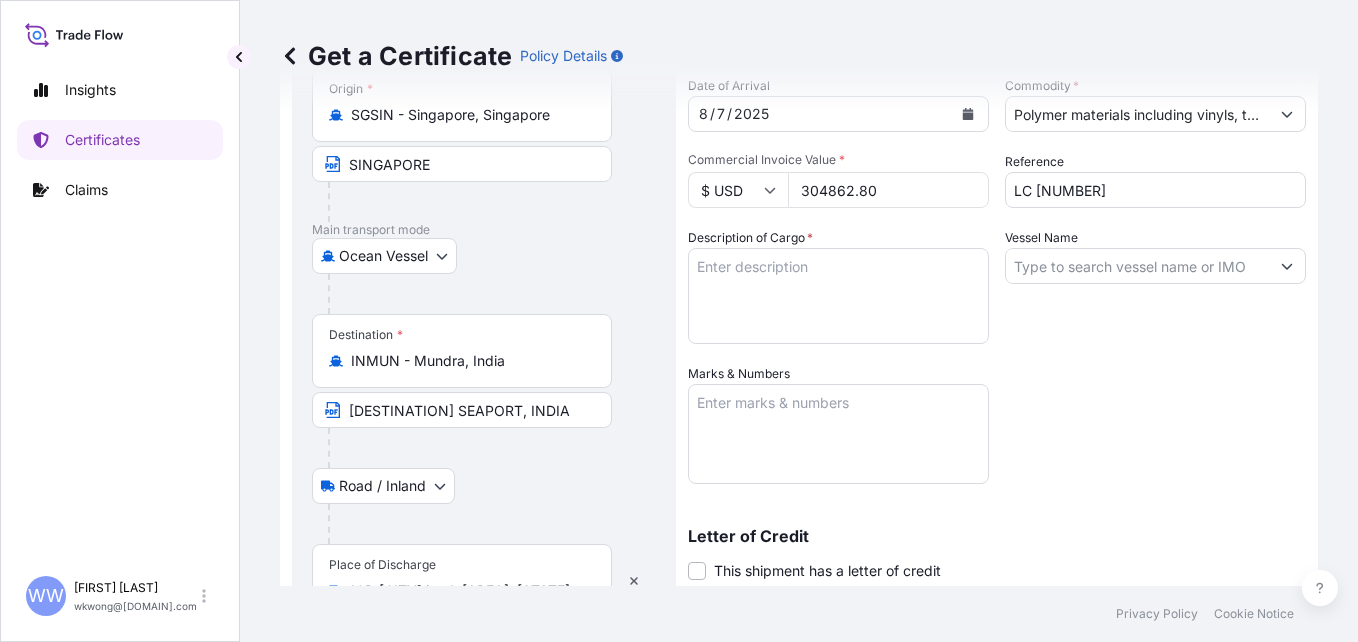 click on "LC [NUMBER]" at bounding box center (1155, 190) 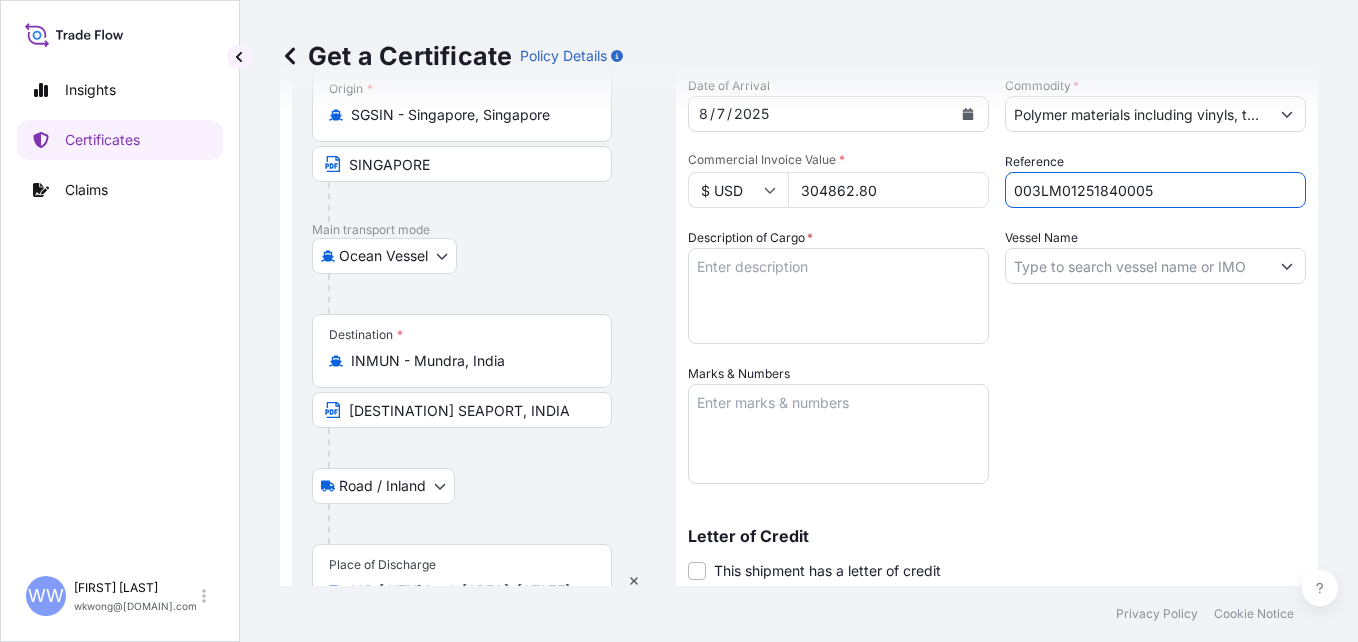 type on "003LM01251840005" 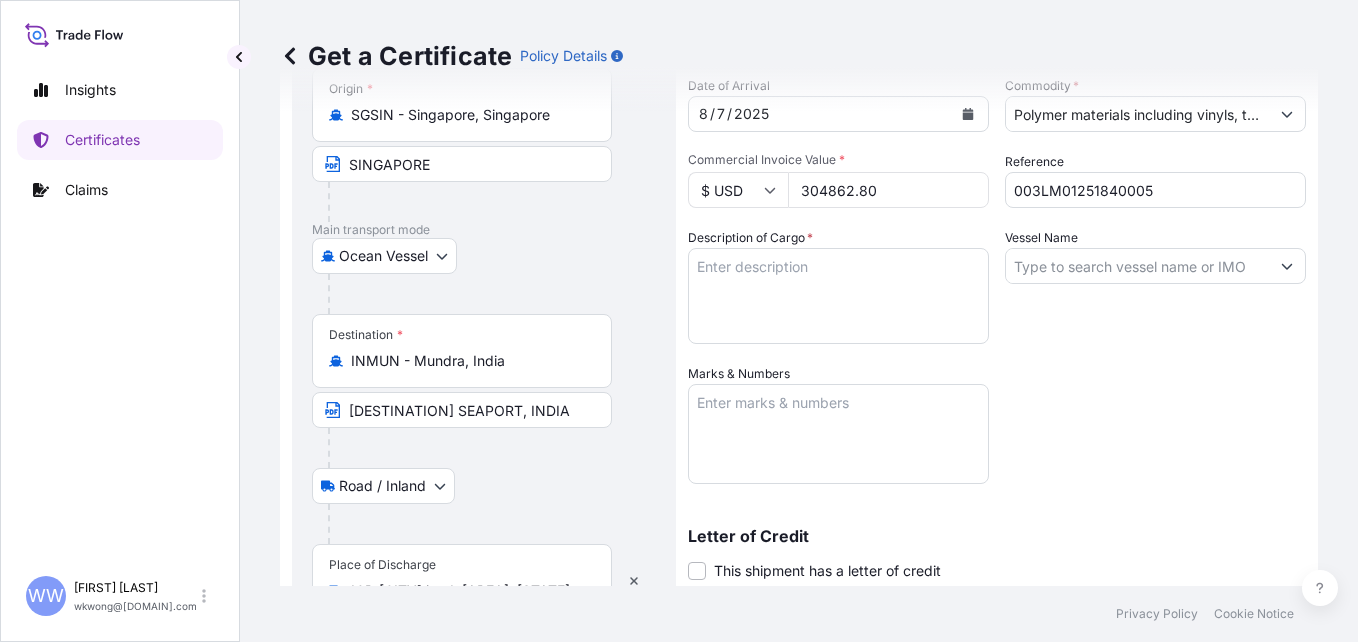 click on "Description of Cargo *" at bounding box center [838, 296] 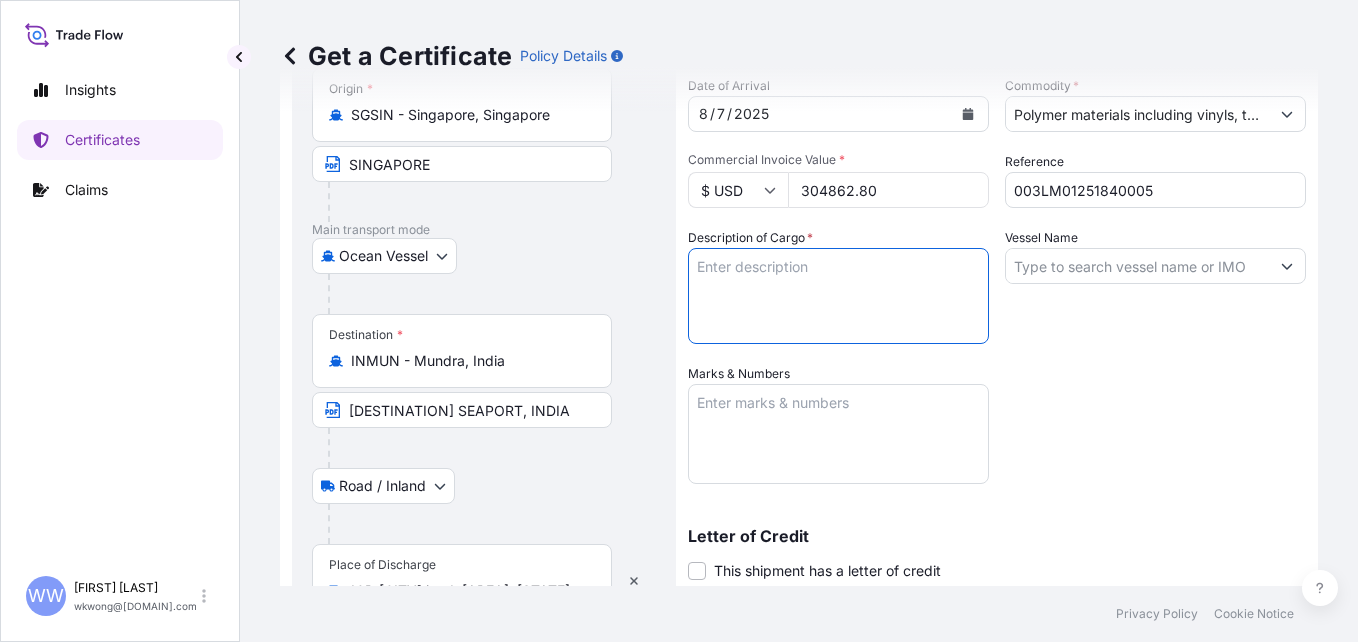 paste on "PVC SHEATHING NATURAL-N0 (UL83)" 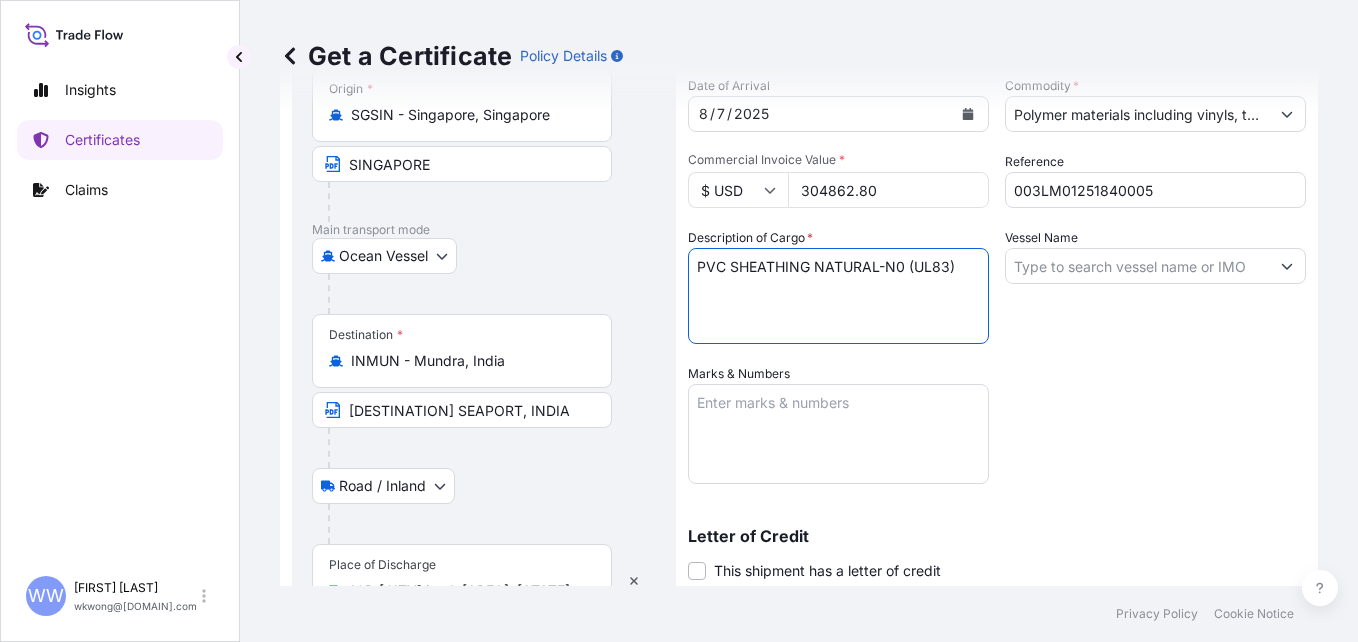 paste on "AS PER PROFORMA INVOICE NO 1200412149 DATED
22-06-2025 AND PO NO. 4400051002 DATED 17-06-2025" 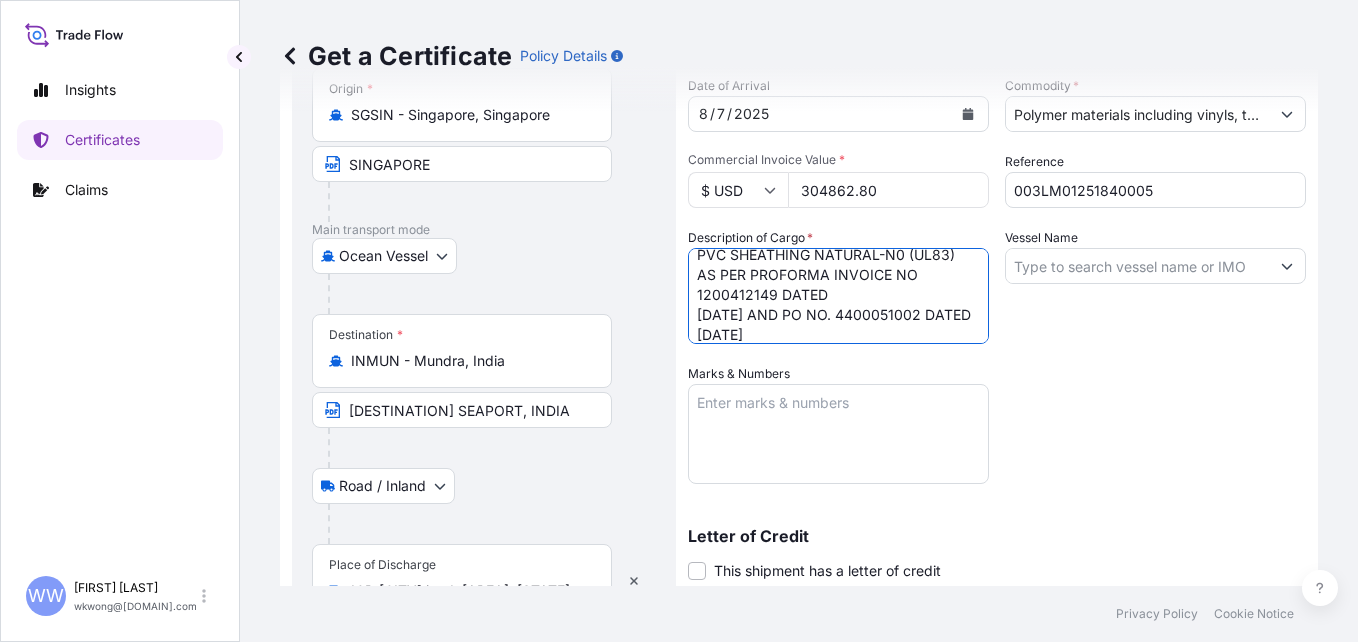 scroll, scrollTop: 0, scrollLeft: 0, axis: both 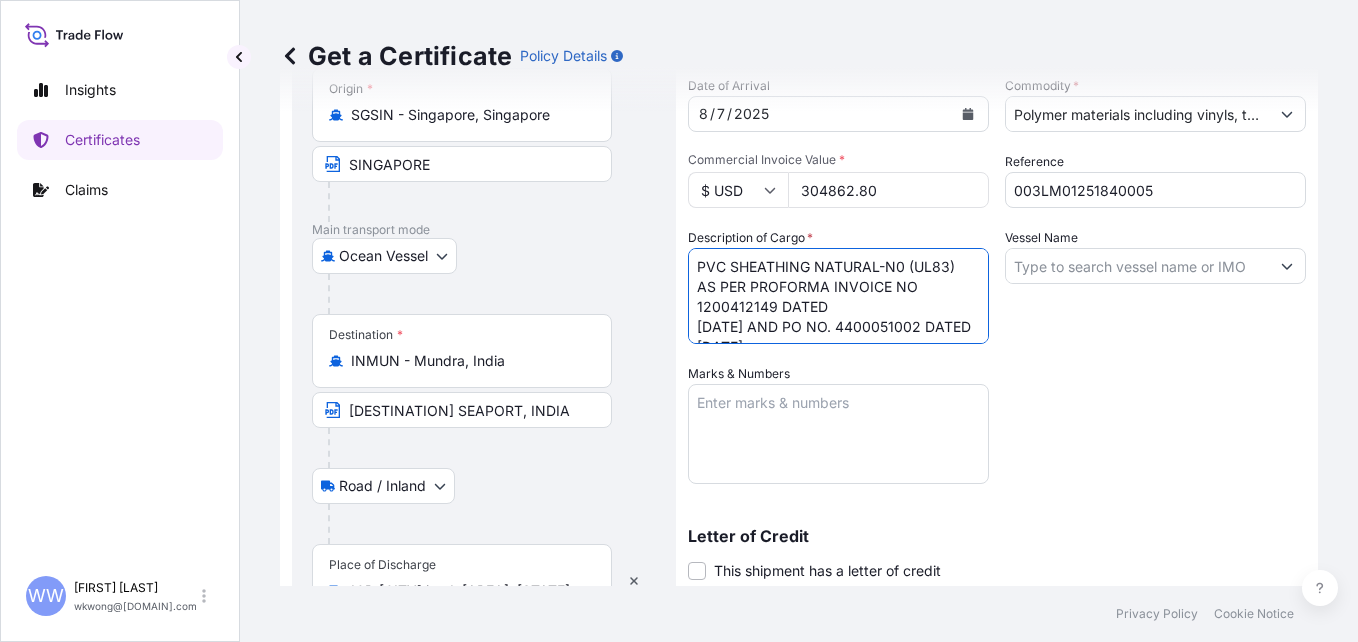 click on "PVC SHEATHING NATURAL-N0 (UL83)
AS PER PROFORMA INVOICE NO 1200412149 DATED
[DATE] AND PO NO. 4400051002 DATED [DATE]" at bounding box center (838, 296) 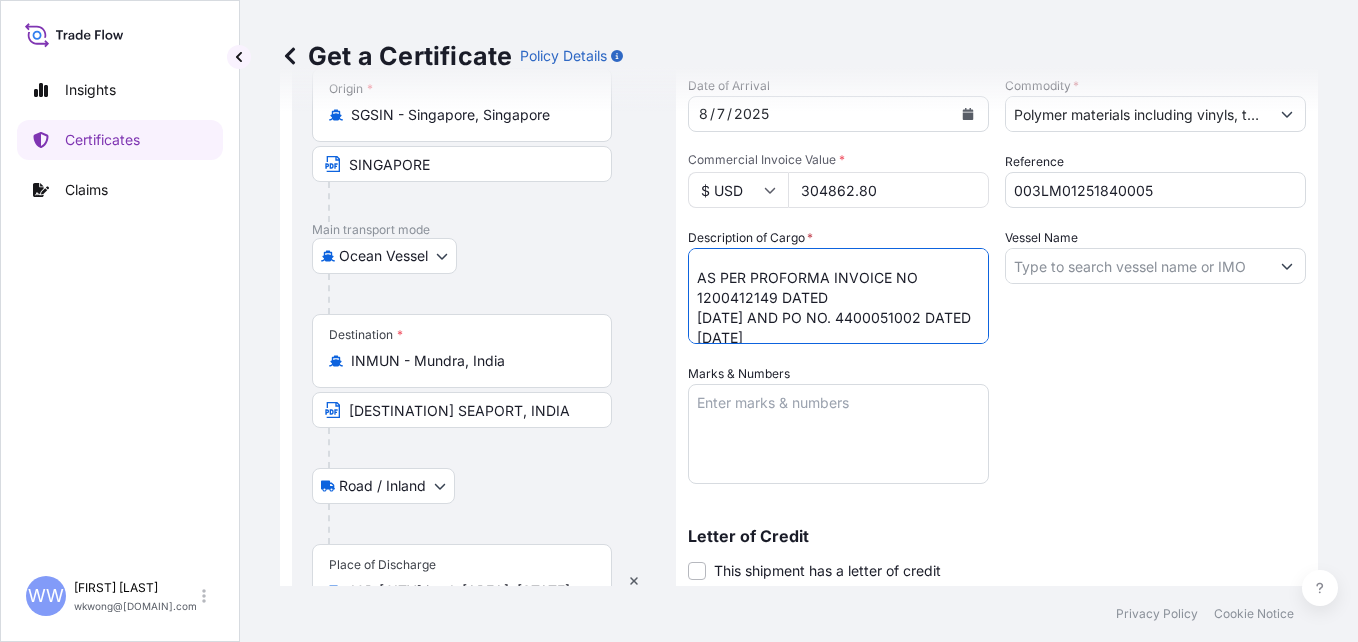 scroll, scrollTop: 42, scrollLeft: 0, axis: vertical 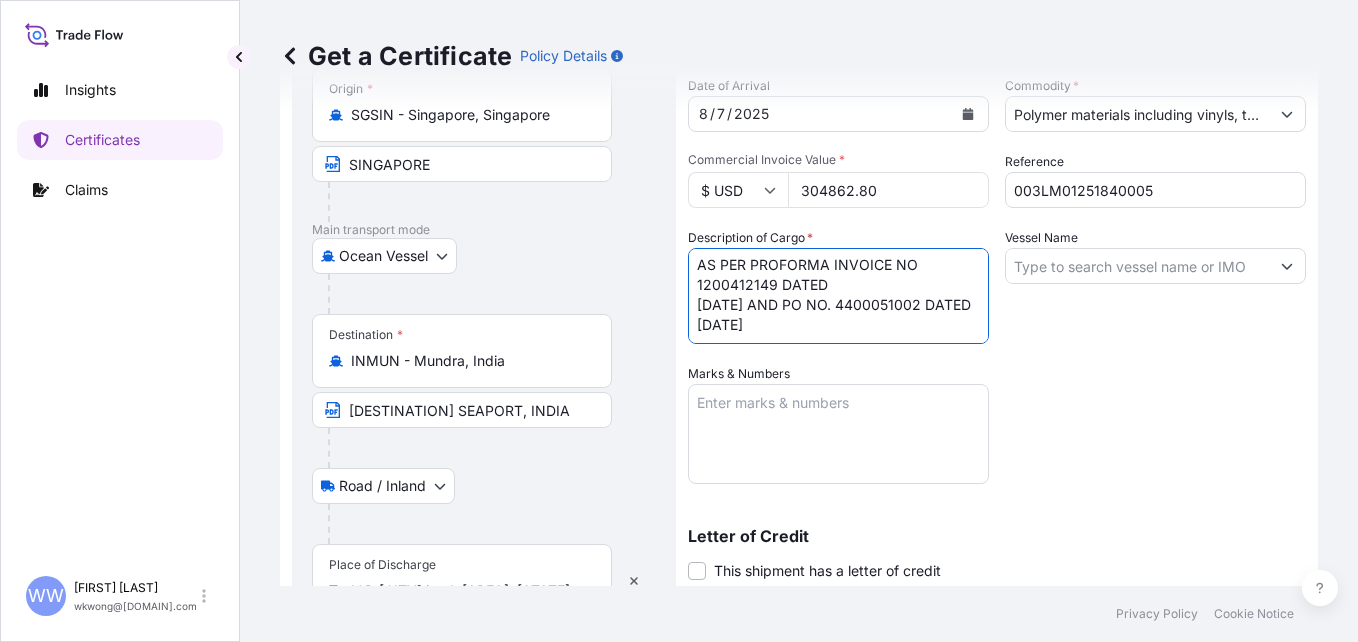 click on "PVC SHEATHING NATURAL-N0 (UL83)
AS PER PROFORMA INVOICE NO 1200412149 DATED
[DATE] AND PO NO. 4400051002 DATED [DATE]" at bounding box center [838, 296] 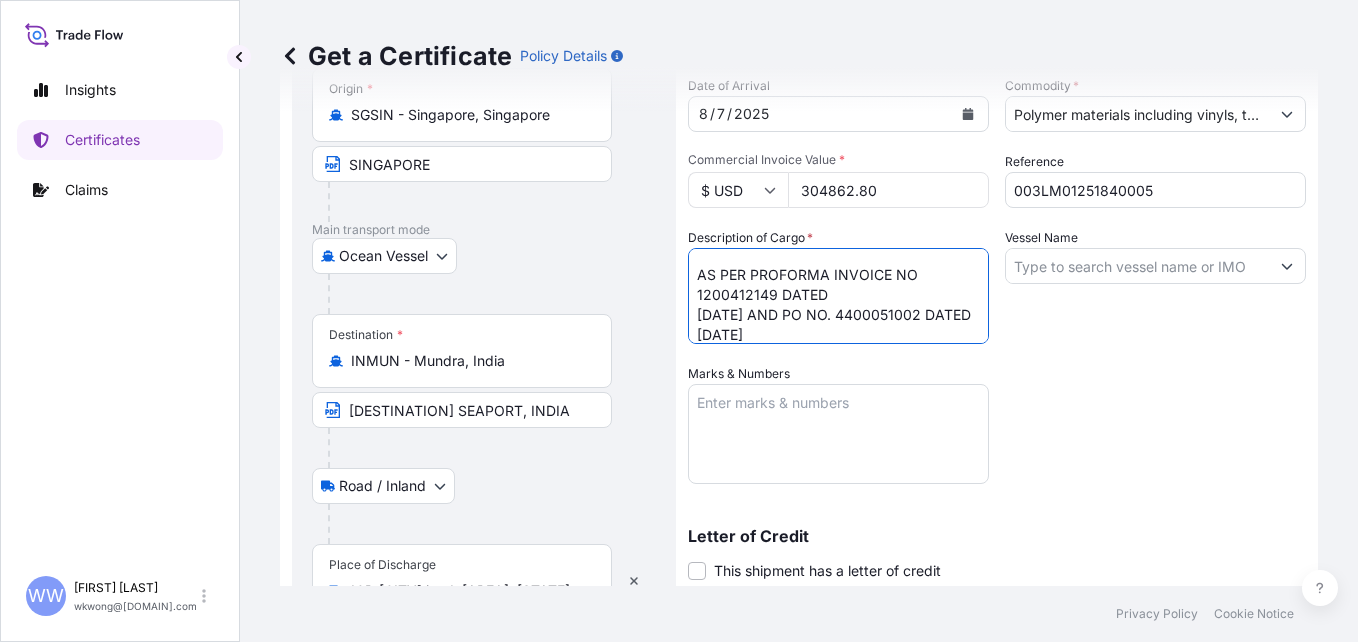 scroll, scrollTop: 132, scrollLeft: 0, axis: vertical 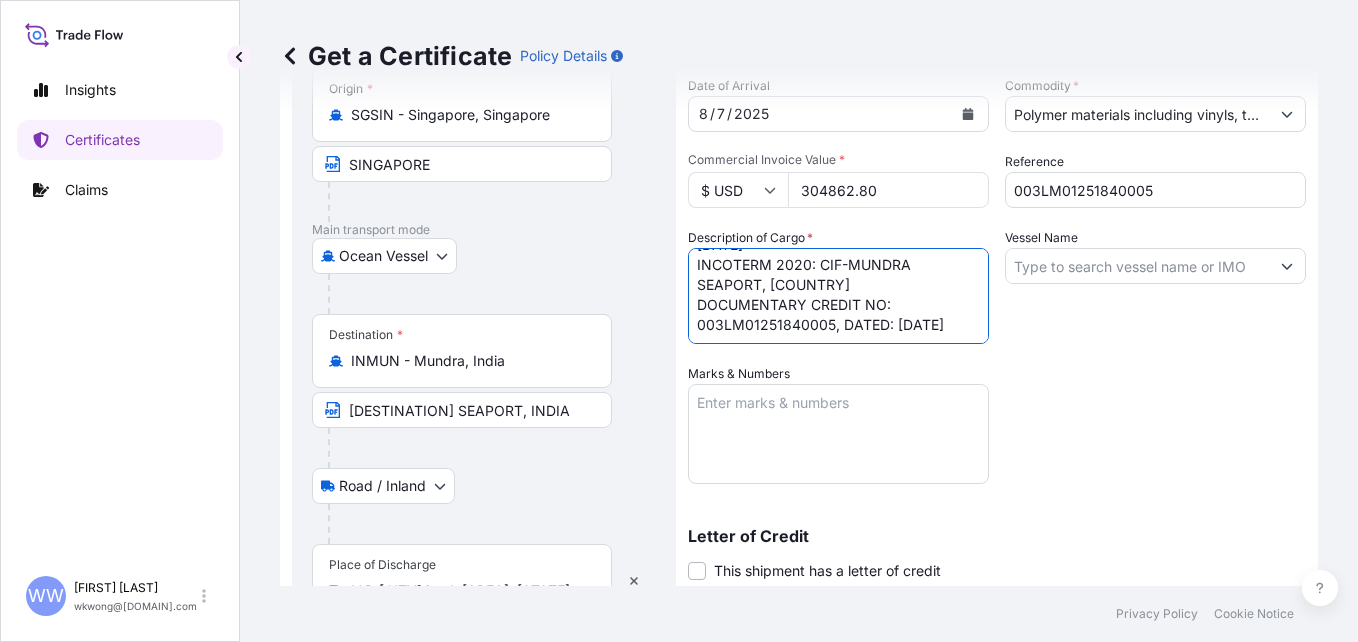 click on "PVC SHEATHING NATURAL-N0 (UL83)
AS PER PROFORMA INVOICE NO 1200412149 DATED
[DATE] AND PO NO. 4400051002 DATED [DATE]
INCOTERM 2020: CIF-MUNDRA SEAPORT, [COUNTRY]
DOCUMENTARY CREDIT NO: 003LM01251840005, DATED: [DATE]" at bounding box center (838, 296) 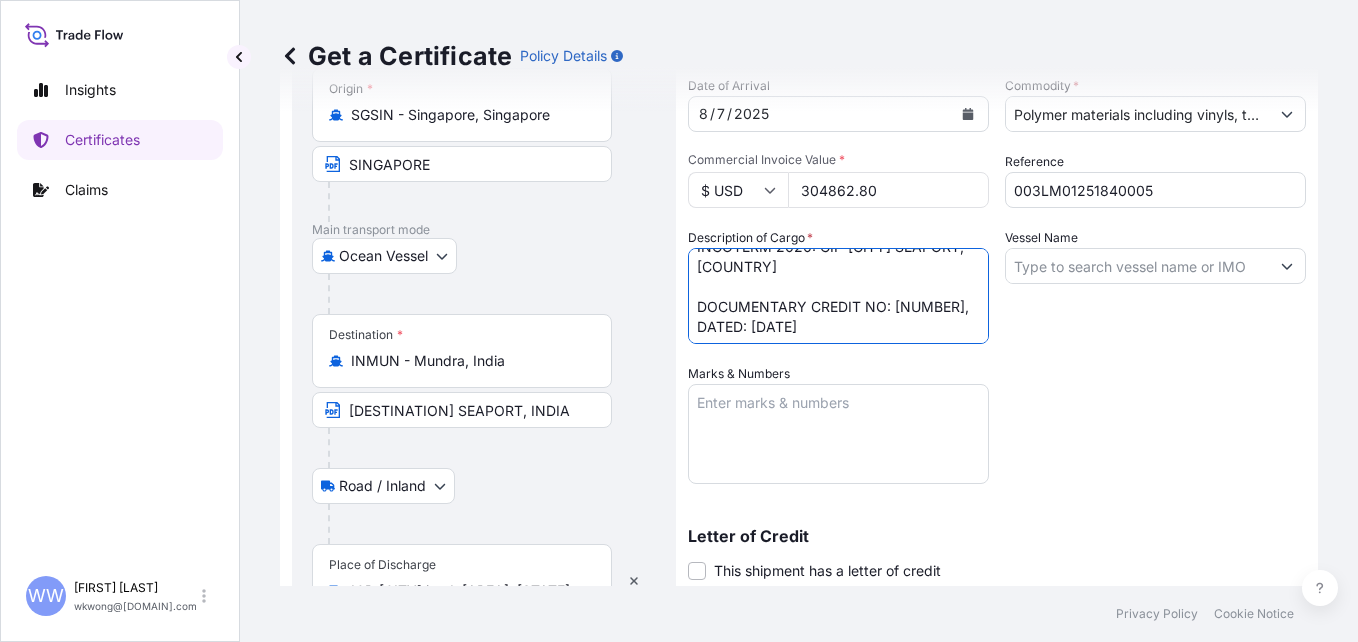 scroll, scrollTop: 182, scrollLeft: 0, axis: vertical 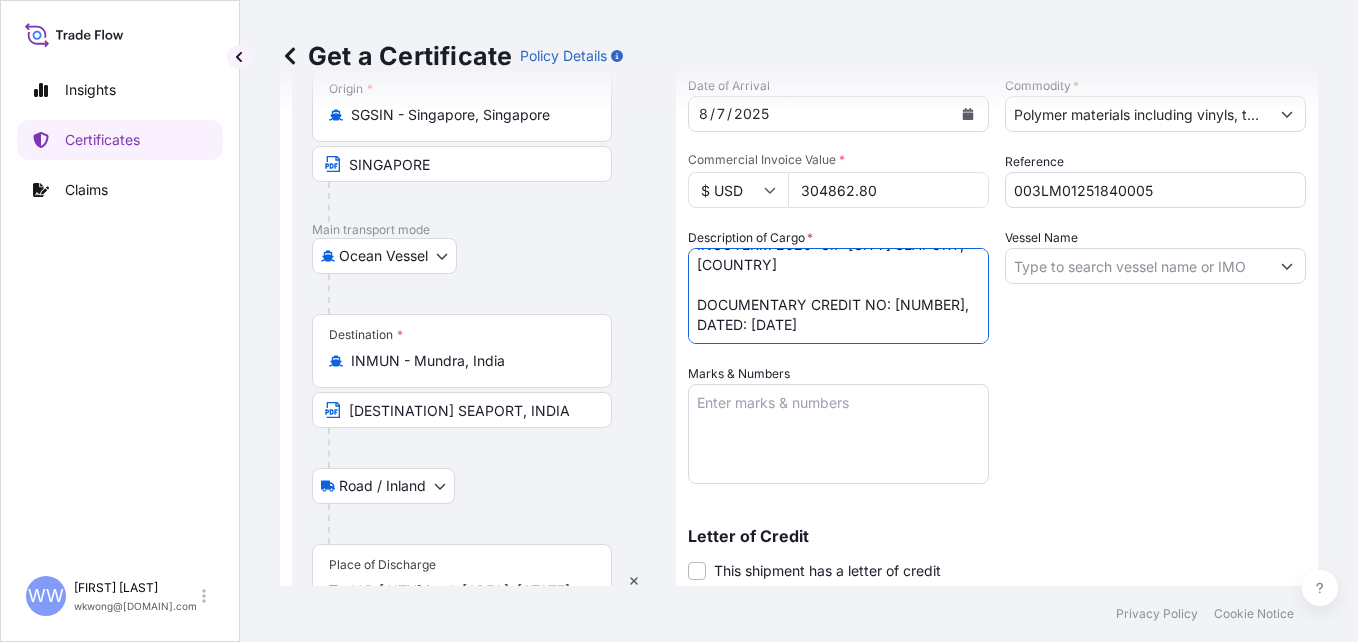 click on "PVC SHEATHING NATURAL-N0 (UL83)
AS PER PROFORMA INVOICE NO [NUMBER] DATED
[DATE] AND PO NO. [NUMBER] DATED [DATE]
INCOTERM 2020: CIF-[CITY] SEAPORT, [COUNTRY]
DOCUMENTARY CREDIT NO: [NUMBER], DATED: [DATE]" at bounding box center (838, 296) 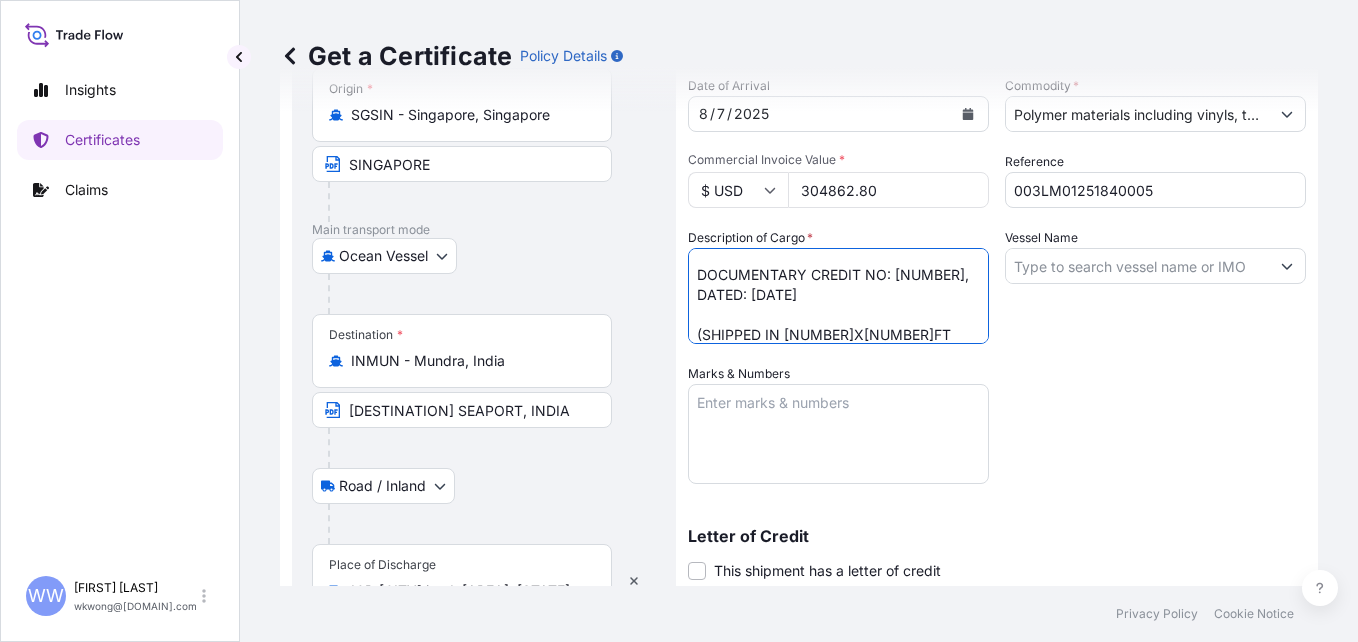 type on "PVC SHEATHING NATURAL-N0 (UL83)
AS PER PROFORMA INVOICE NO [NUMBER] DATED
[DATE] AND PO NO. [NUMBER] DATED [DATE]
INCOTERM 2020: CIF-[CITY] SEAPORT, [COUNTRY]
DOCUMENTARY CREDIT NO: [NUMBER], DATED: [DATE]
(SHIPPED IN [NUMBER]X[NUMBER]FT CONTAINERS)" 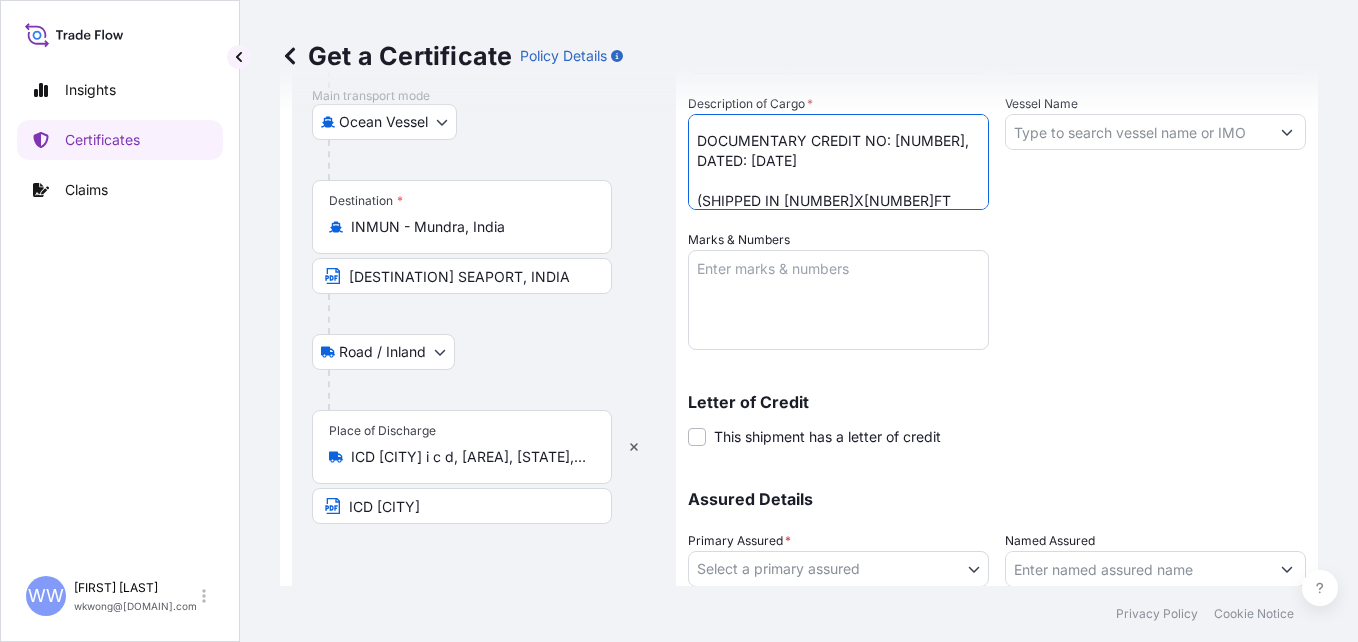 scroll, scrollTop: 183, scrollLeft: 0, axis: vertical 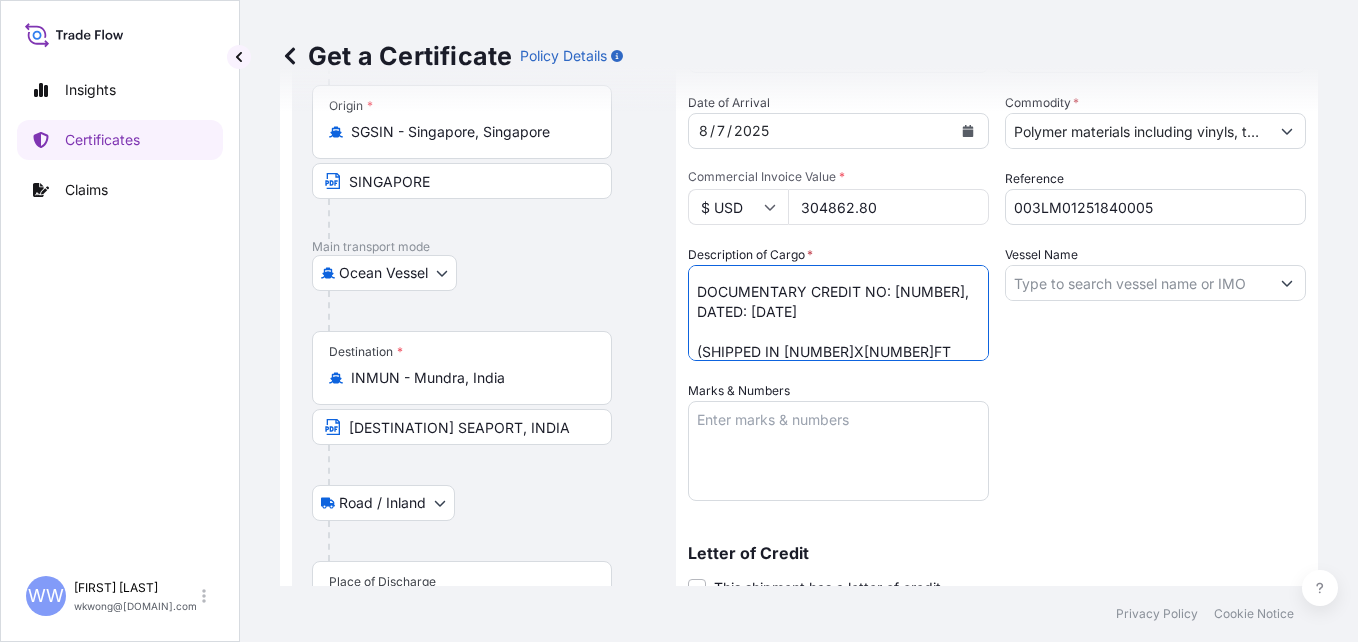 click on "Vessel Name" at bounding box center [1137, 283] 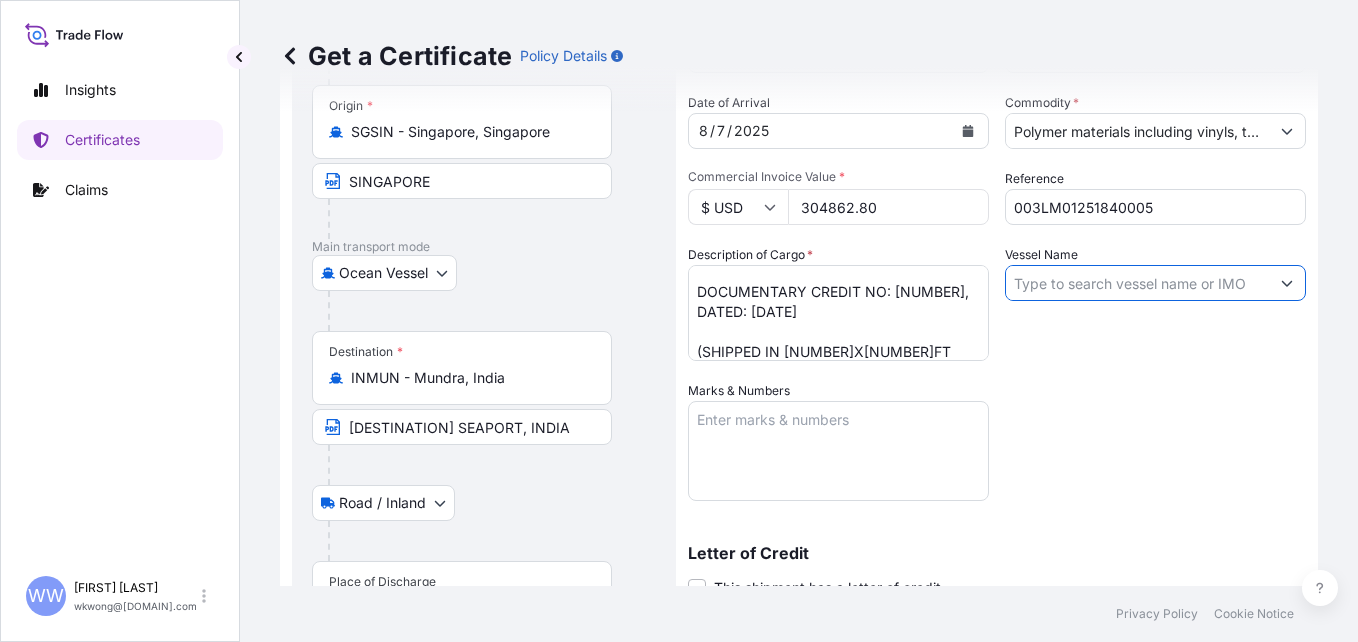 click at bounding box center [1287, 283] 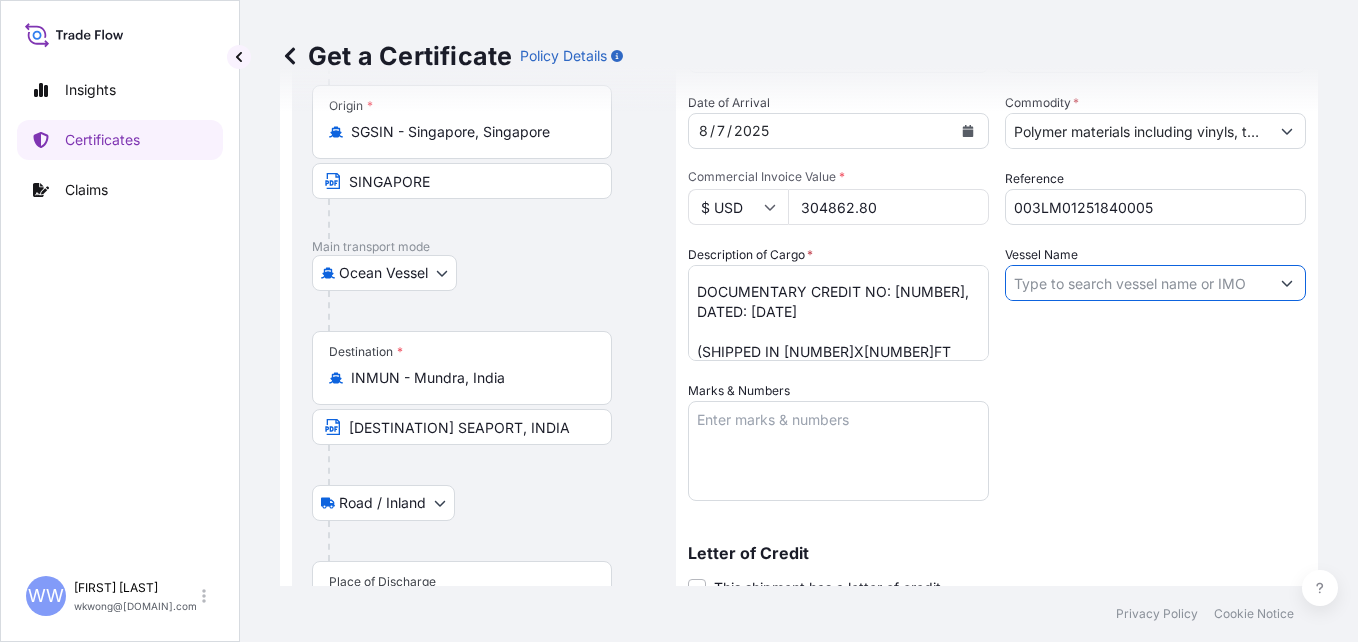 click on "Vessel Name" at bounding box center (1137, 283) 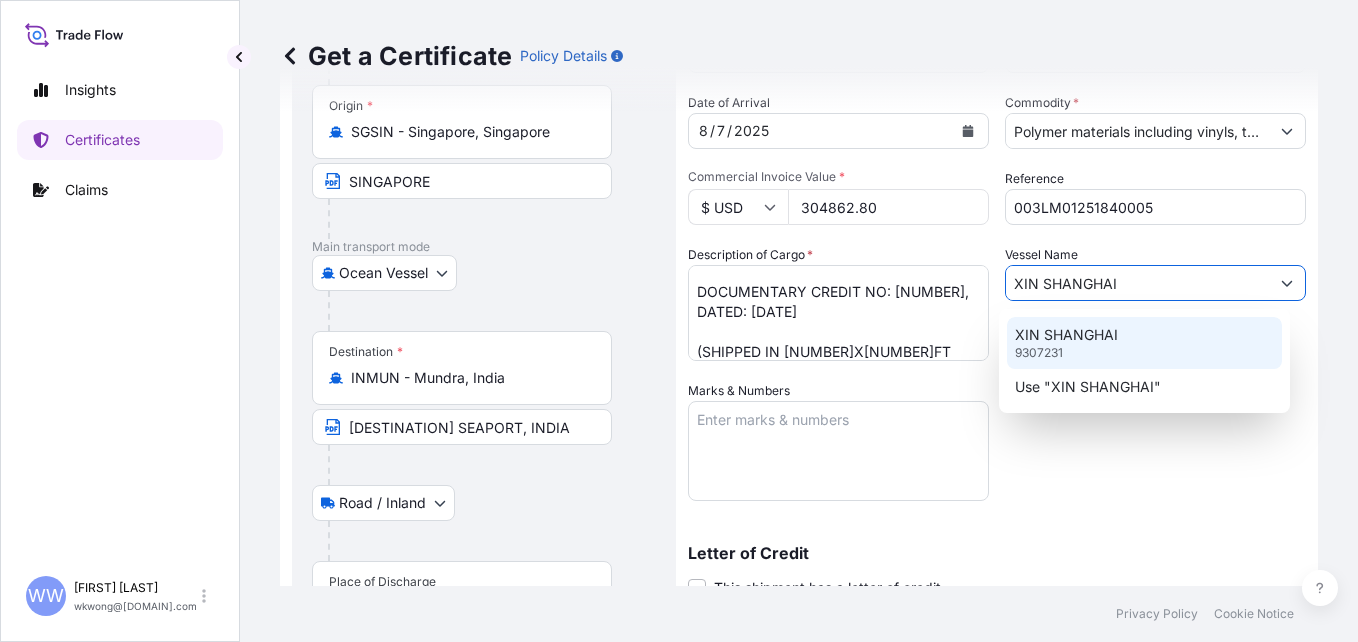 click on "XIN SHANGHAI [NUMBER]" at bounding box center (1145, 343) 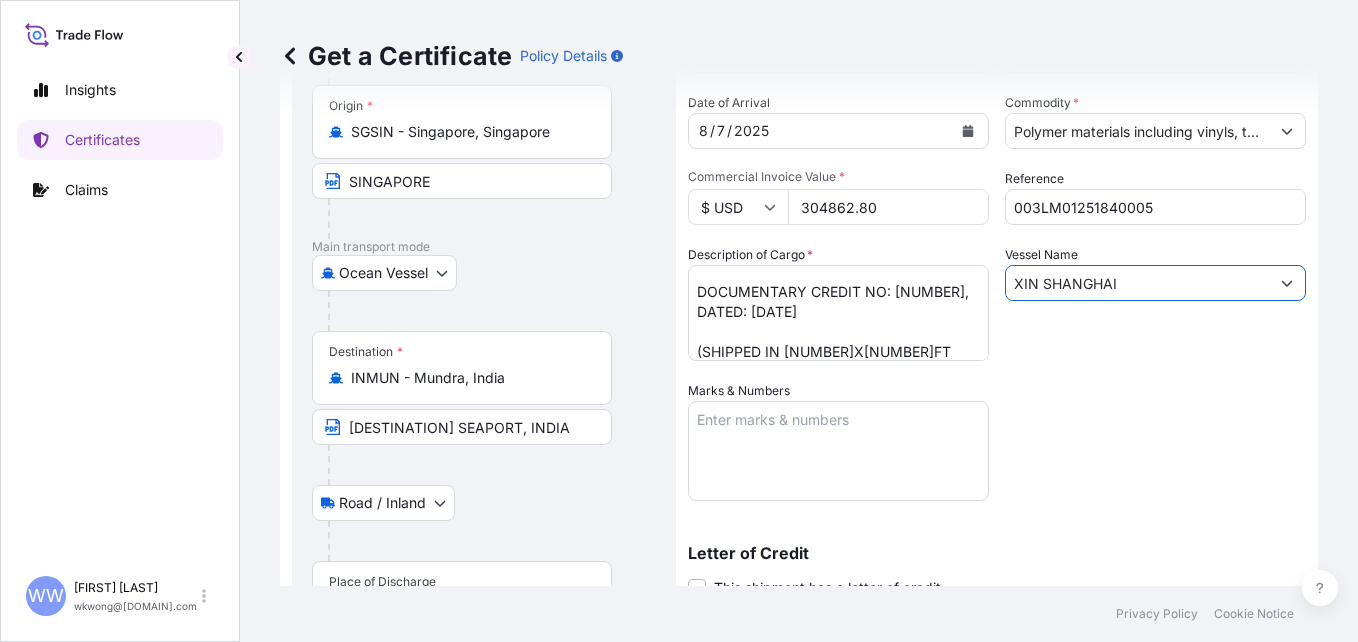 type on "XIN SHANGHAI" 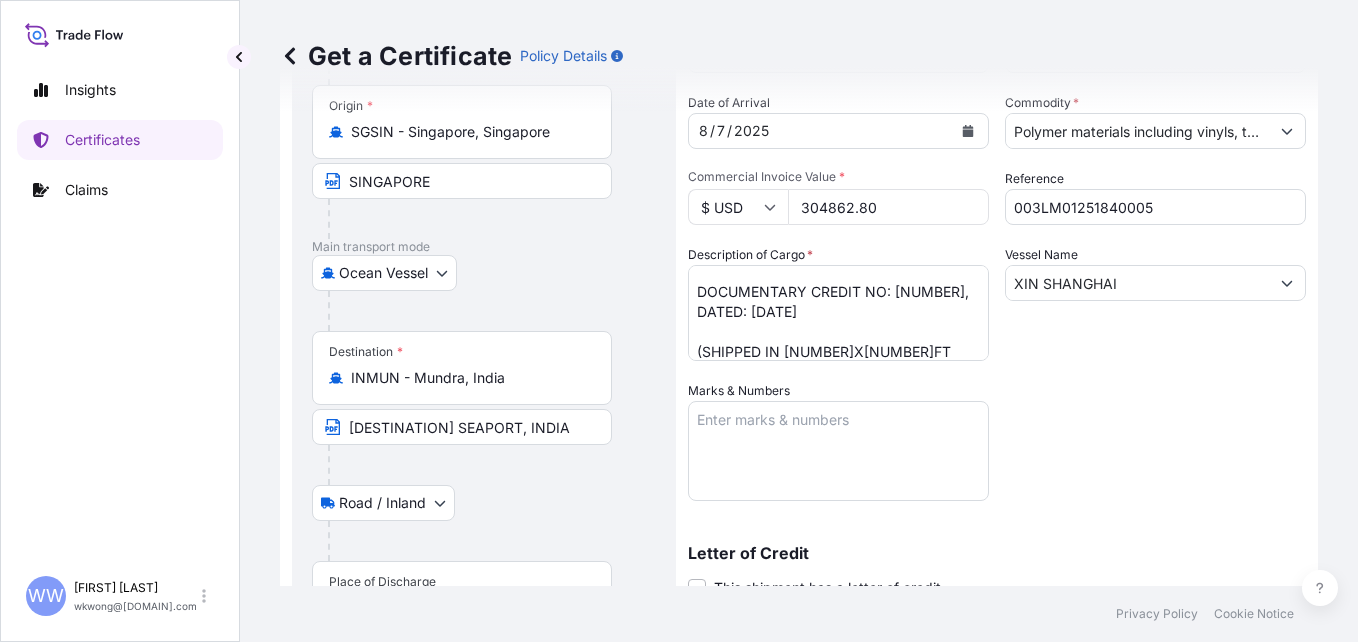 click on "Marks & Numbers" at bounding box center [838, 451] 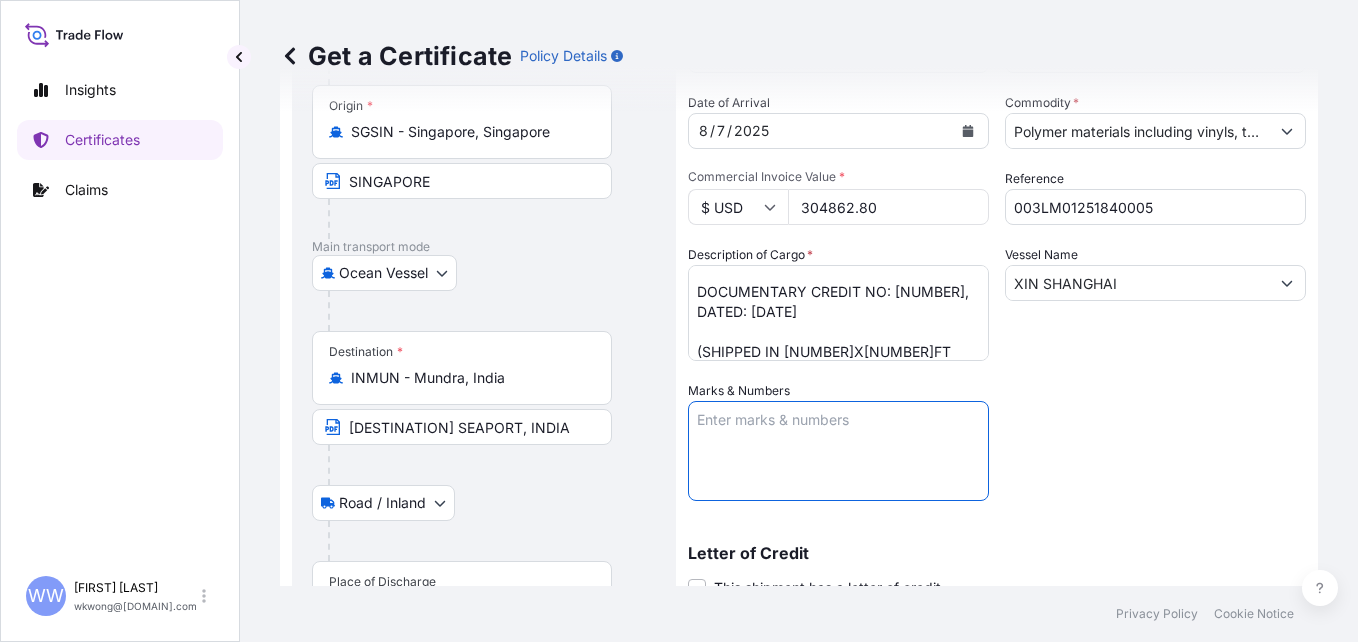click on "Marks & Numbers" at bounding box center [838, 451] 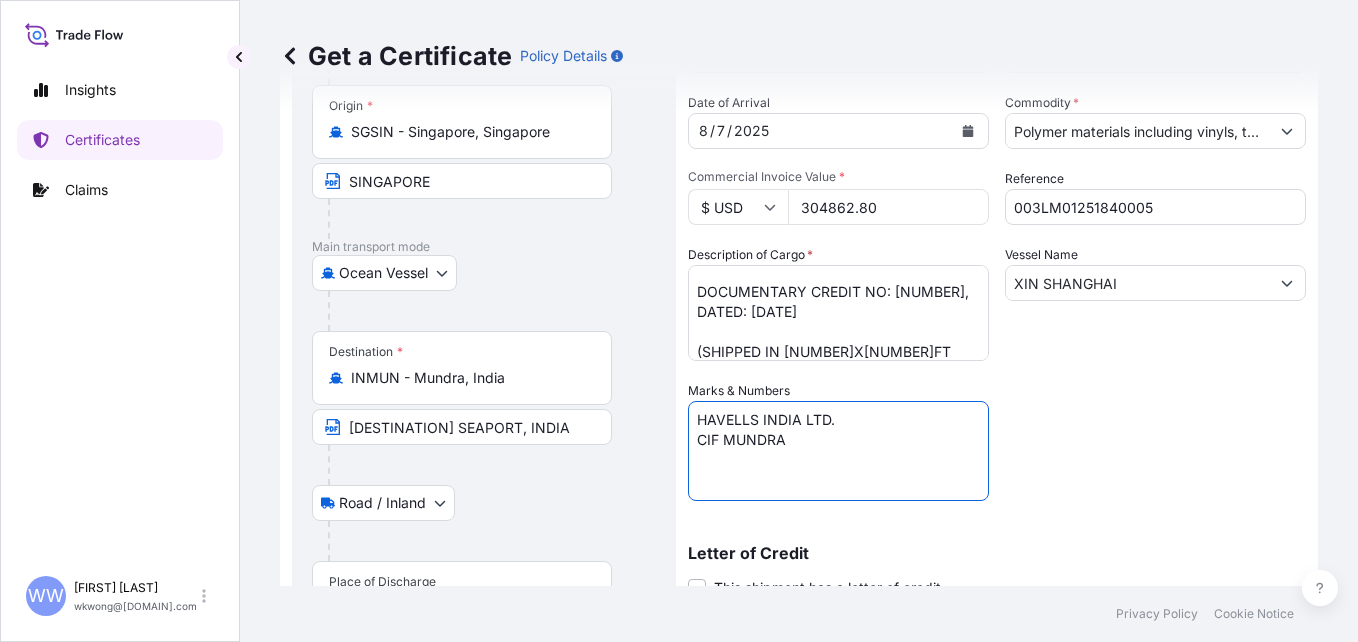 type on "HAVELLS INDIA LTD.
CIF MUNDRA" 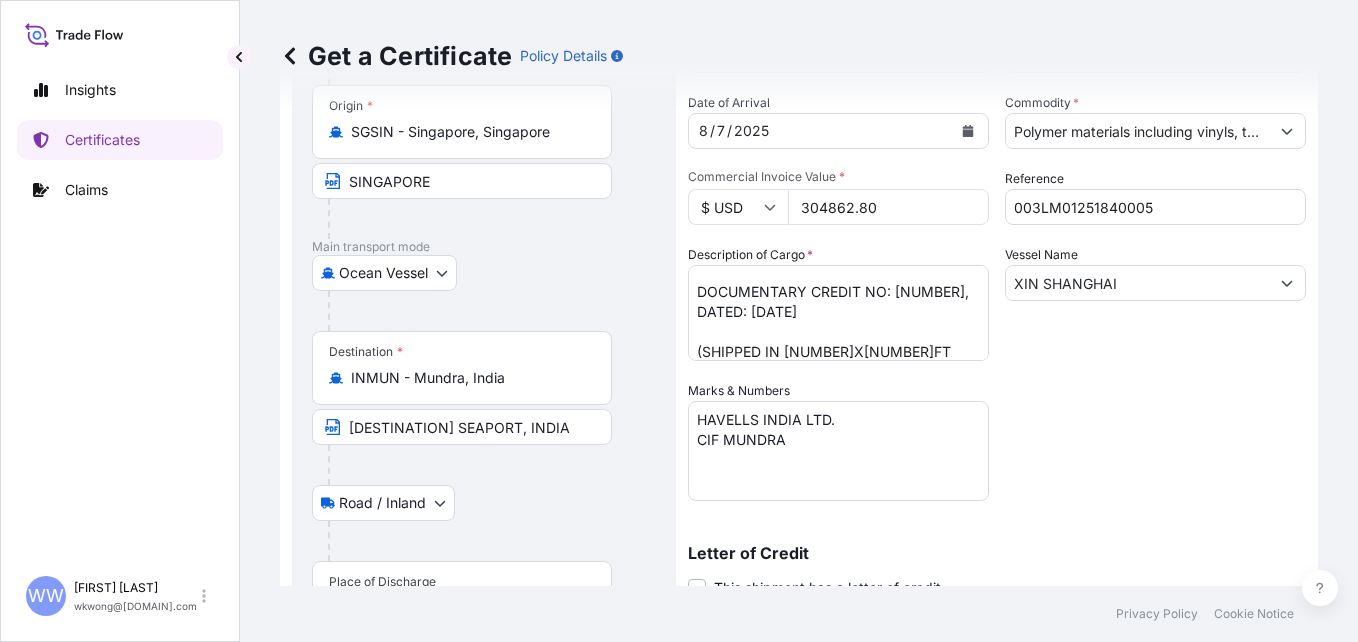 click on "Shipment Details Issue date * 7 / 18 / 2025 Date of Departure * 7 / 29 / 2025 Date of Arrival 8 / 7 / 2025 Commodity * Polymer materials including vinyls, thermoplastic elastomers, colorants and compounds Packing Category Commercial Invoice Value    * $ USD 304862.80 Reference 003LM01251840005 Description of Cargo * PVC SHEATHING NATURAL-N0 (UL83)
AS PER PROFORMA INVOICE NO 1200412149 DATED
22-06-2025 AND PO NO. 4400051002 DATED 17-06-2025
INCOTERM 2020: CIF-MUNDRA SEAPORT, [COUNTRY]
DOCUMENTARY CREDIT NO: 003LM01251840005, DATED: 250709
(SHIPPED IN 3X40FT CONTAINERS) Vessel Name XIN SHANGHAI Marks & Numbers HAVELLS INDIA LTD.
CIF MUNDRA Letter of Credit This shipment has a letter of credit Letter of credit * Letter of credit may not exceed 12000 characters Assured Details Primary Assured * Select a primary assured Teknor Apex Company, Inc. Named Assured Named Assured Address" at bounding box center (997, 379) 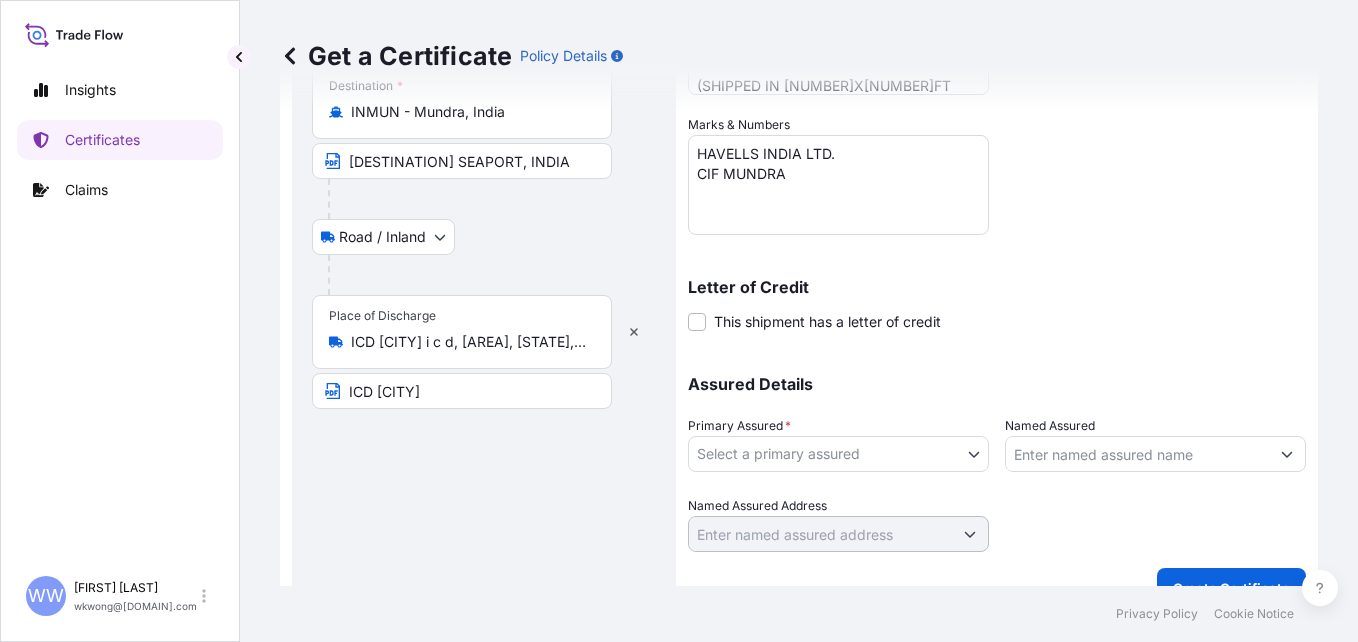 scroll, scrollTop: 483, scrollLeft: 0, axis: vertical 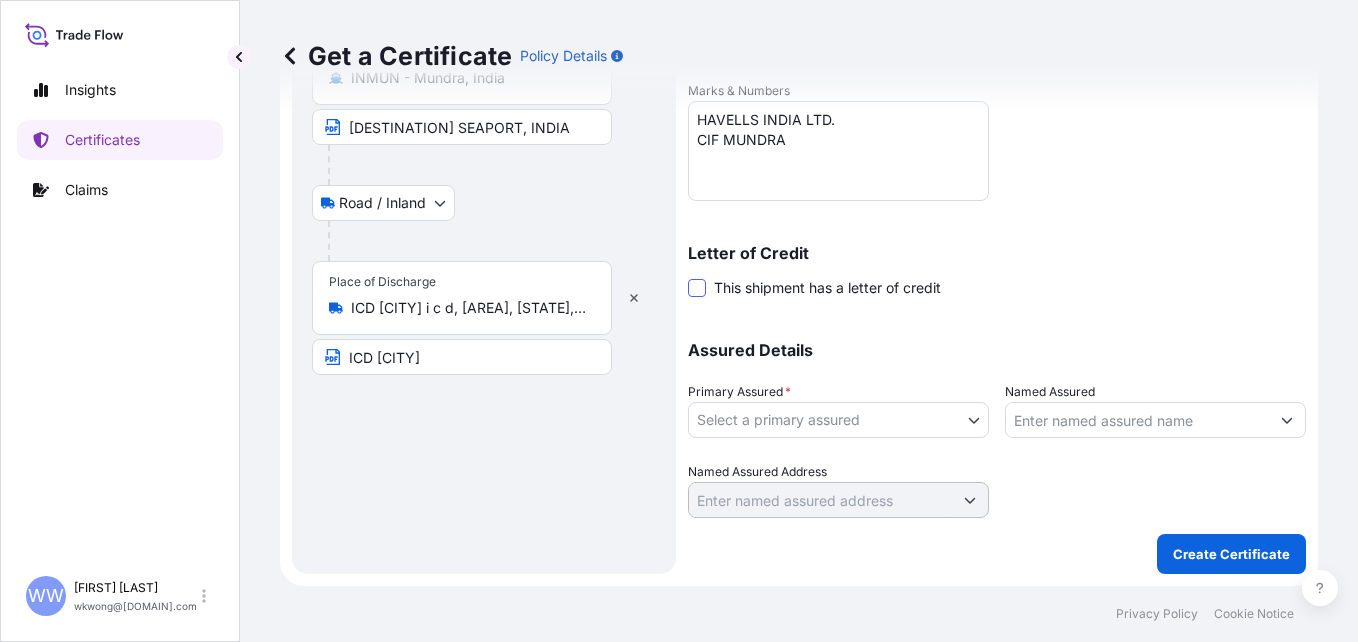 click at bounding box center [697, 288] 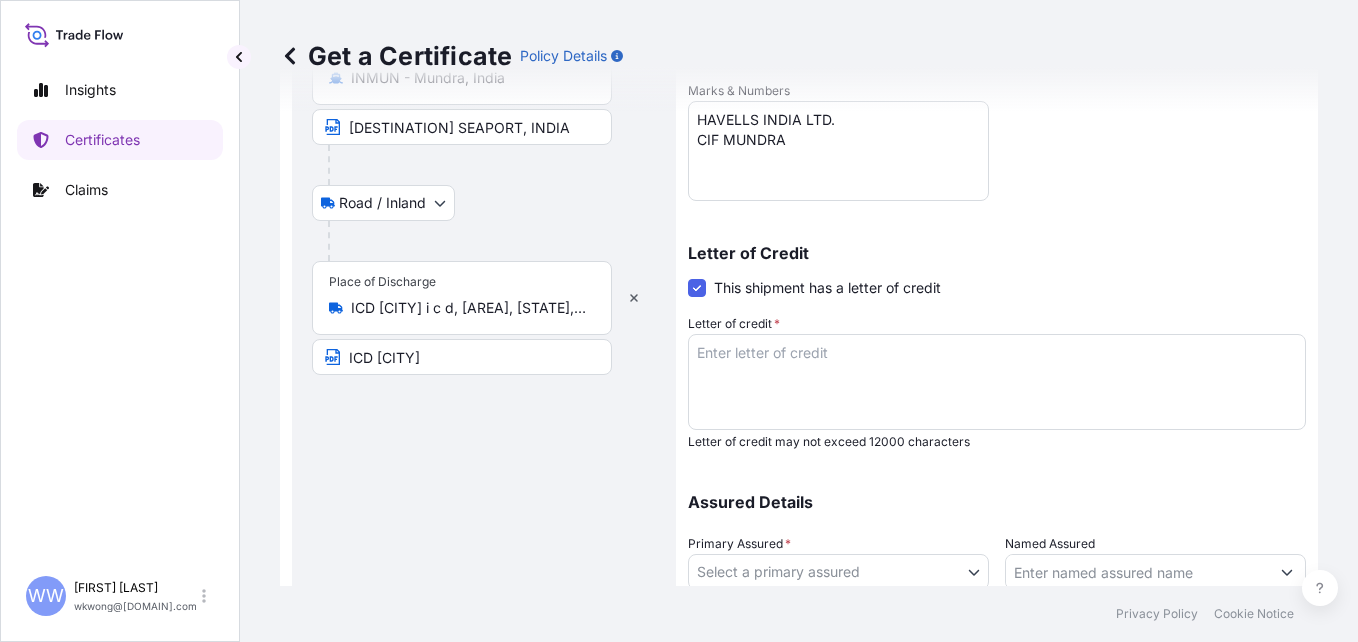 click on "Letter of credit *" at bounding box center (997, 382) 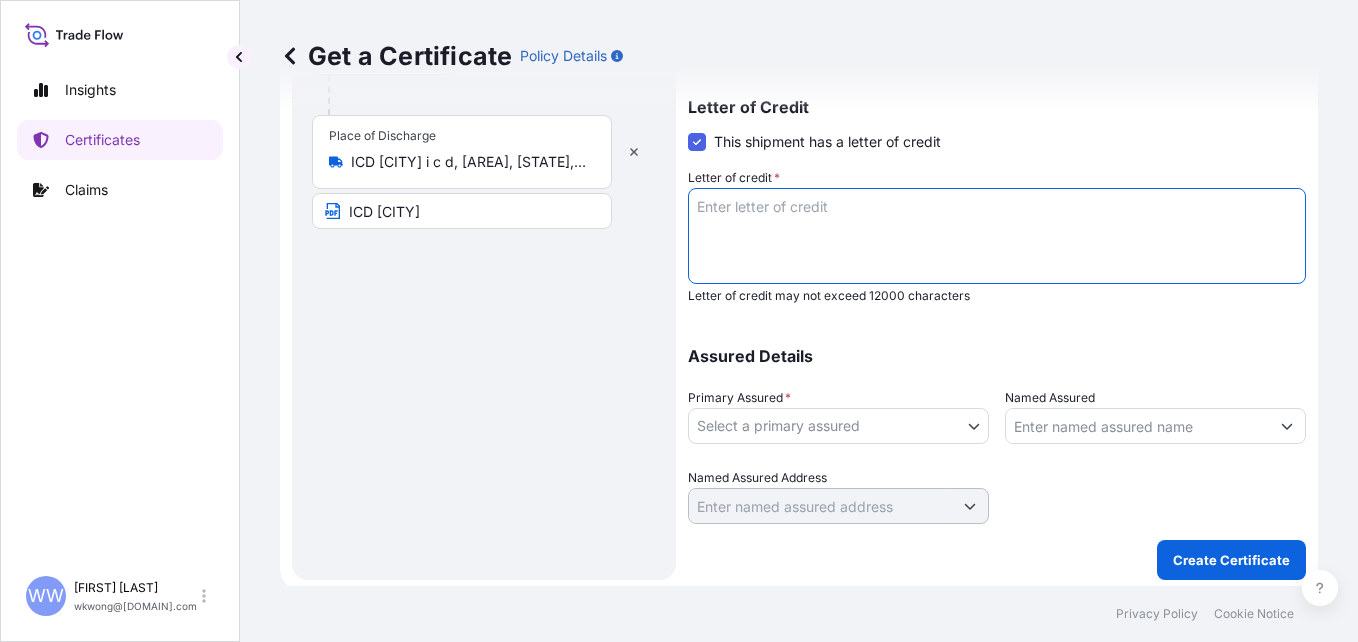 scroll, scrollTop: 635, scrollLeft: 0, axis: vertical 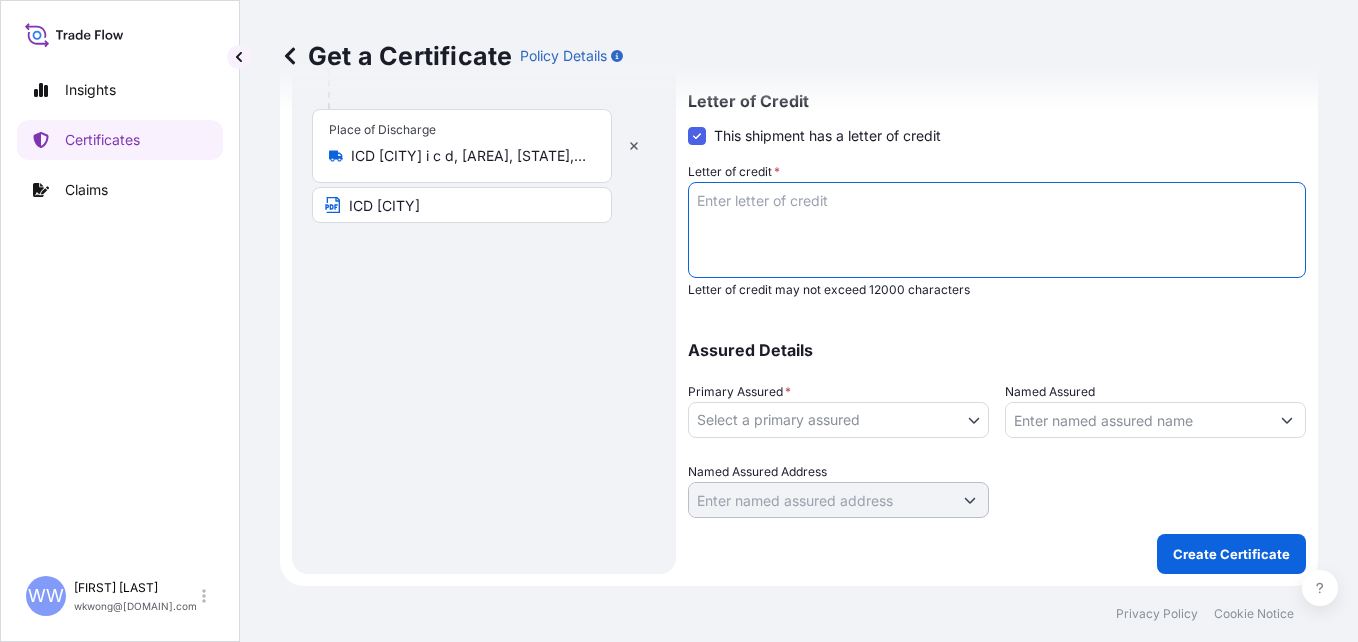 click on "Insights Certificates Claims WW Wong Win    Kin wkwong@[EMAIL] Get a Certificate Policy Details Route Details Reset Route Details   Cover door to port - Add loading place Place of loading Road / Inland Road / Inland Origin * SGSIN - Singapore, Singapore SINGAPORE Main transport mode Ocean Vessel Air Barge Exhibition Road Ocean Vessel Ocean Vessel - On Deck Destination * INMUN - Mundra, India MUNDRA SEAPORT, INDIA Road / Inland Road / Inland Place of Discharge Pali i c d, Mamaria Thethar, Haryana, India ICD PALI Shipment Details Issue date * [DATE] Date of Departure * [DATE] Date of Arrival [DATE] Commodity * Polymer materials including vinyls, thermoplastic elastomers, colorants and compounds Packing Category Commercial Invoice Value    * $ USD 304862.80 Reference 003LM01251840005 Description of Cargo * Vessel Name XIN SHANGHAI Marks & Numbers HAVELLS INDIA LTD.
CIF MUNDRA Letter of Credit This shipment has a letter of credit Letter of credit * Assured Details Primary Assured" at bounding box center [679, 321] 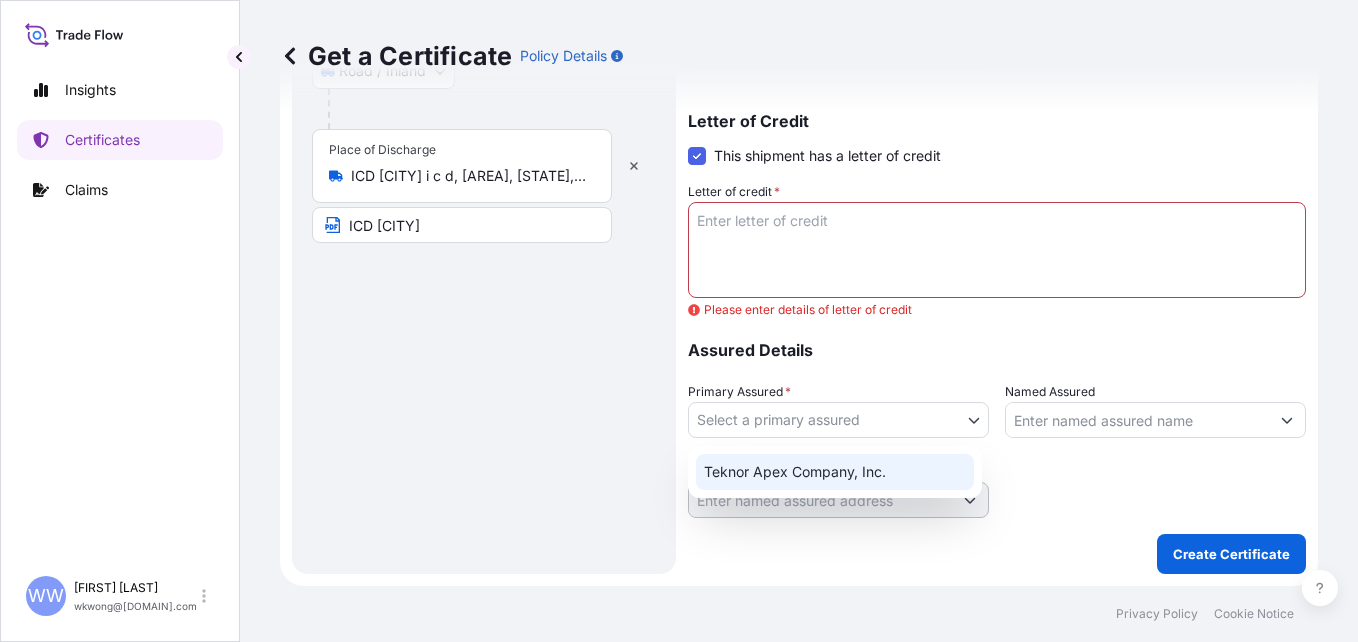 click on "Teknor Apex Company, Inc." at bounding box center (835, 472) 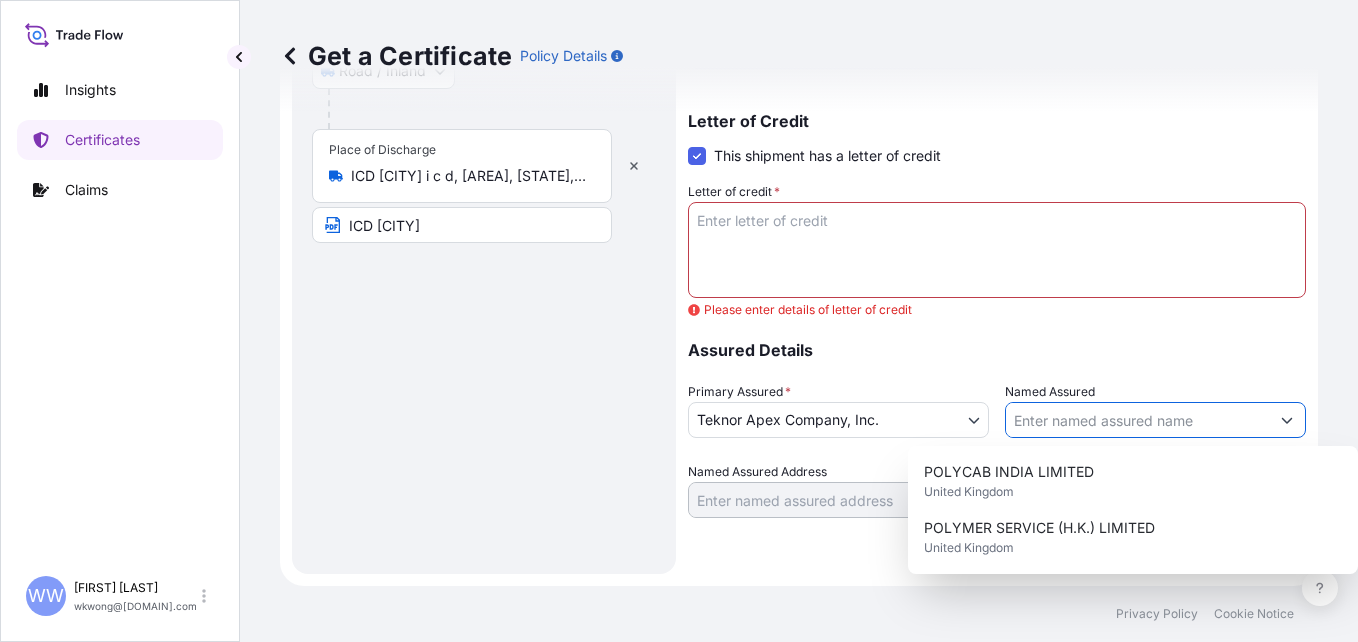 click on "Named Assured" at bounding box center [1137, 420] 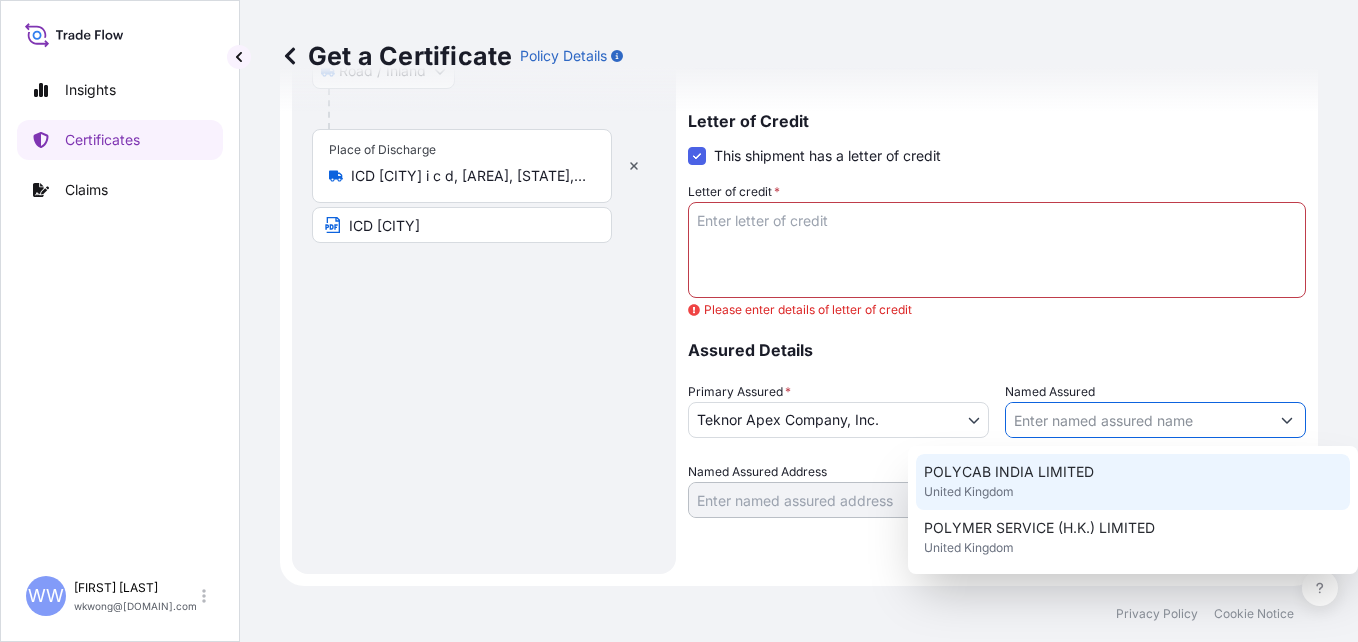 click on "Named Assured" at bounding box center (1137, 420) 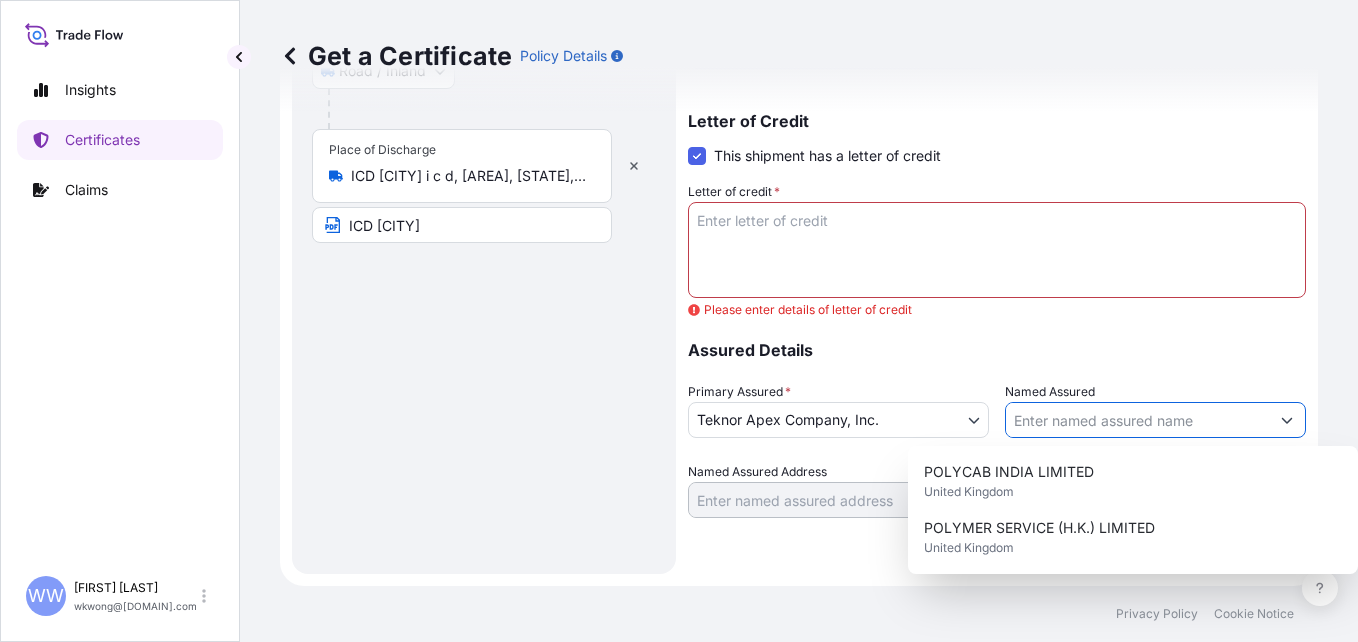 click on "Named Assured" at bounding box center (1137, 420) 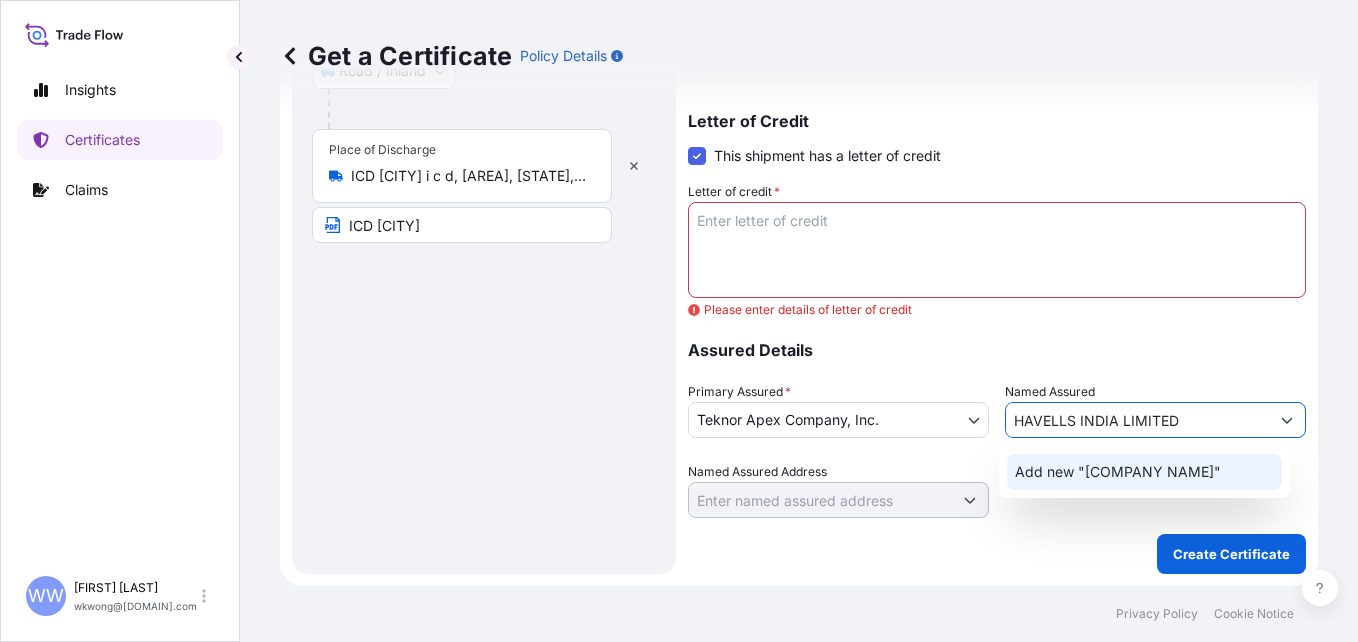 click on "Add new "[COMPANY NAME]"" at bounding box center [1118, 472] 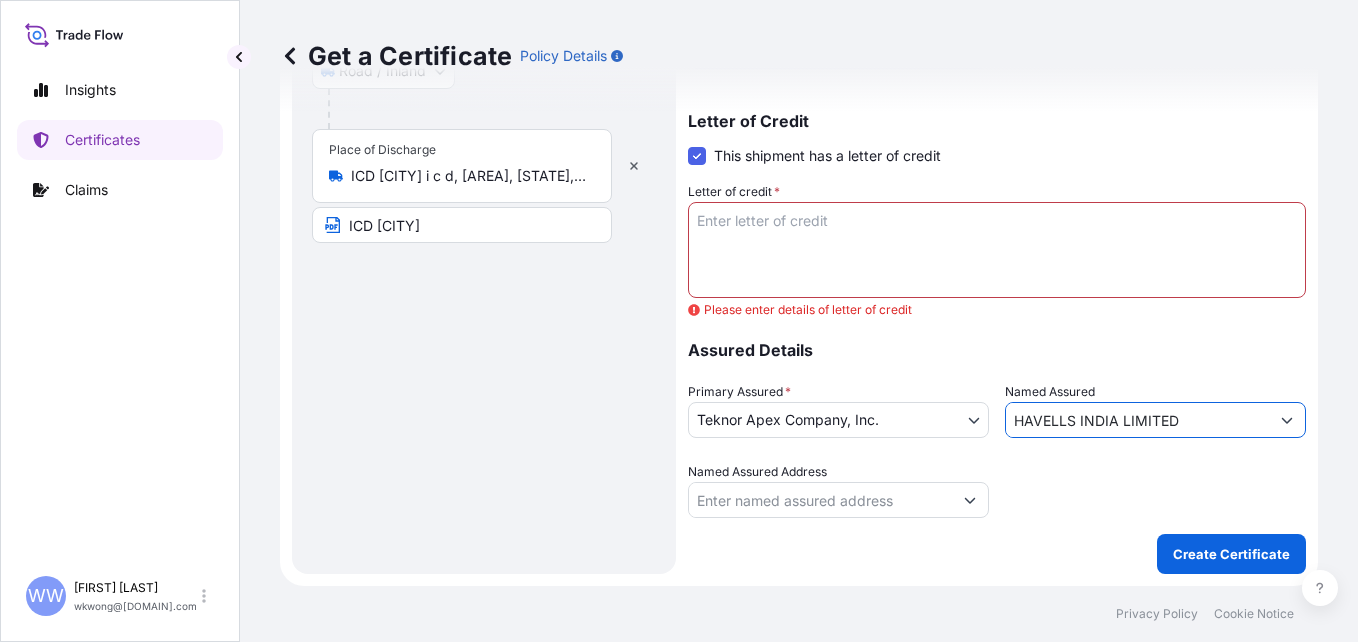 type on "HAVELLS INDIA LIMITED" 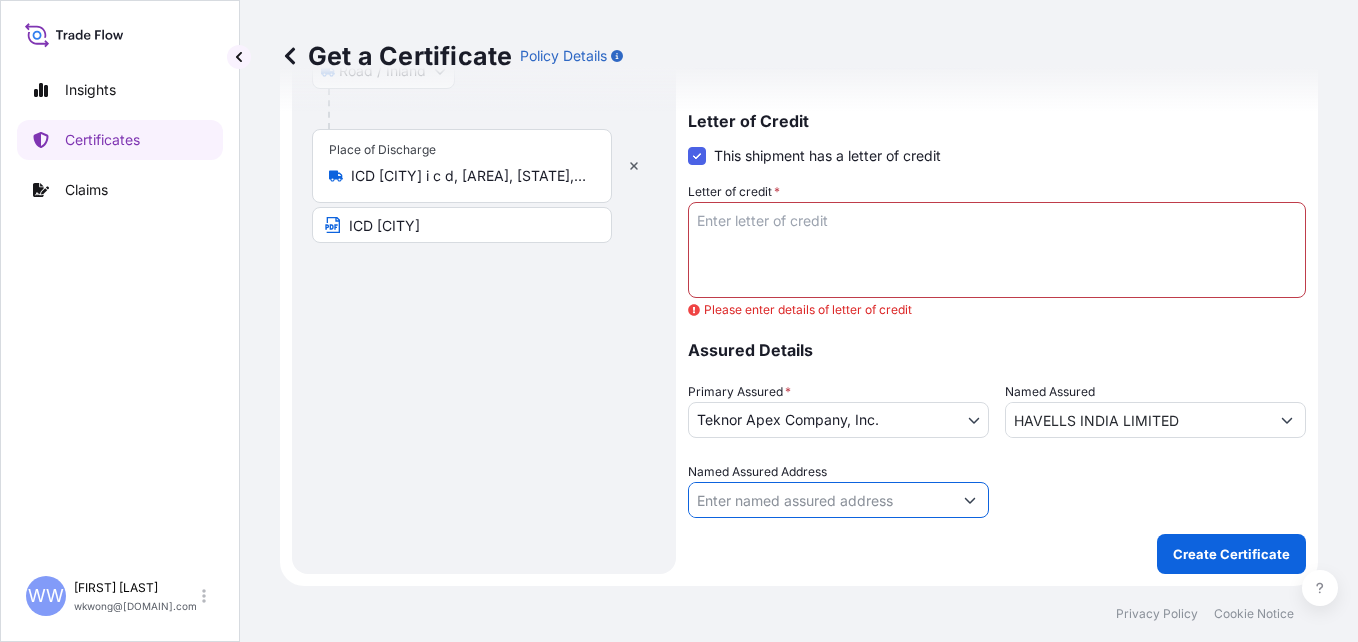 click on "Named Assured Address" at bounding box center [820, 500] 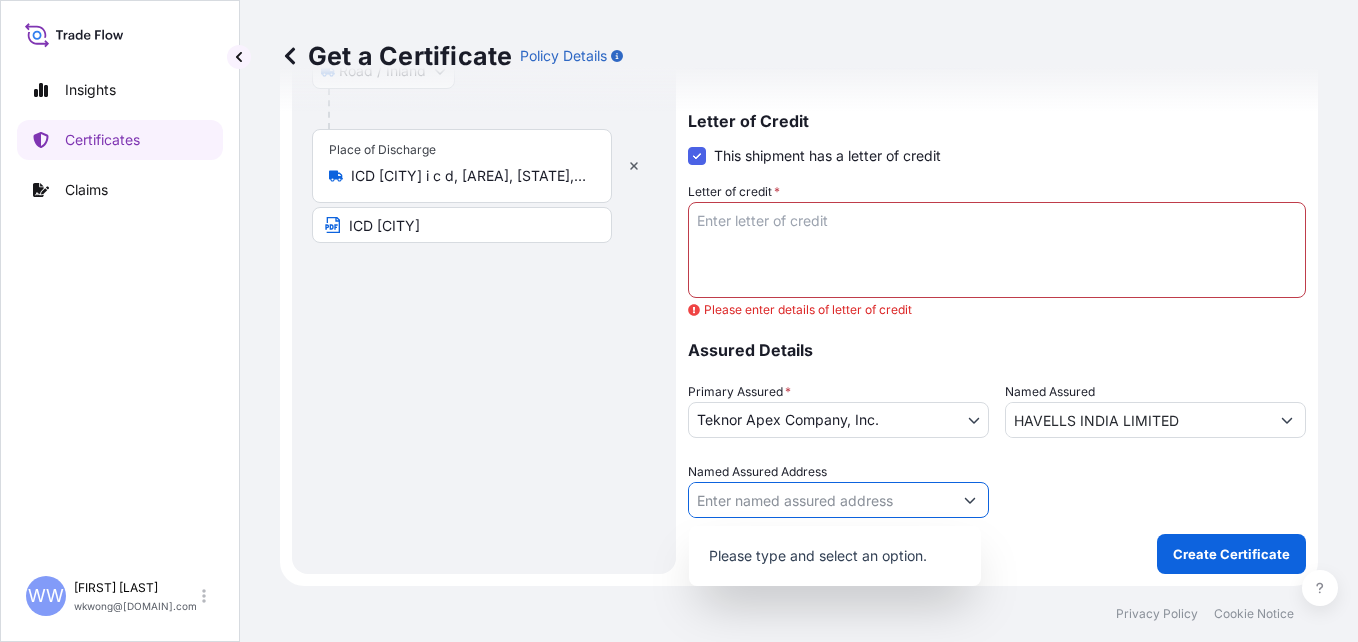 click on "Named Assured Address" at bounding box center (820, 500) 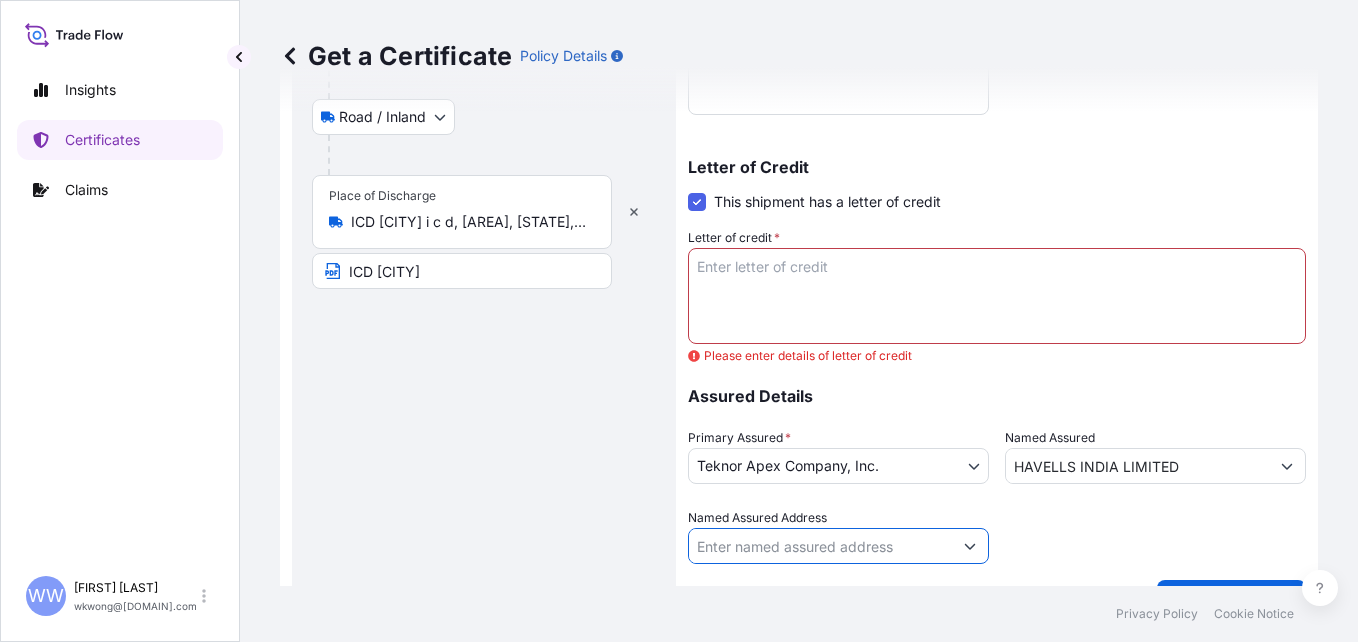scroll, scrollTop: 615, scrollLeft: 0, axis: vertical 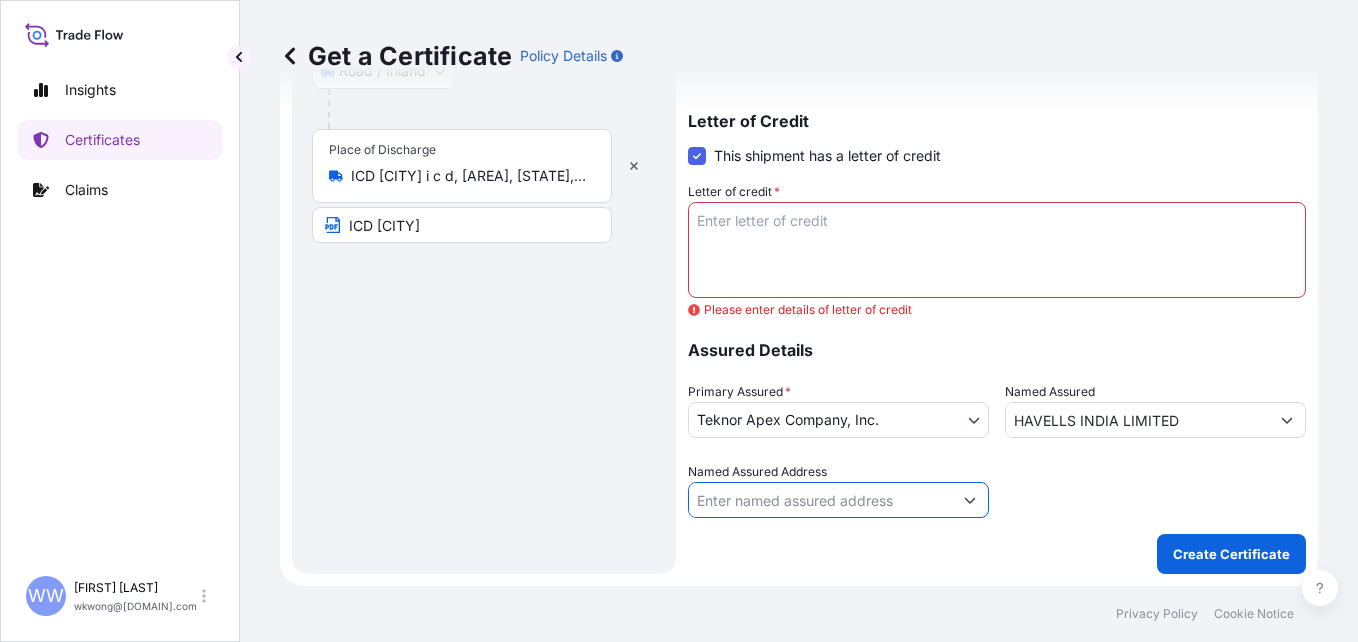 click at bounding box center (1155, 490) 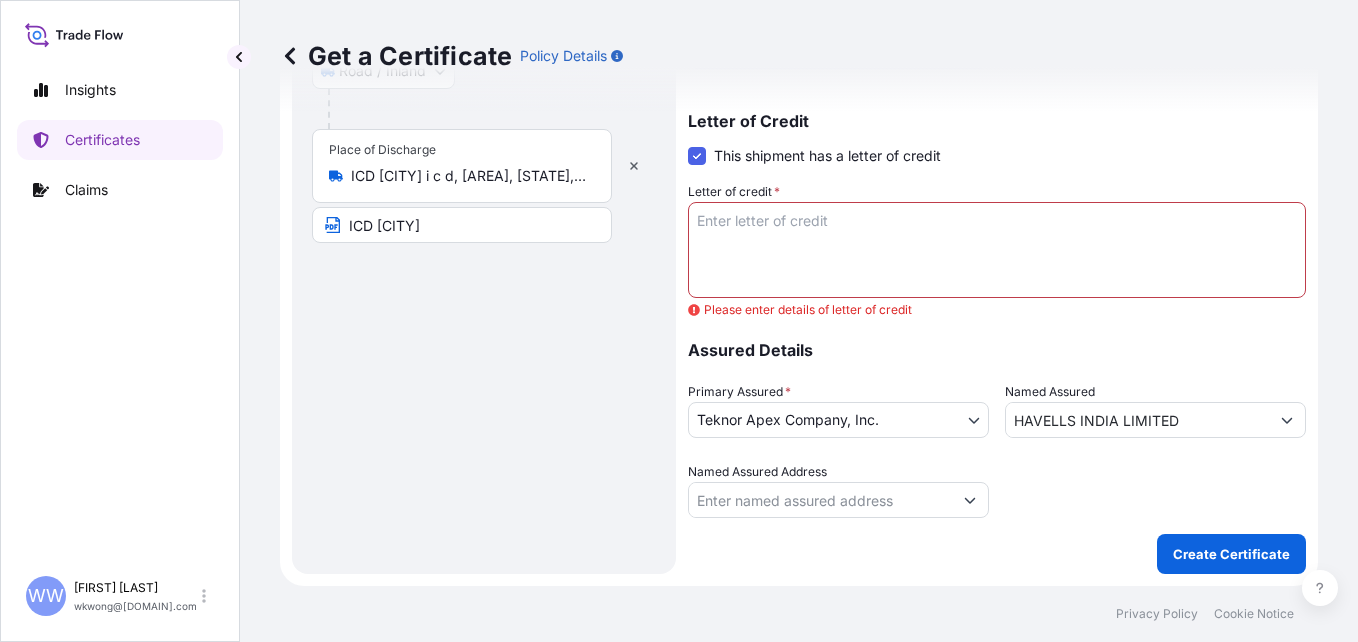 click at bounding box center [970, 500] 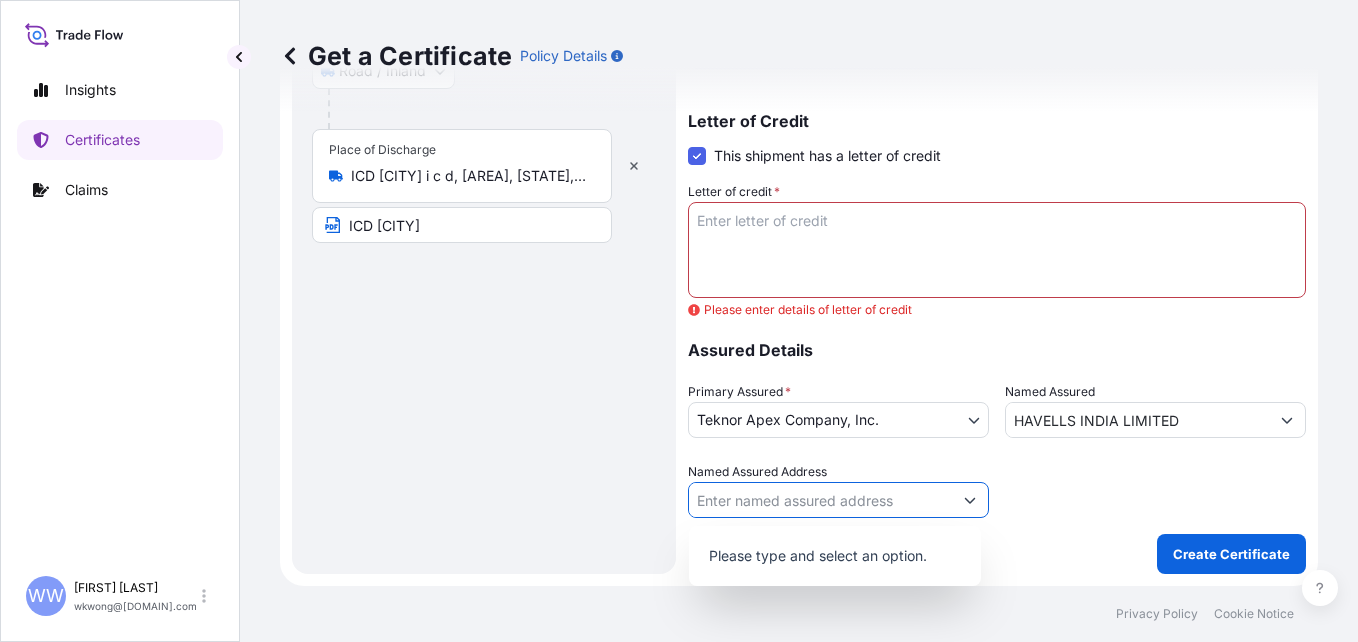 click on "Named Assured Address" at bounding box center [820, 500] 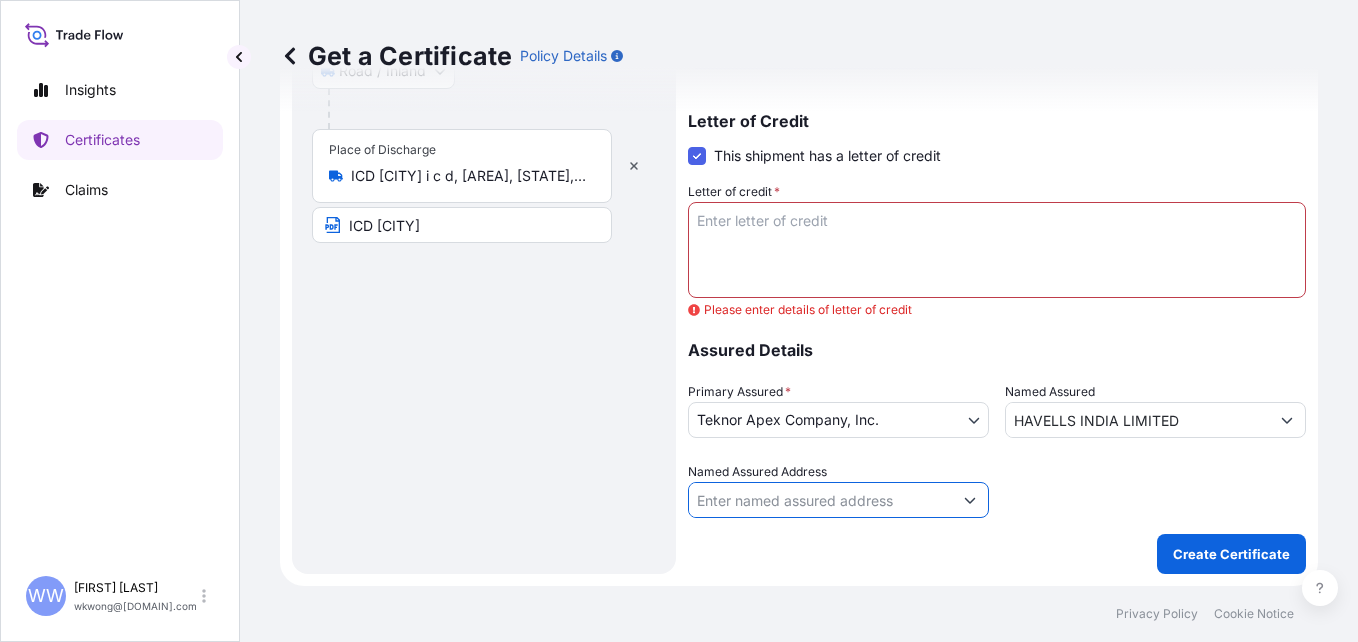 click on "Named Assured Address" at bounding box center (820, 500) 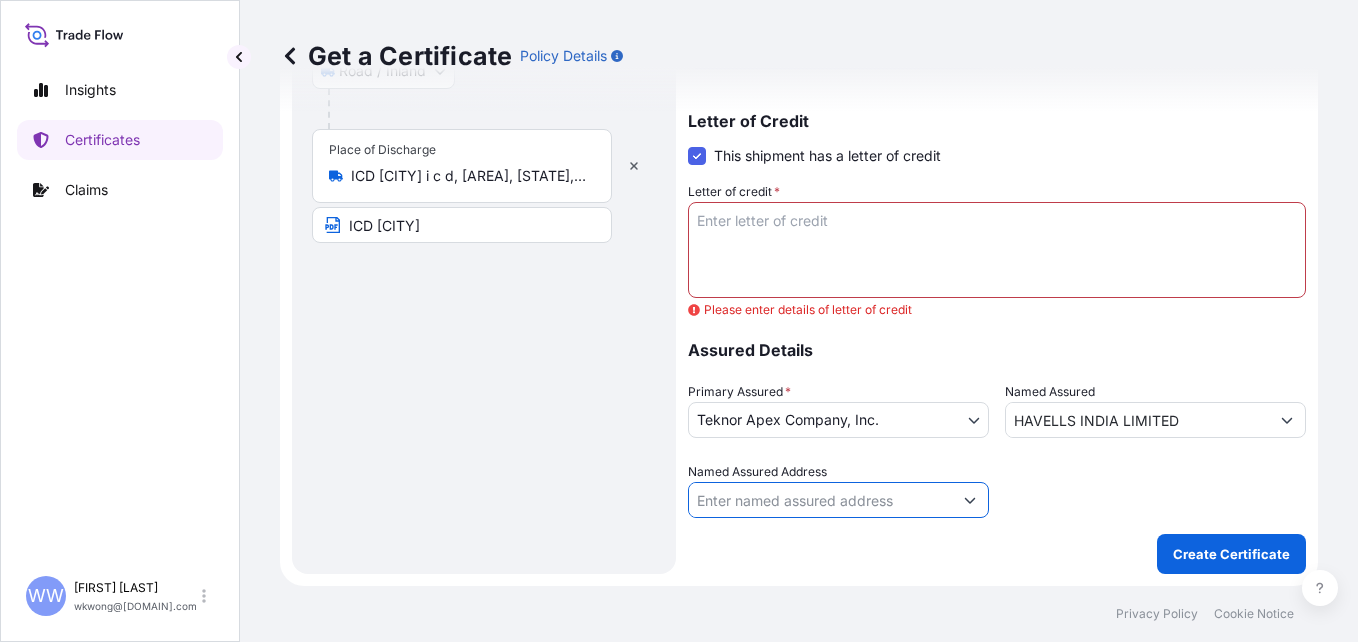 paste on "UNIT-ALWAR CABLE, A-[NUMBER]-[NUMBER], 204 - 204 A AND  SP-[NUMBER],MIA, ALWAR RAJASTHAN, [POSTAL CODE], [COUNTRY]" 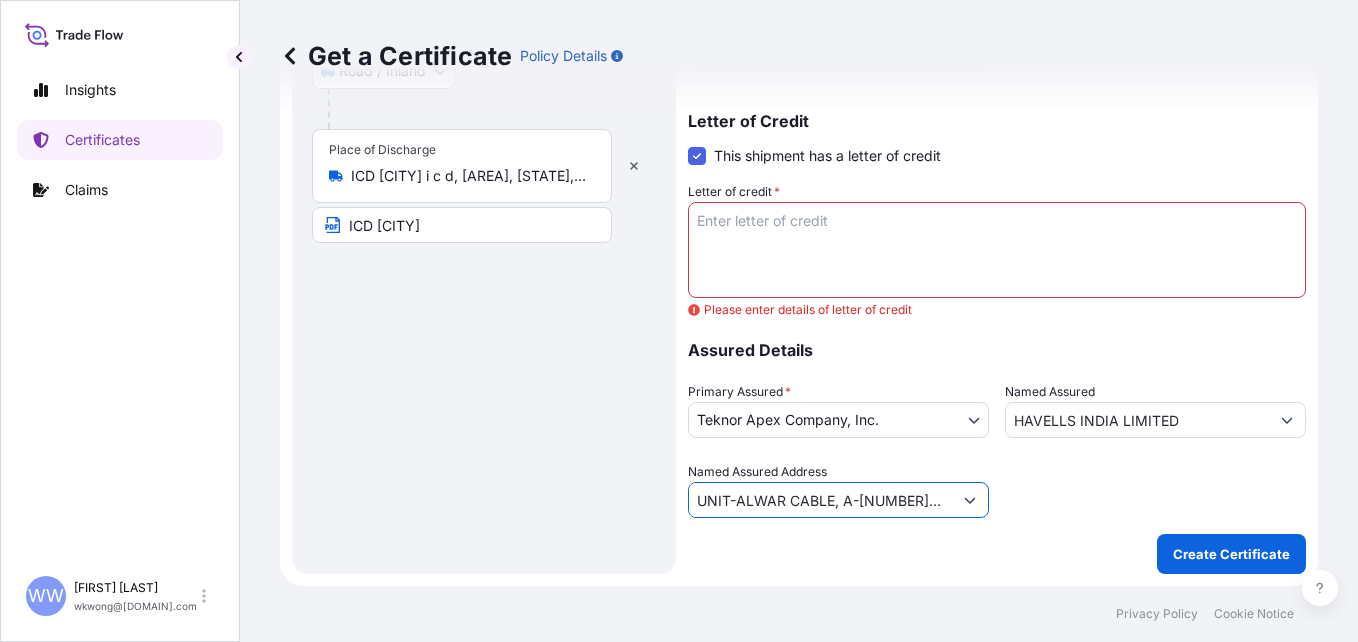 scroll, scrollTop: 0, scrollLeft: 432, axis: horizontal 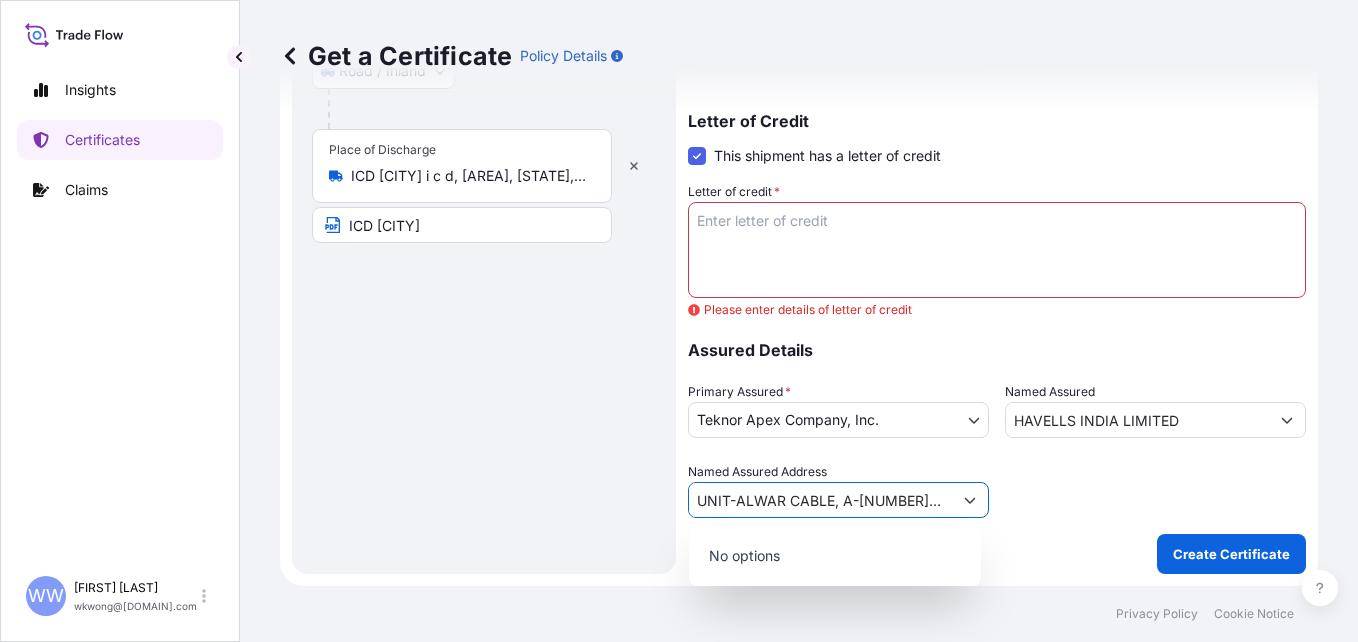 drag, startPoint x: 939, startPoint y: 501, endPoint x: 558, endPoint y: 508, distance: 381.0643 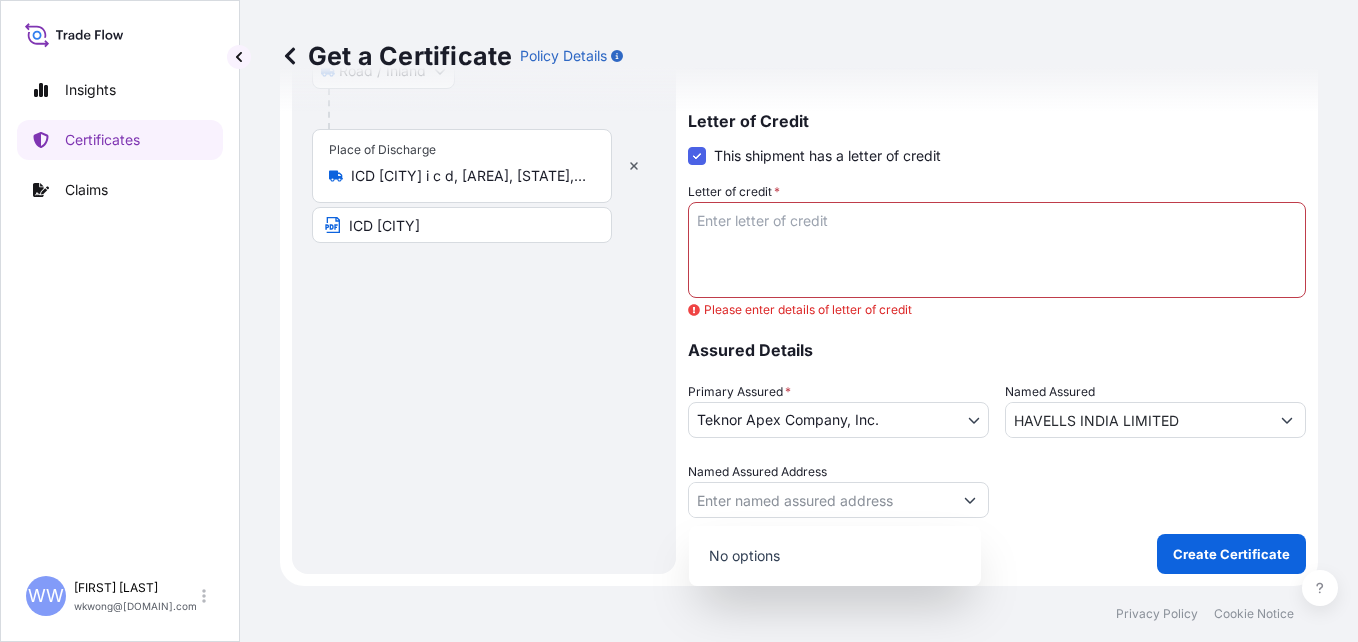 click on "Shipment Details Issue date * [MONTH] / [NUMBER] / [YEAR] Date of Departure * [DATE] Date of Arrival [DATE] Commodity * Polymer materials including vinyls, thermoplastic elastomers, colorants and compounds Packing Category Commercial Invoice Value    * $ USD [NUMBER] Reference [NUMBER], DATED
[DATE] AND PO NO. [NUMBER] DATED [DATE]
INCOTERM 2020: CIF-[CITY] SEAPORT, [COUNTRY]
DOCUMENTARY CREDIT NO: [NUMBER], DATED: [DATE]
(SHIPPED IN [NUMBER]X[NUMBER]FT CONTAINERS) Vessel Name XIN SHANGHAI Marks & Numbers HAVELLS INDIA LTD.
CIF [CITY] Letter of Credit This shipment has a letter of credit Letter of credit * Please enter details of letter of credit Assured Details Primary Assured * Teknor Apex Company, Inc. Teknor Apex Company, Inc. Named Assured HAVELLS INDIA LIMITED Named Assured Address Create Certificate" at bounding box center [997, 41] 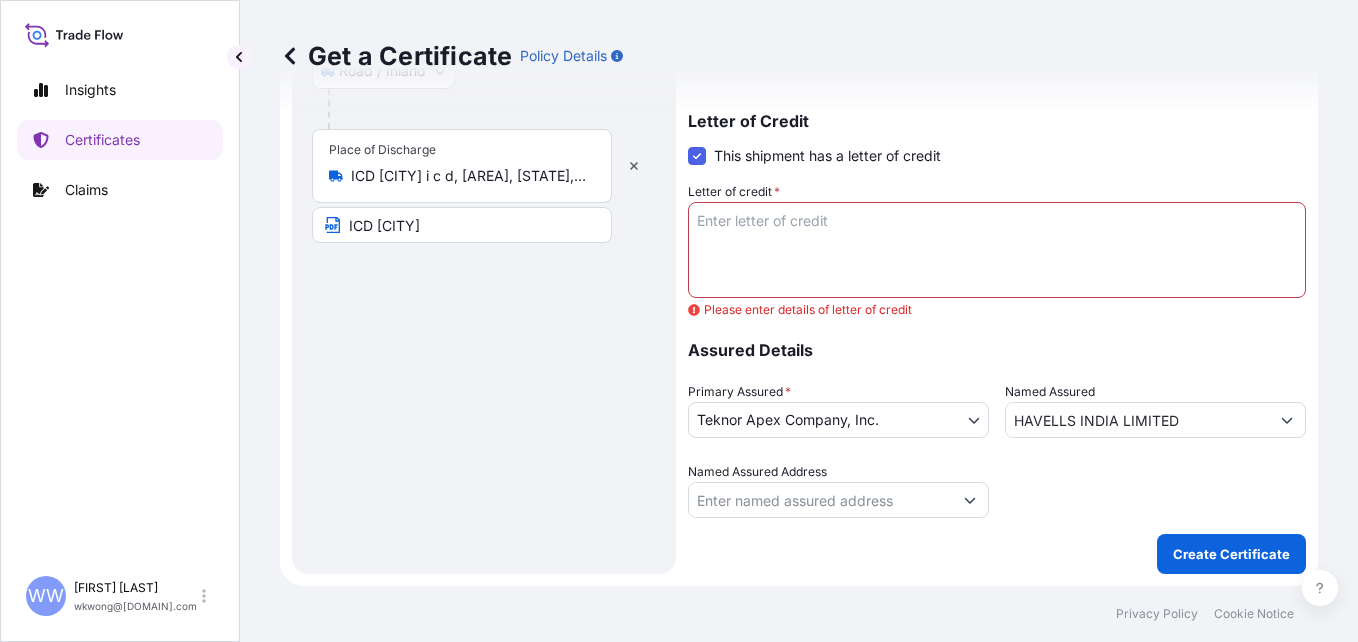 click on "Shipment Details Issue date * [MONTH] / [NUMBER] / [YEAR] Date of Departure * [DATE] Date of Arrival [DATE] Commodity * Polymer materials including vinyls, thermoplastic elastomers, colorants and compounds Packing Category Commercial Invoice Value    * $ USD [NUMBER] Reference [NUMBER], DATED
[DATE] AND PO NO. [NUMBER] DATED [DATE]
INCOTERM 2020: CIF-[CITY] SEAPORT, [COUNTRY]
DOCUMENTARY CREDIT NO: [NUMBER], DATED: [DATE]
(SHIPPED IN [NUMBER]X[NUMBER]FT CONTAINERS) Vessel Name XIN SHANGHAI Marks & Numbers HAVELLS INDIA LTD.
CIF [CITY] Letter of Credit This shipment has a letter of credit Letter of credit * Please enter details of letter of credit Assured Details Primary Assured * Teknor Apex Company, Inc. Teknor Apex Company, Inc. Named Assured HAVELLS INDIA LIMITED Named Assured Address Create Certificate" at bounding box center [997, 41] 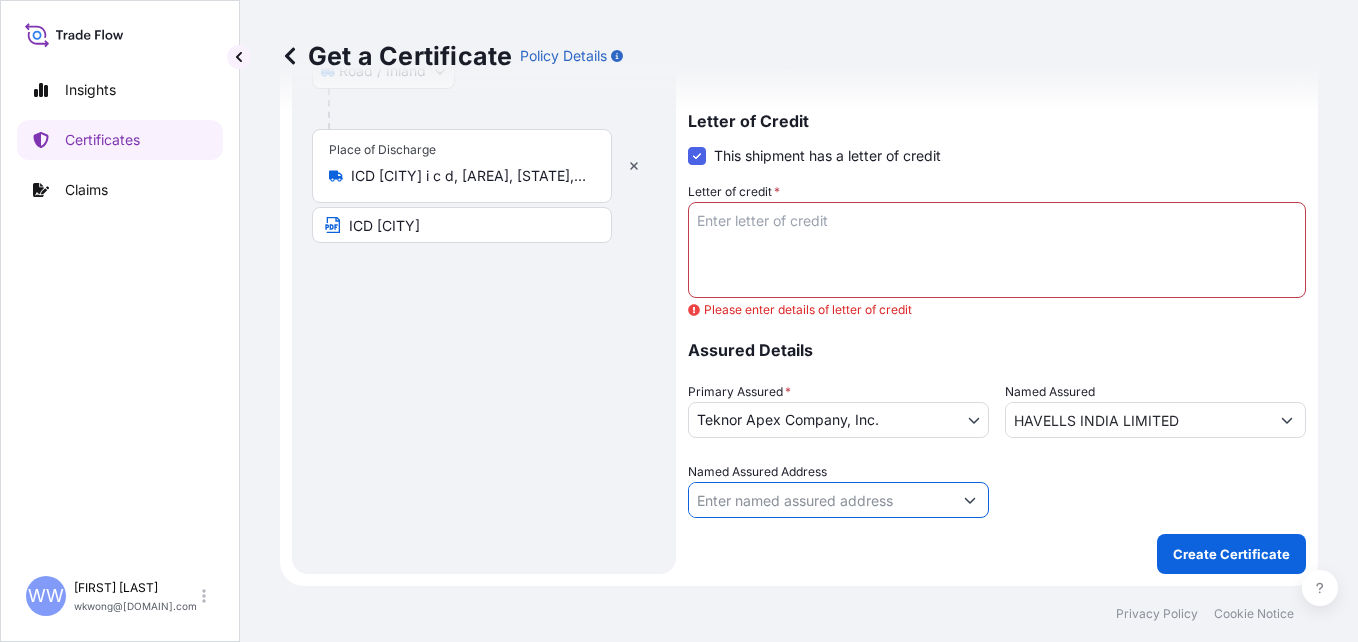 click 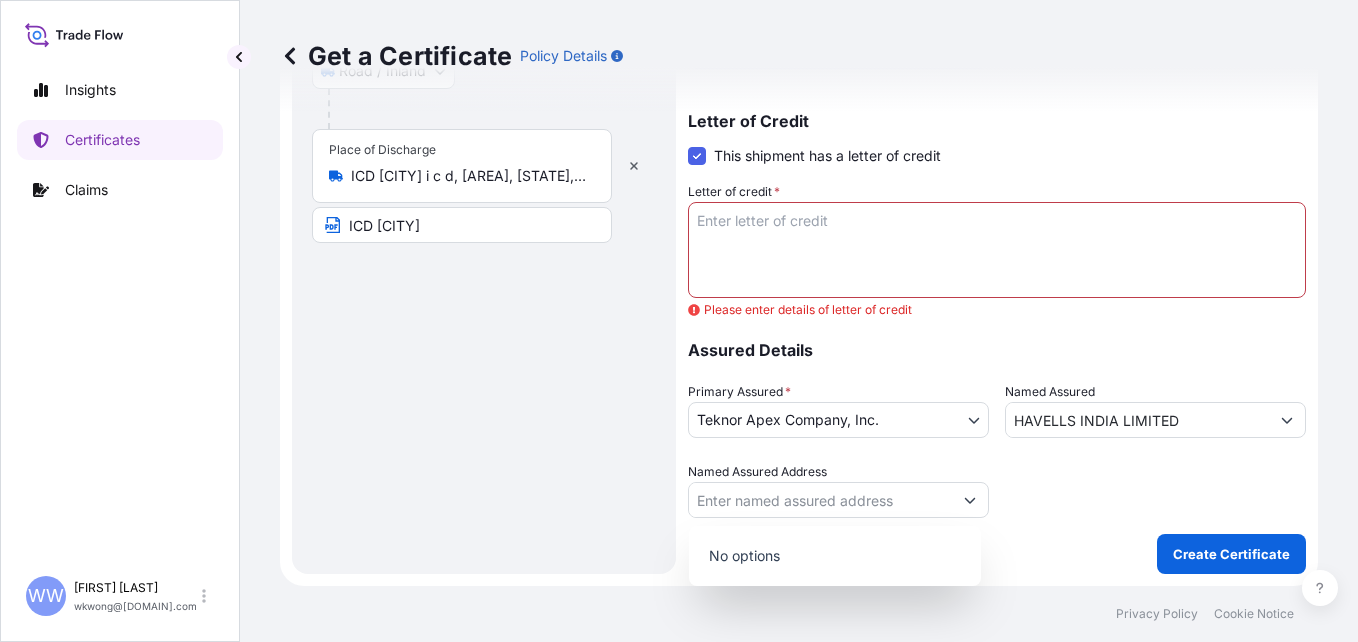 click on "No options" at bounding box center [835, 556] 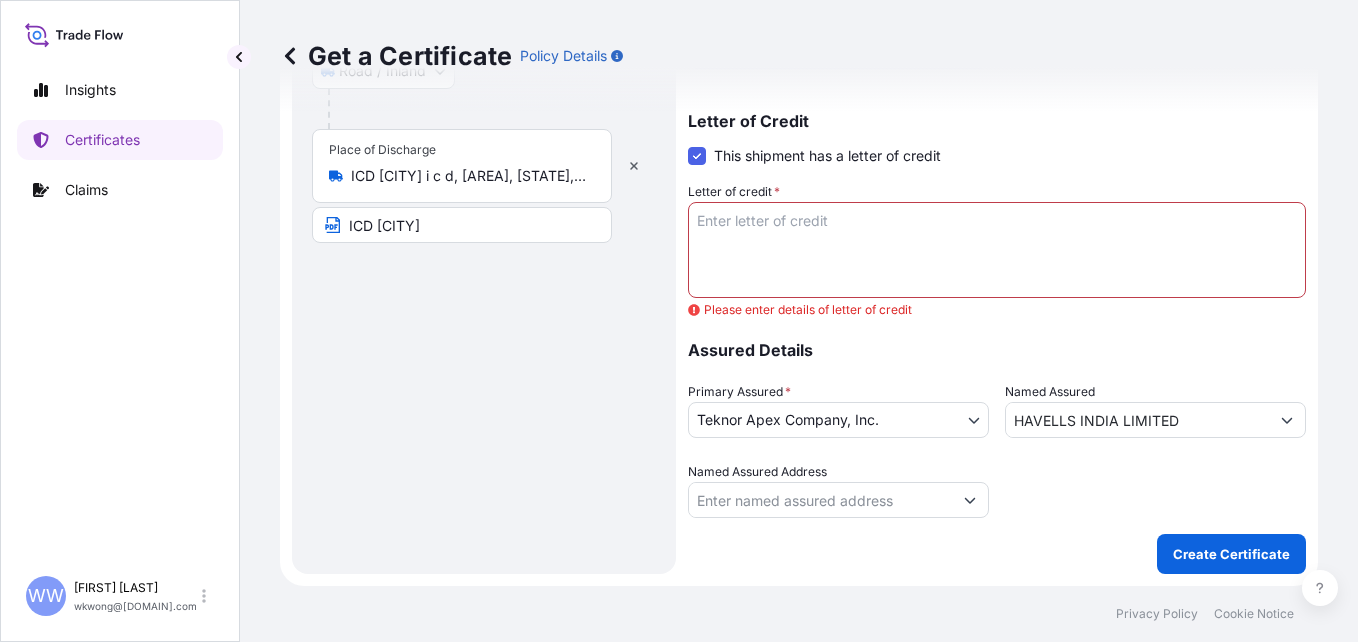 click on "Shipment Details Issue date * [MONTH] / [NUMBER] / [YEAR] Date of Departure * [DATE] Date of Arrival [DATE] Commodity * Polymer materials including vinyls, thermoplastic elastomers, colorants and compounds Packing Category Commercial Invoice Value    * $ USD [NUMBER] Reference [NUMBER], DATED
[DATE] AND PO NO. [NUMBER] DATED [DATE]
INCOTERM 2020: CIF-[CITY] SEAPORT, [COUNTRY]
DOCUMENTARY CREDIT NO: [NUMBER], DATED: [DATE]
(SHIPPED IN [NUMBER]X[NUMBER]FT CONTAINERS) Vessel Name XIN SHANGHAI Marks & Numbers HAVELLS INDIA LTD.
CIF [CITY] Letter of Credit This shipment has a letter of credit Letter of credit * Please enter details of letter of credit Assured Details Primary Assured * Teknor Apex Company, Inc. Teknor Apex Company, Inc. Named Assured HAVELLS INDIA LIMITED Named Assured Address Create Certificate" at bounding box center (997, 41) 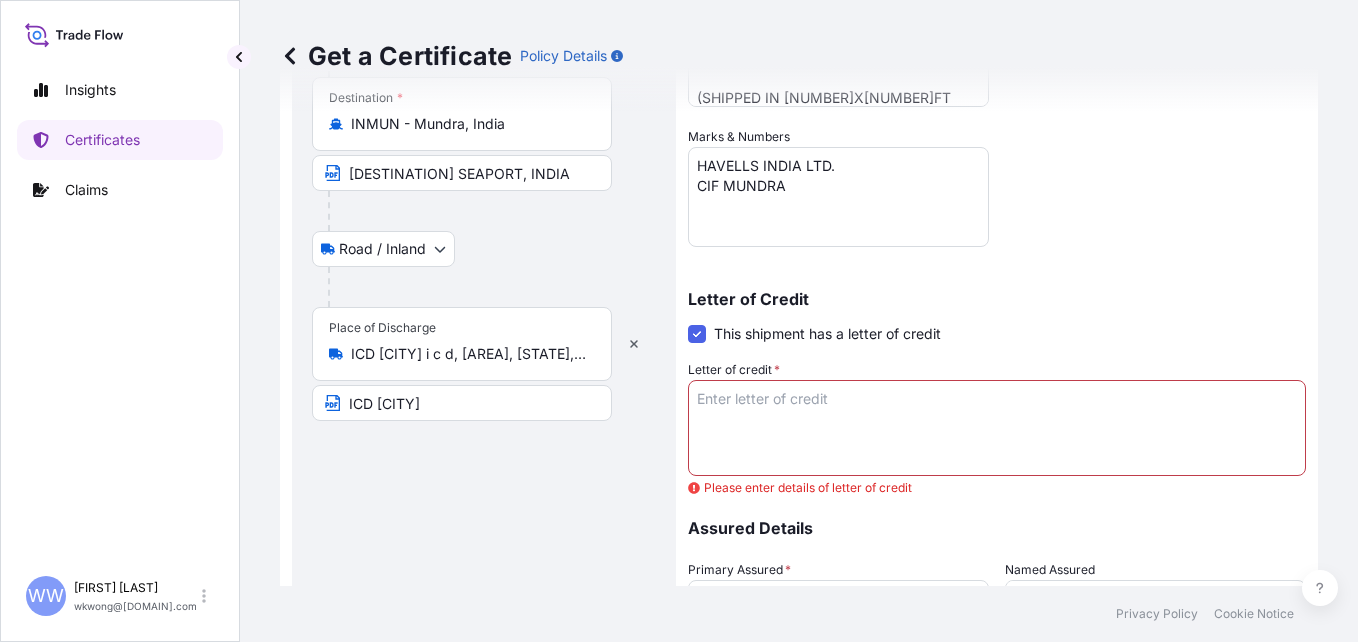 scroll, scrollTop: 415, scrollLeft: 0, axis: vertical 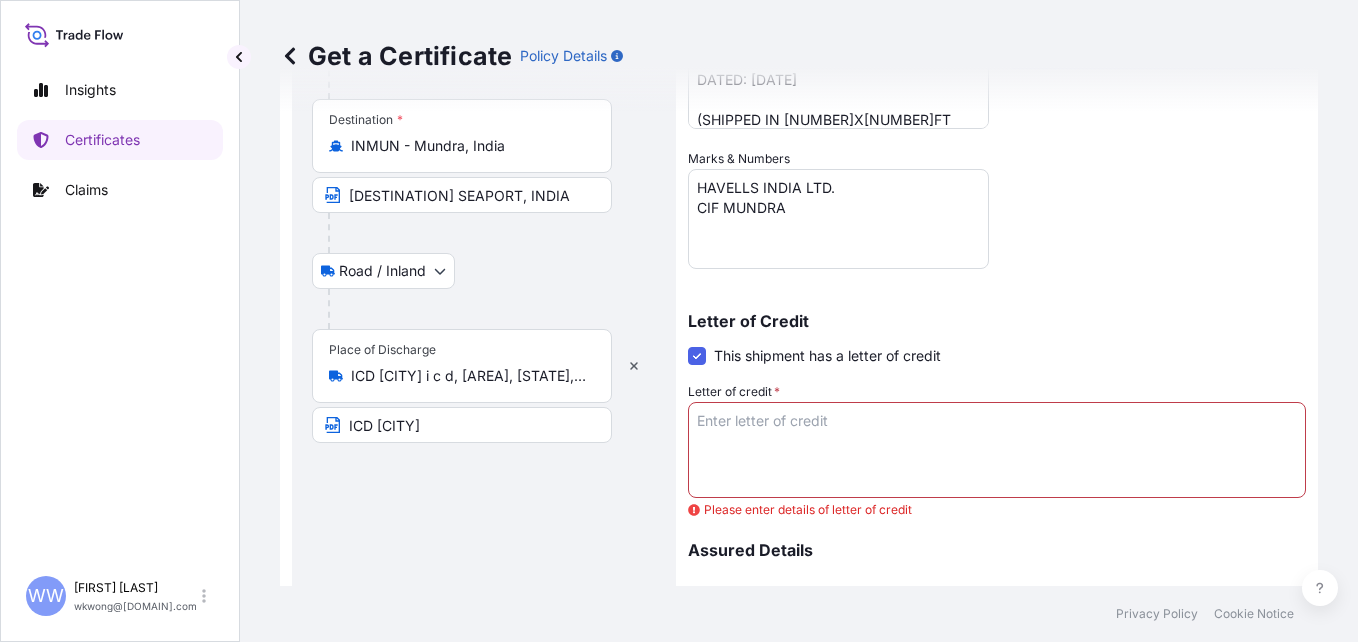 click on "Letter of credit *" at bounding box center (997, 450) 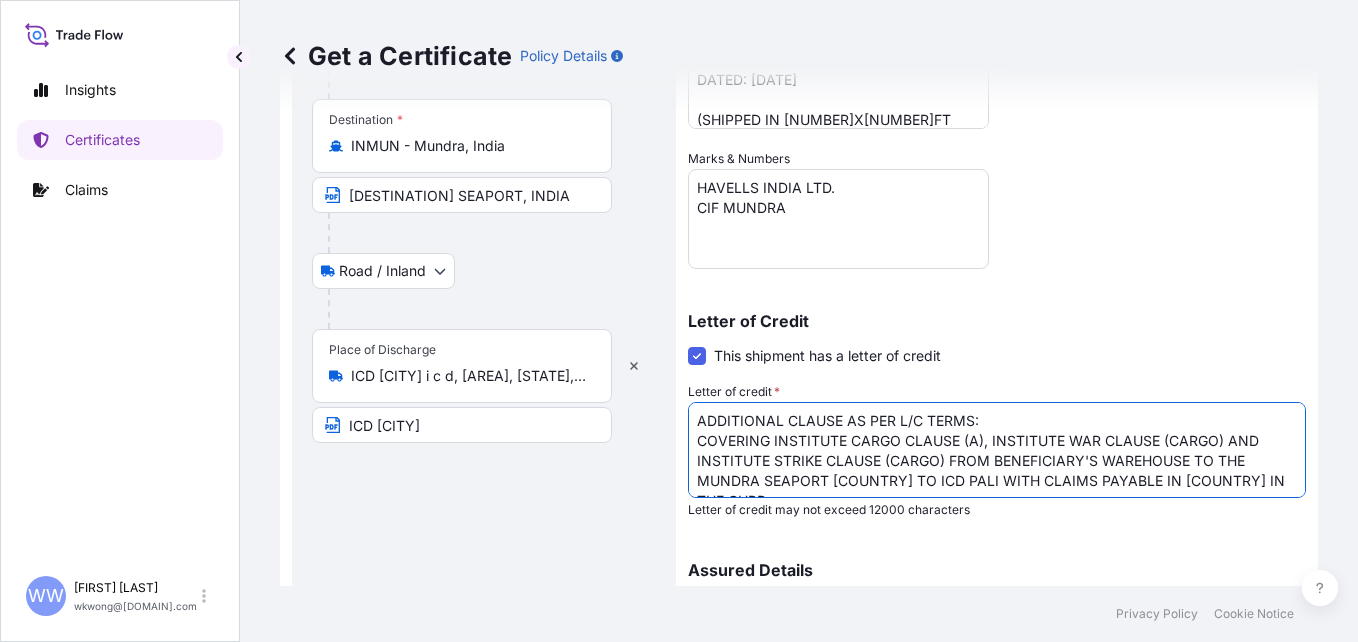 scroll, scrollTop: 12, scrollLeft: 0, axis: vertical 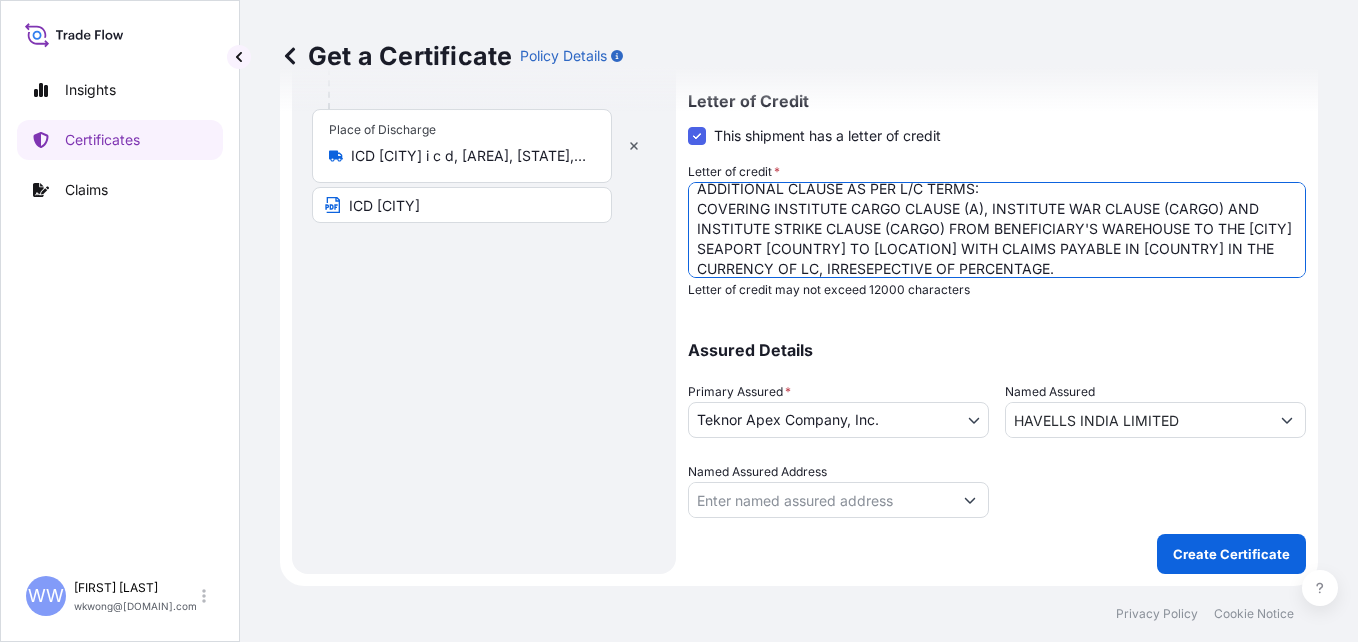 type on "ADDITIONAL CLAUSE AS PER L/C TERMS:
COVERING INSTITUTE CARGO CLAUSE (A), INSTITUTE WAR CLAUSE (CARGO) AND INSTITUTE STRIKE CLAUSE (CARGO) FROM BENEFICIARY'S WAREHOUSE TO THE [CITY] SEAPORT [COUNTRY] TO [LOCATION] WITH CLAIMS PAYABLE IN [COUNTRY] IN THE CURRENCY OF LC, IRRESEPECTIVE OF PERCENTAGE." 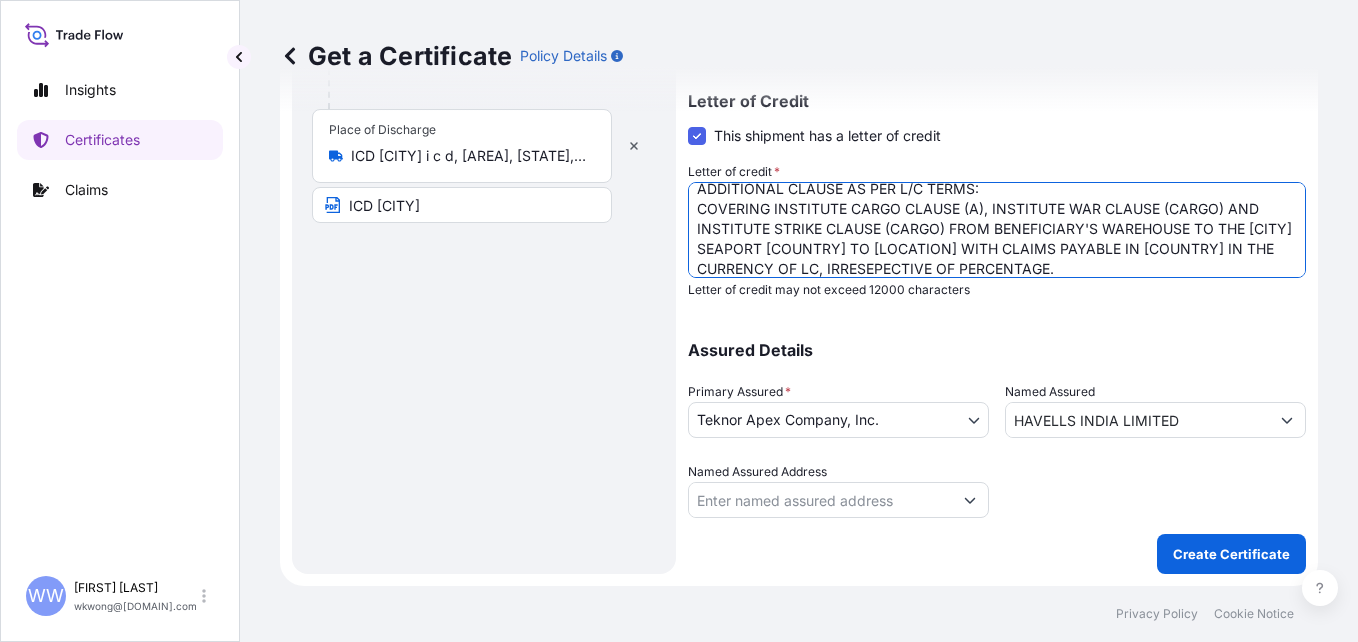 click on "ICD [CITY]" at bounding box center [462, 205] 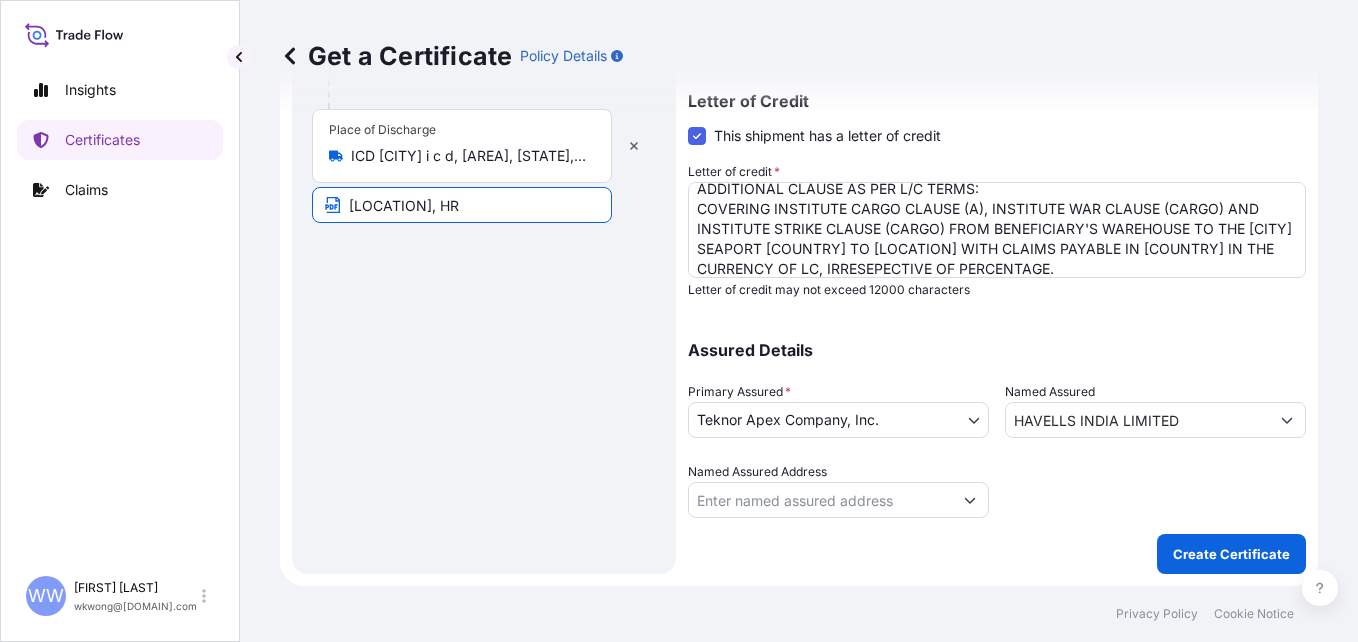 type on "[LOCATION], HR" 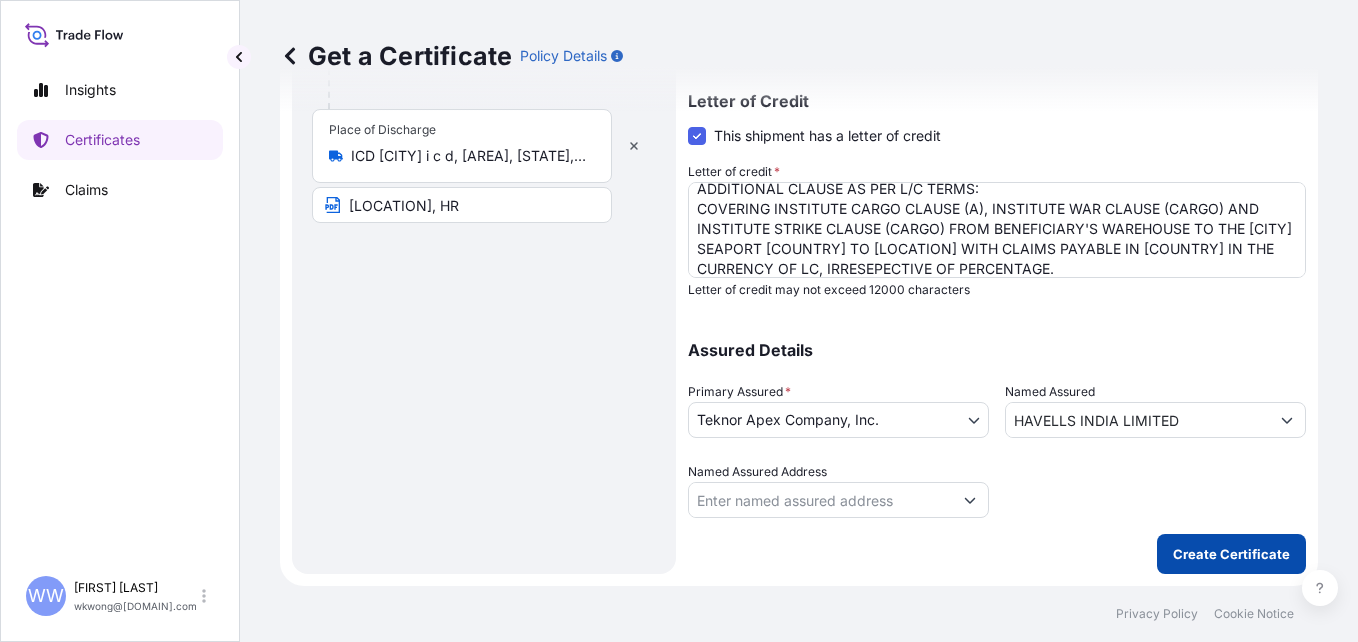 click on "Create Certificate" at bounding box center [1231, 554] 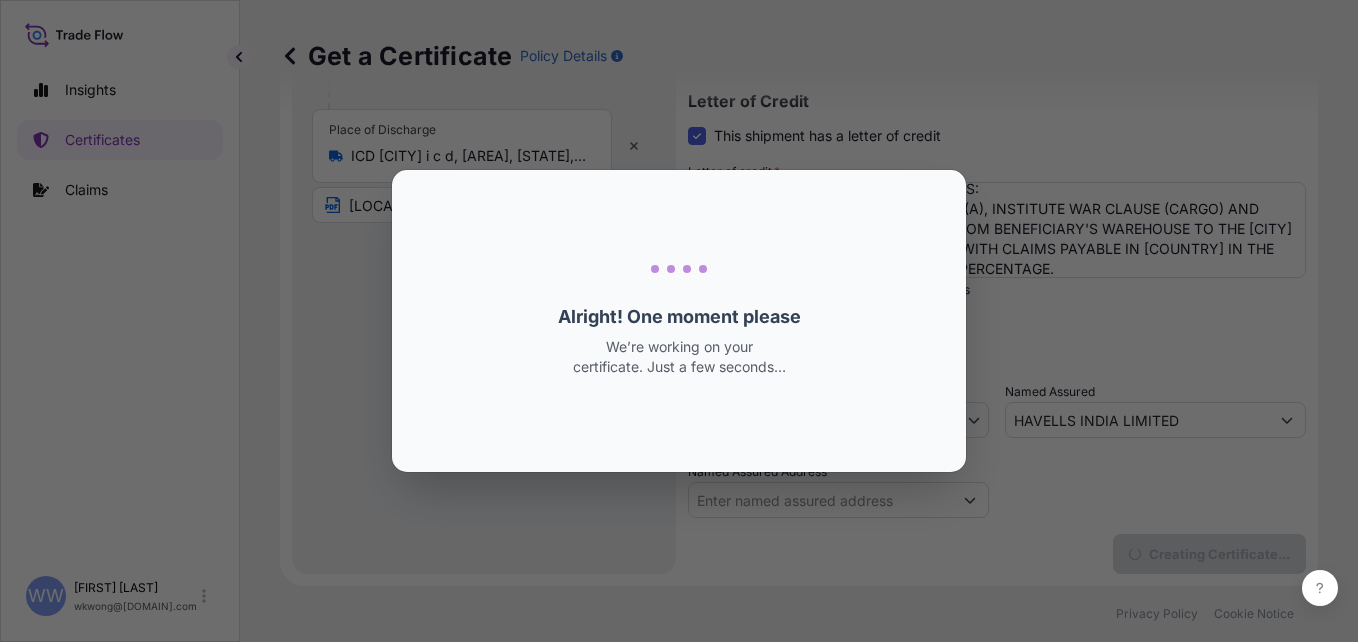 scroll, scrollTop: 0, scrollLeft: 0, axis: both 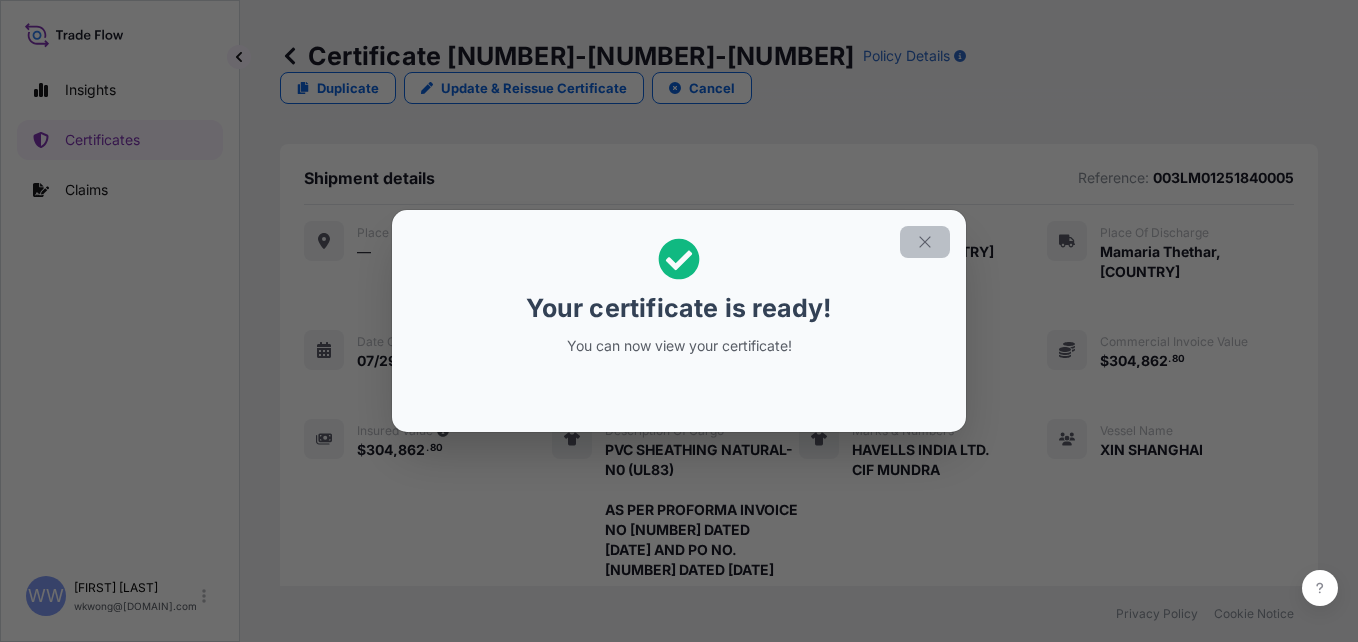 click 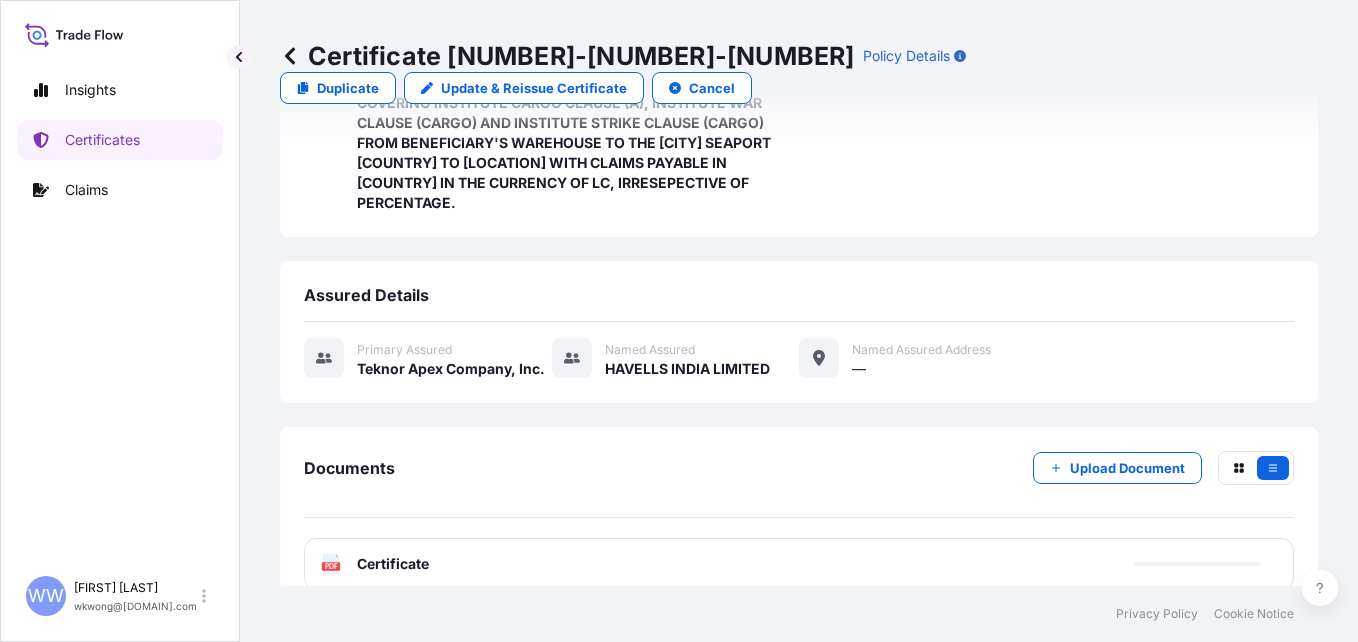 scroll, scrollTop: 881, scrollLeft: 0, axis: vertical 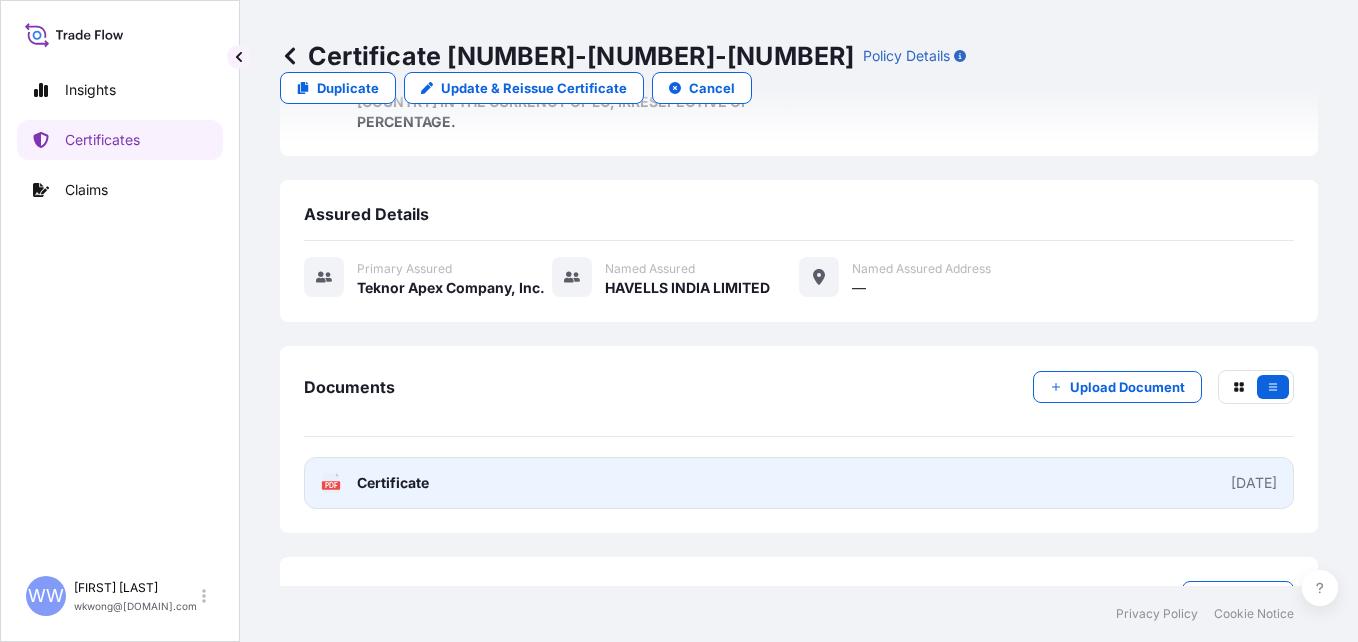click on "Certificate" at bounding box center [393, 483] 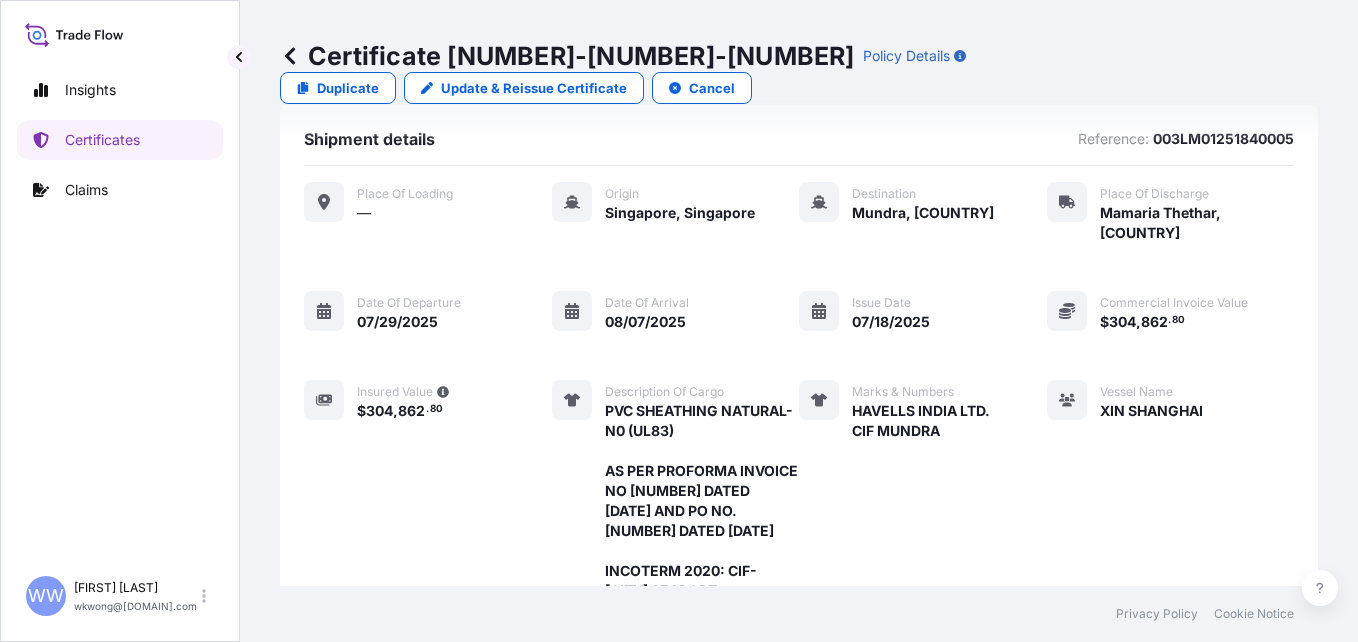 scroll, scrollTop: 0, scrollLeft: 0, axis: both 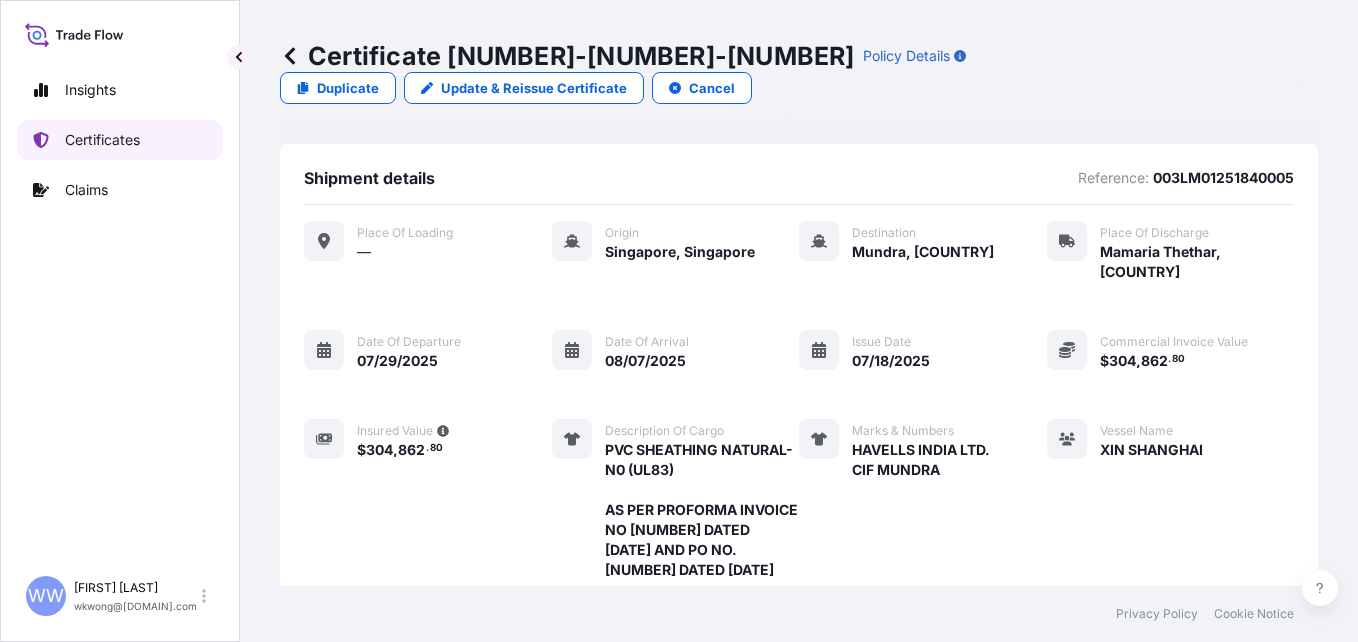 click on "Certificates" at bounding box center (102, 140) 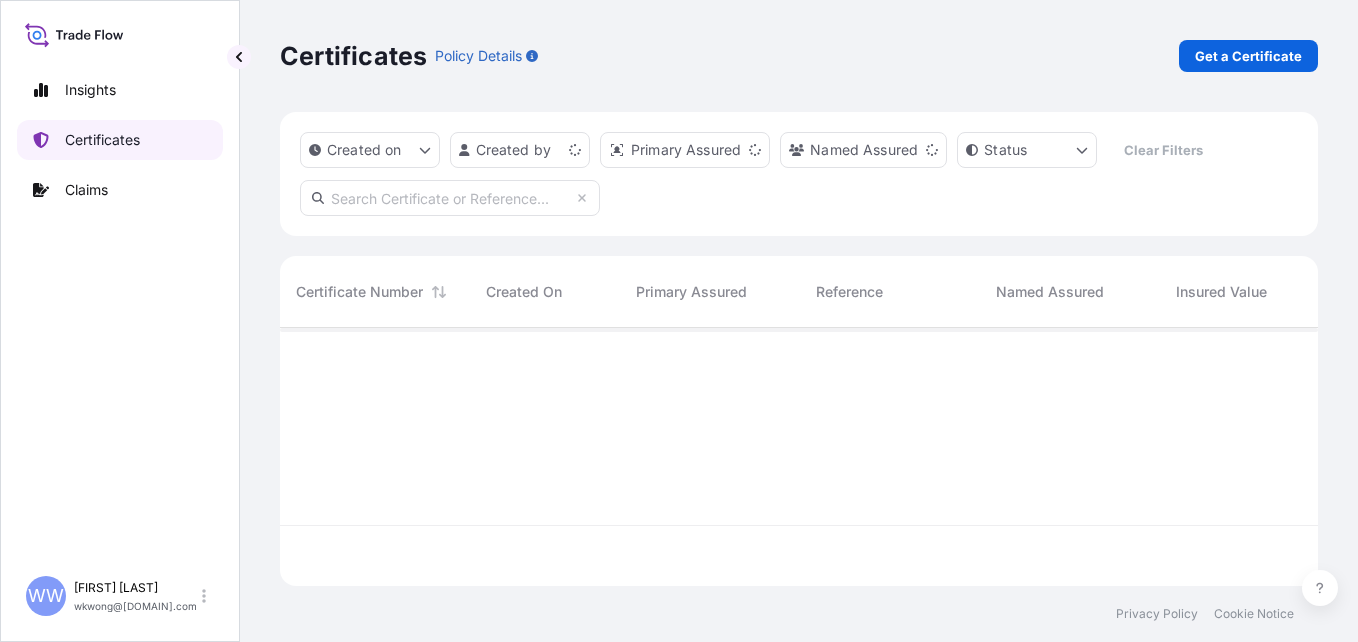 scroll, scrollTop: 16, scrollLeft: 16, axis: both 